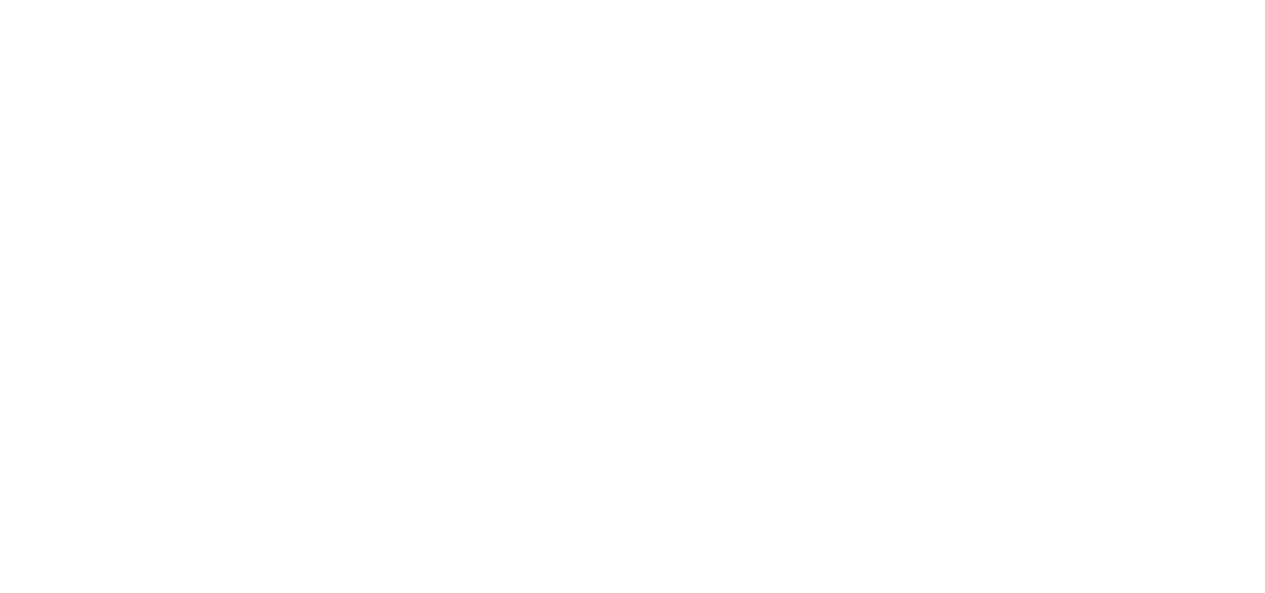 scroll, scrollTop: 0, scrollLeft: 0, axis: both 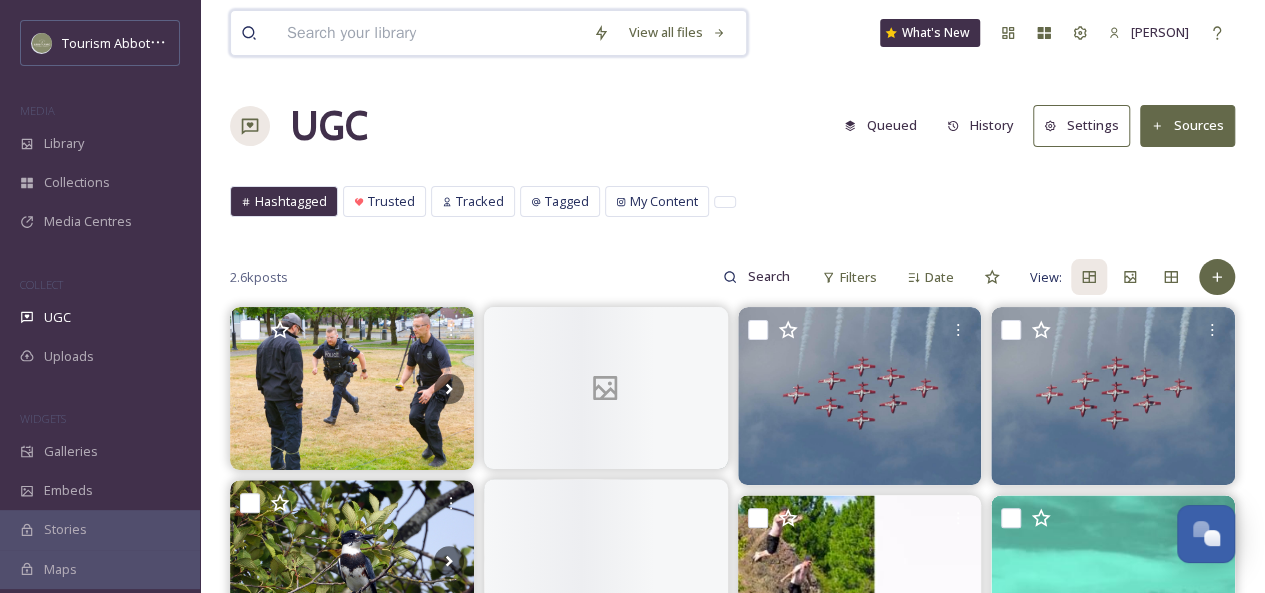click at bounding box center [430, 33] 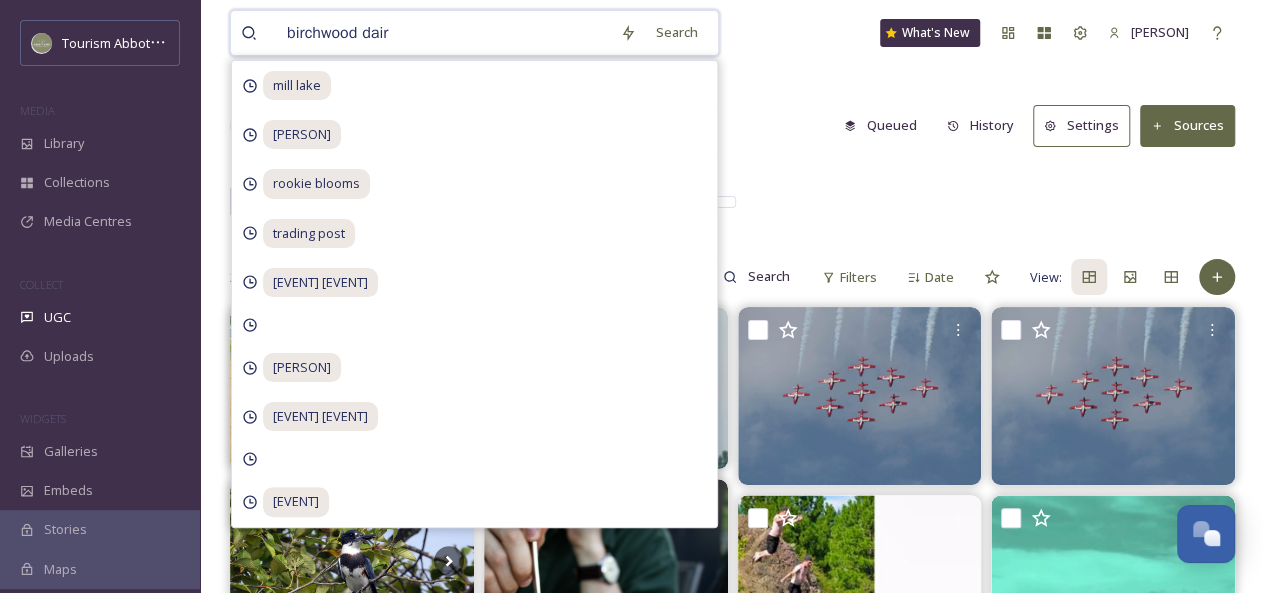 type on "birchwood dairy" 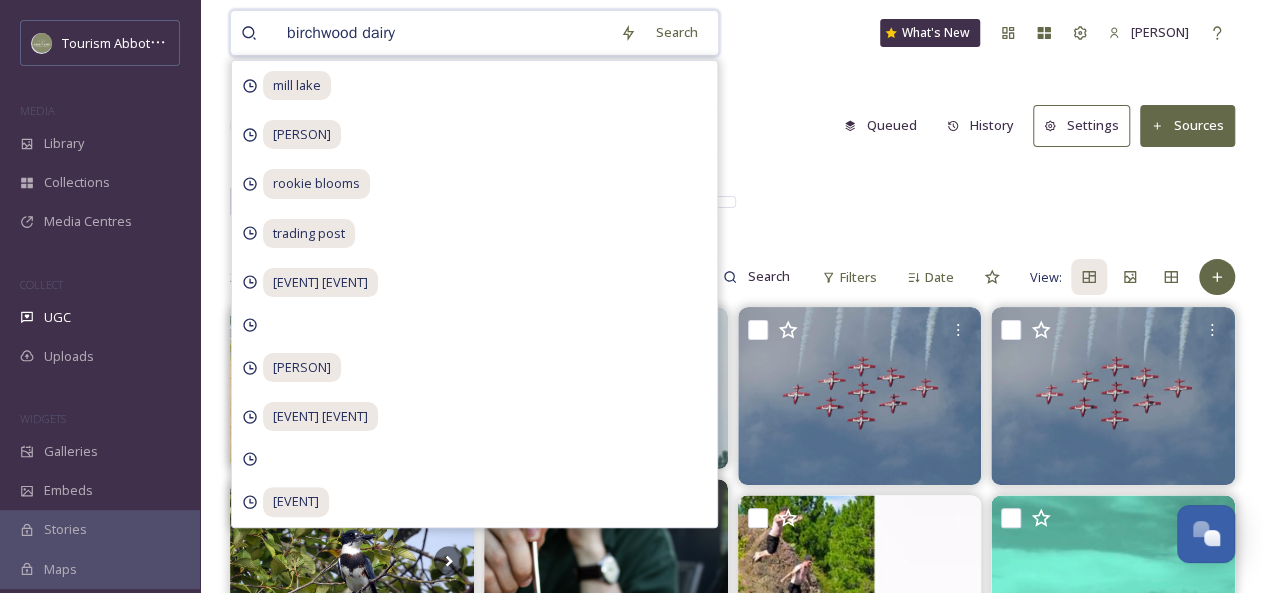 type 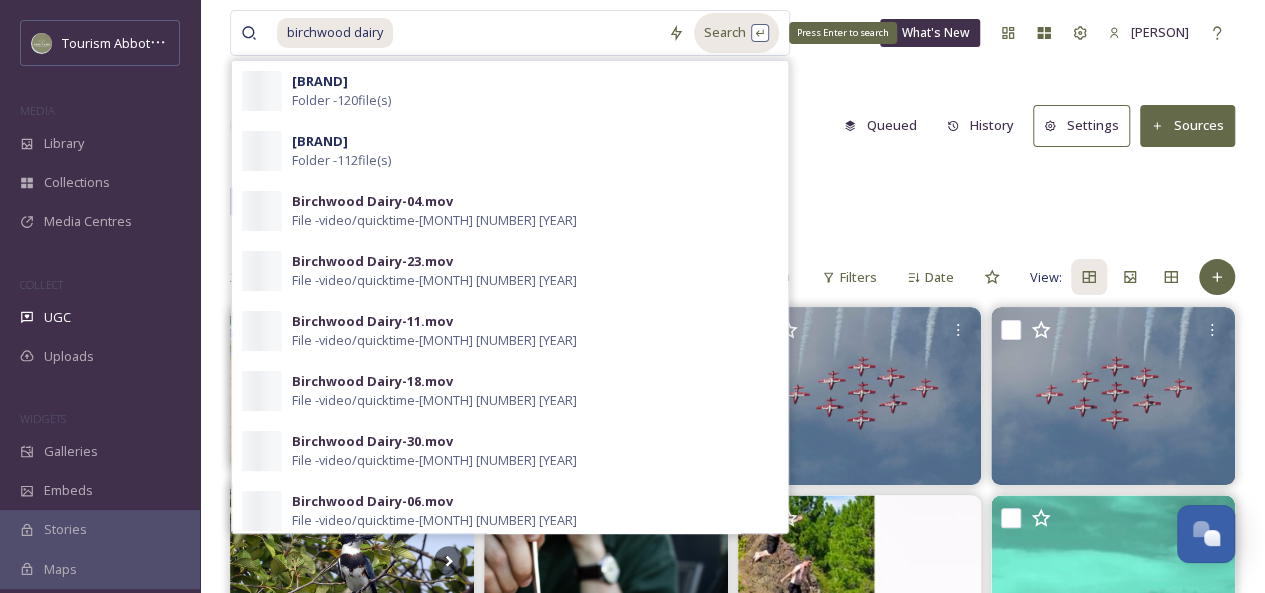 click on "Search Press Enter to search" at bounding box center (736, 32) 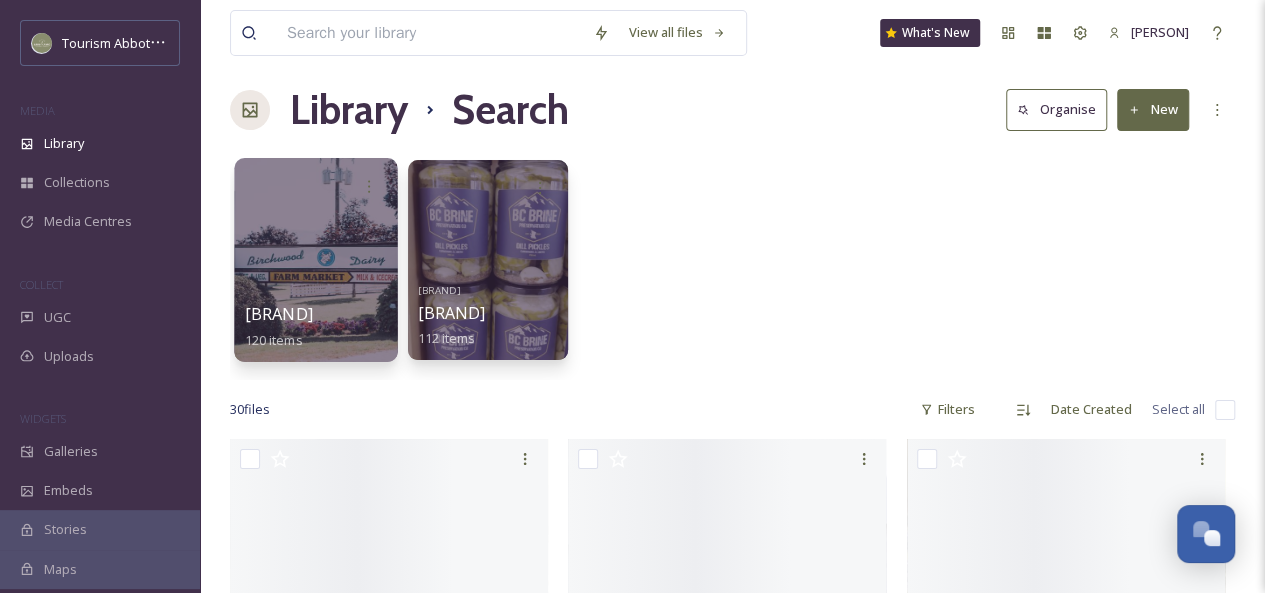scroll, scrollTop: 18, scrollLeft: 0, axis: vertical 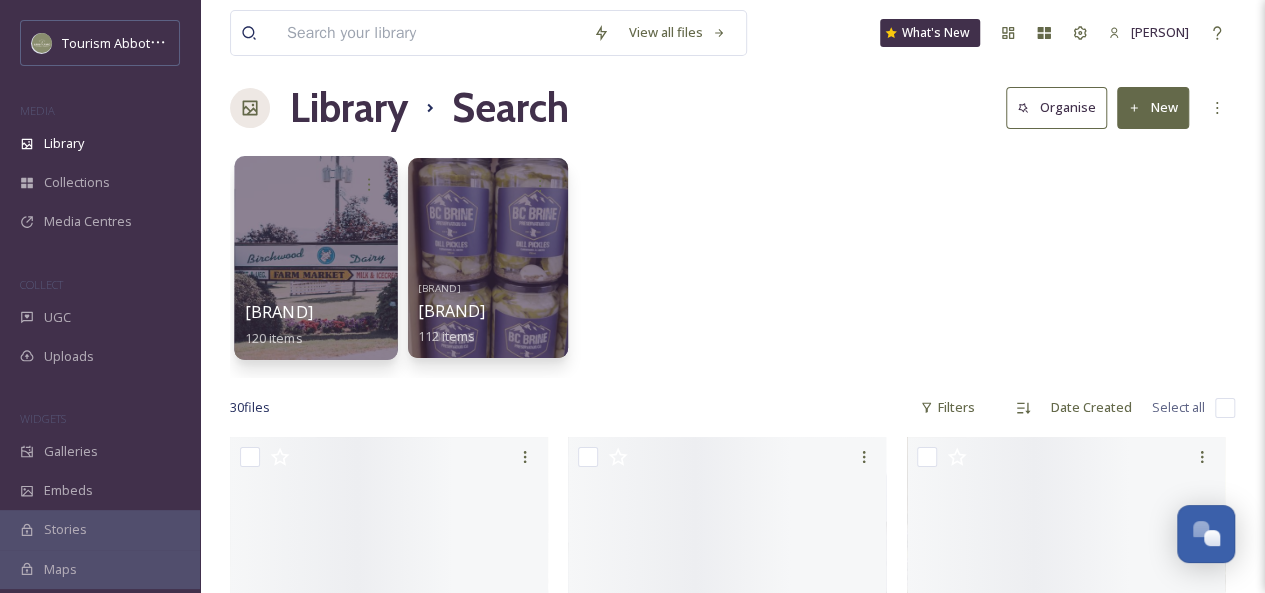 click at bounding box center (315, 258) 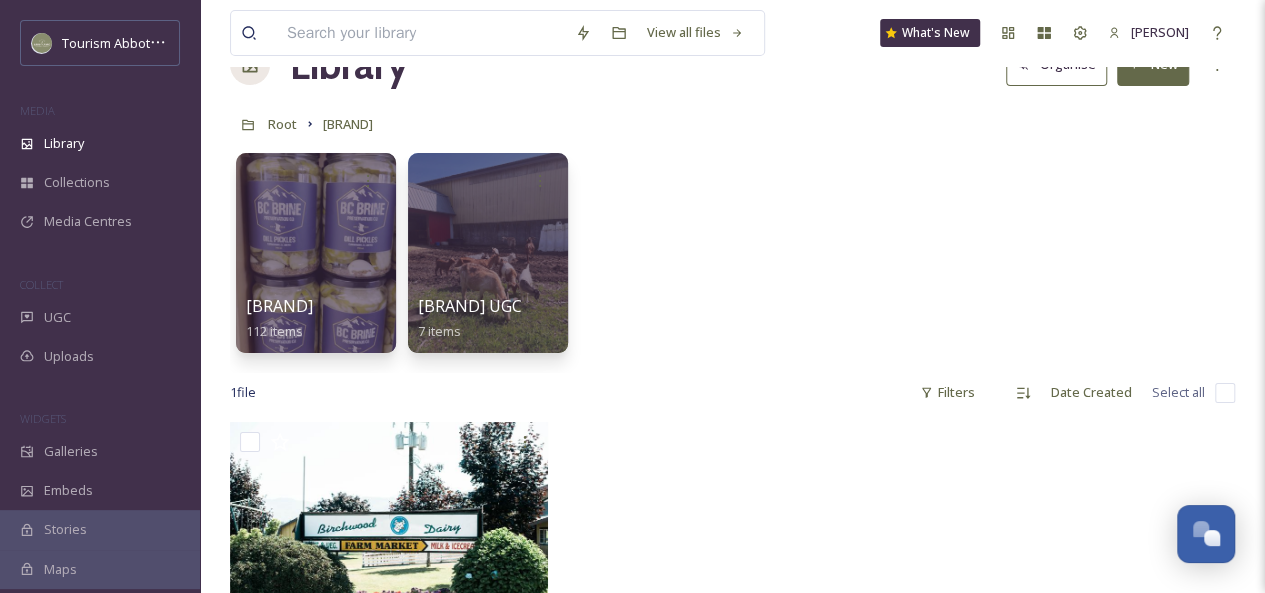 scroll, scrollTop: 49, scrollLeft: 0, axis: vertical 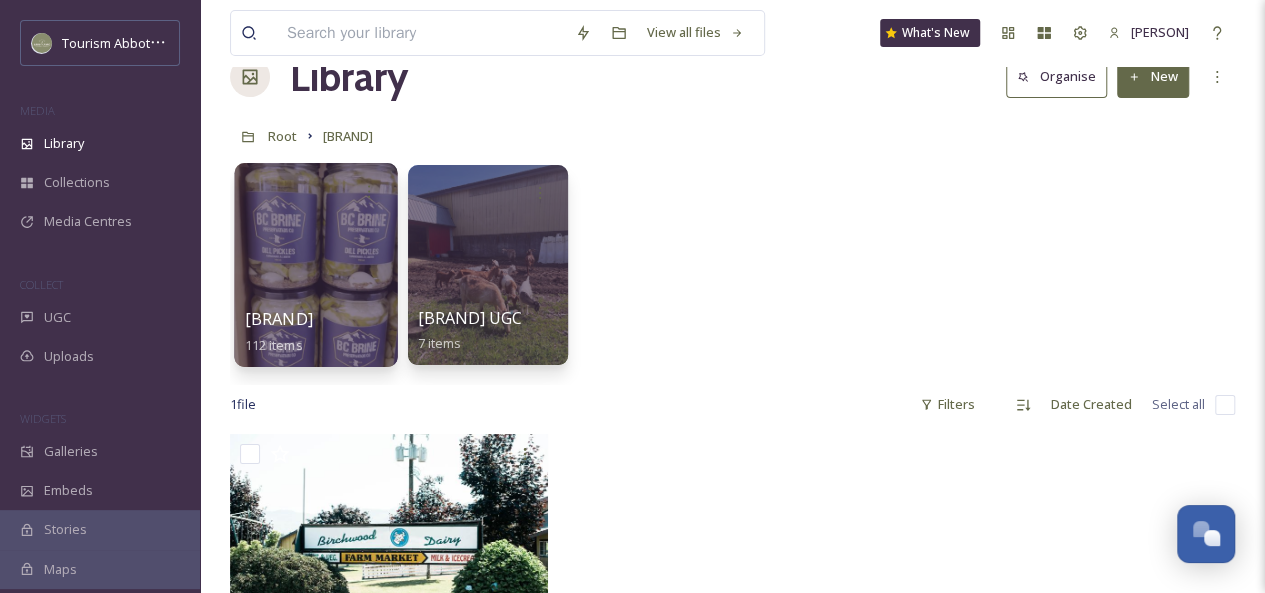 click at bounding box center [315, 265] 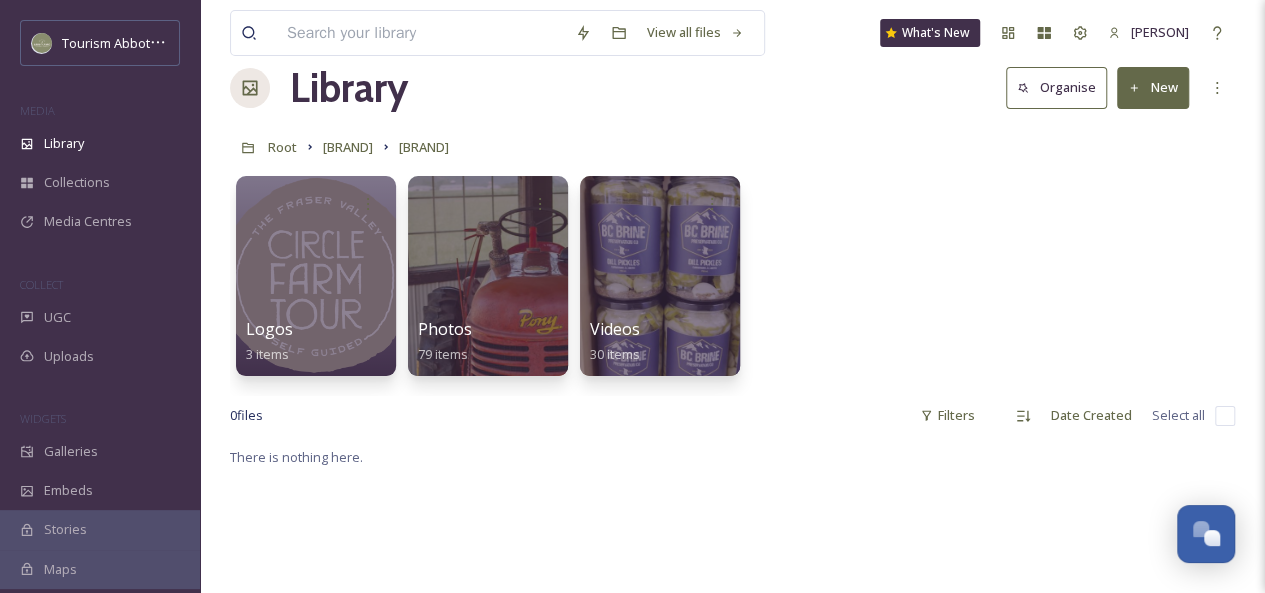 scroll, scrollTop: 43, scrollLeft: 0, axis: vertical 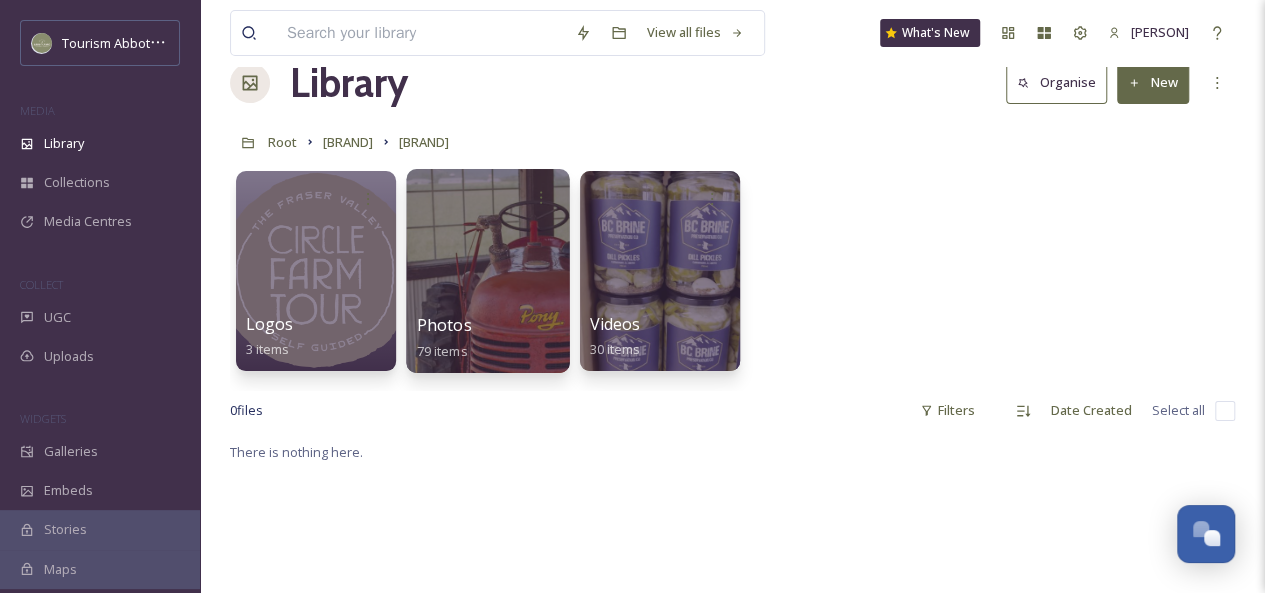 click at bounding box center (487, 271) 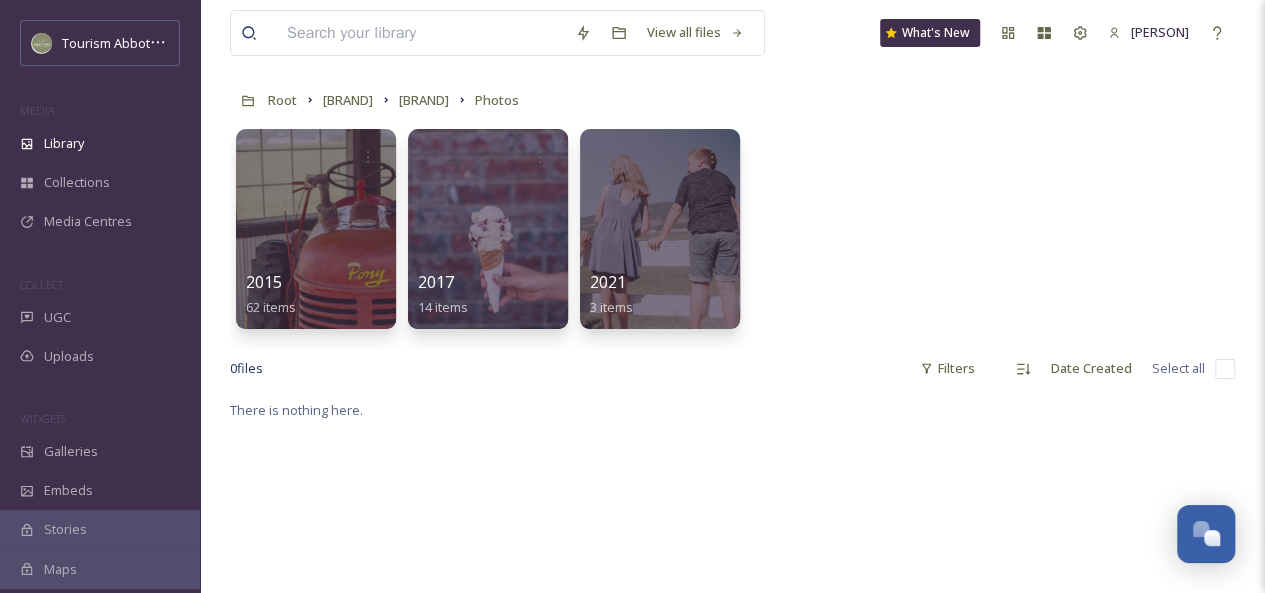 scroll, scrollTop: 47, scrollLeft: 0, axis: vertical 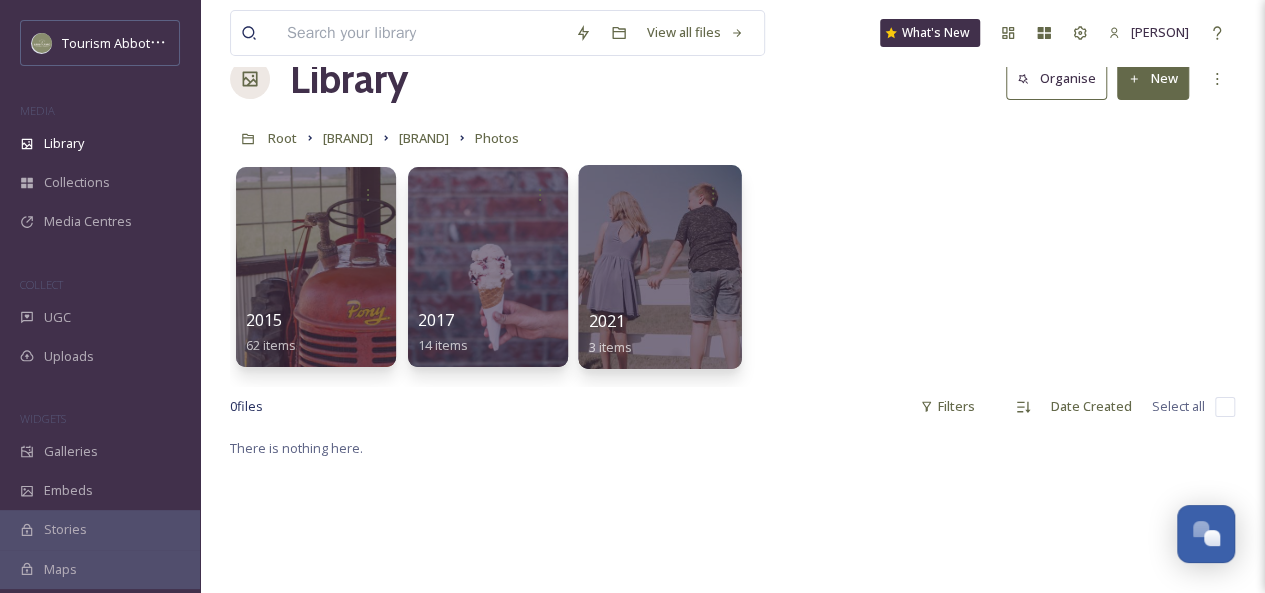 click at bounding box center [659, 267] 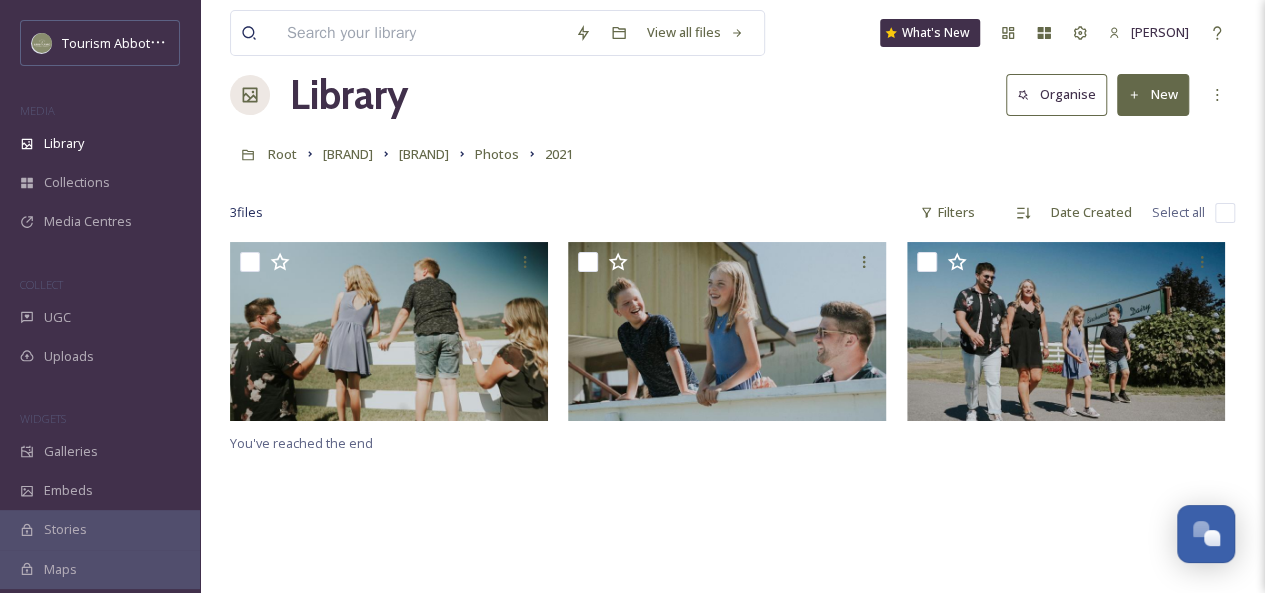scroll, scrollTop: 32, scrollLeft: 0, axis: vertical 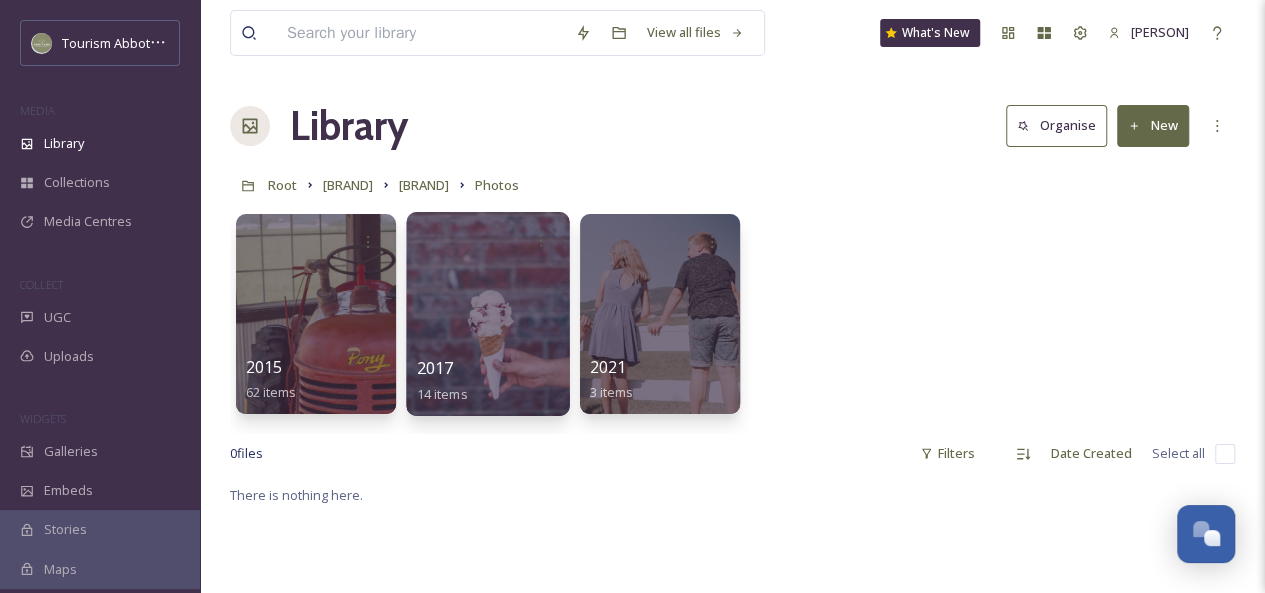 click at bounding box center [487, 314] 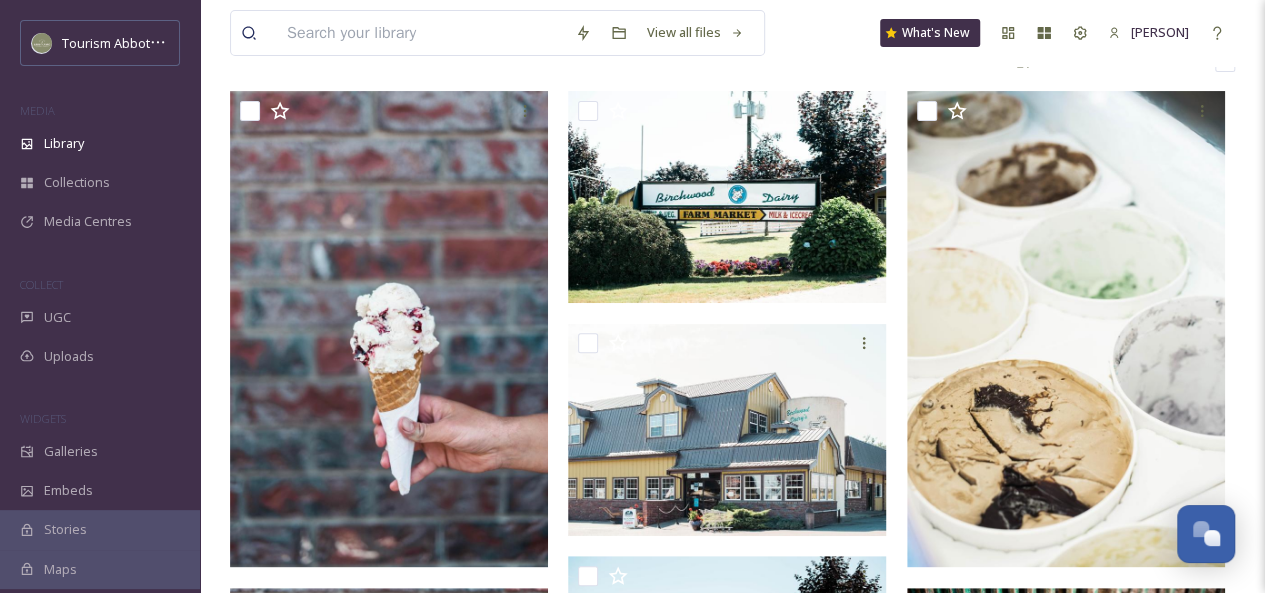 scroll, scrollTop: 176, scrollLeft: 0, axis: vertical 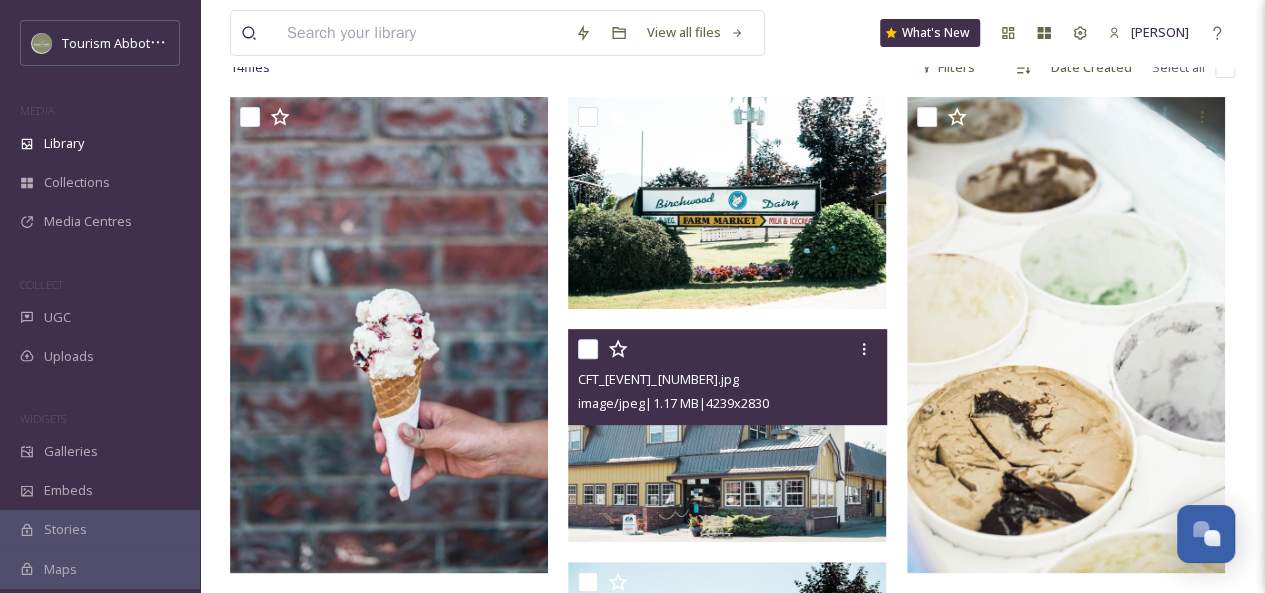 click at bounding box center [727, 436] 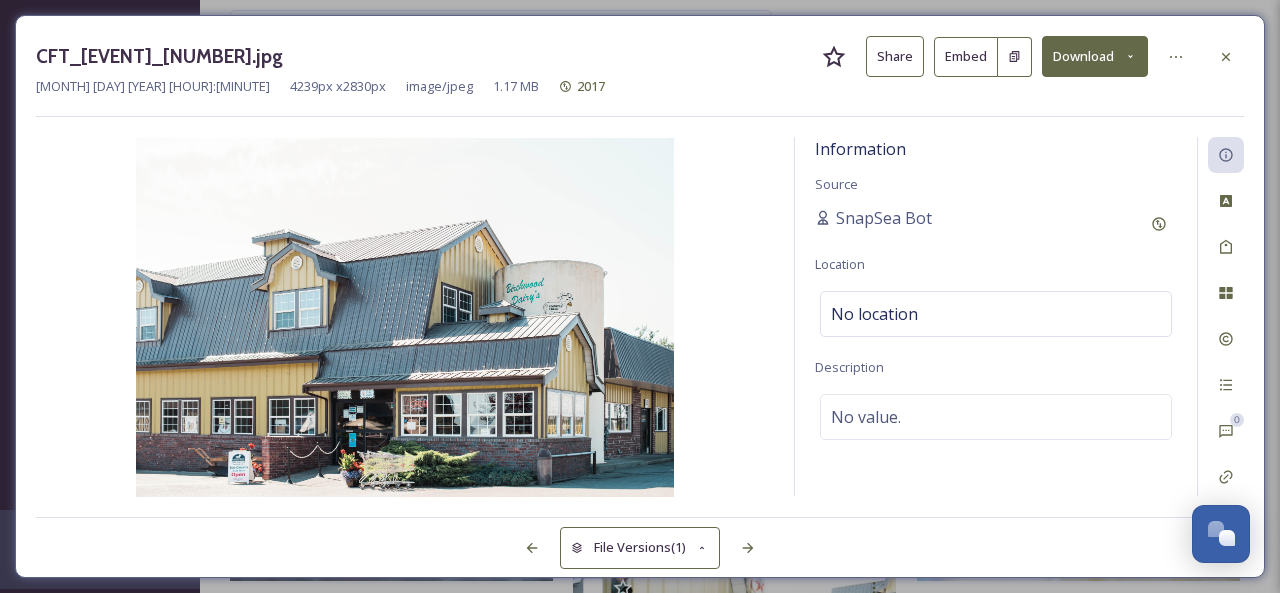 click on "Share" at bounding box center (895, 56) 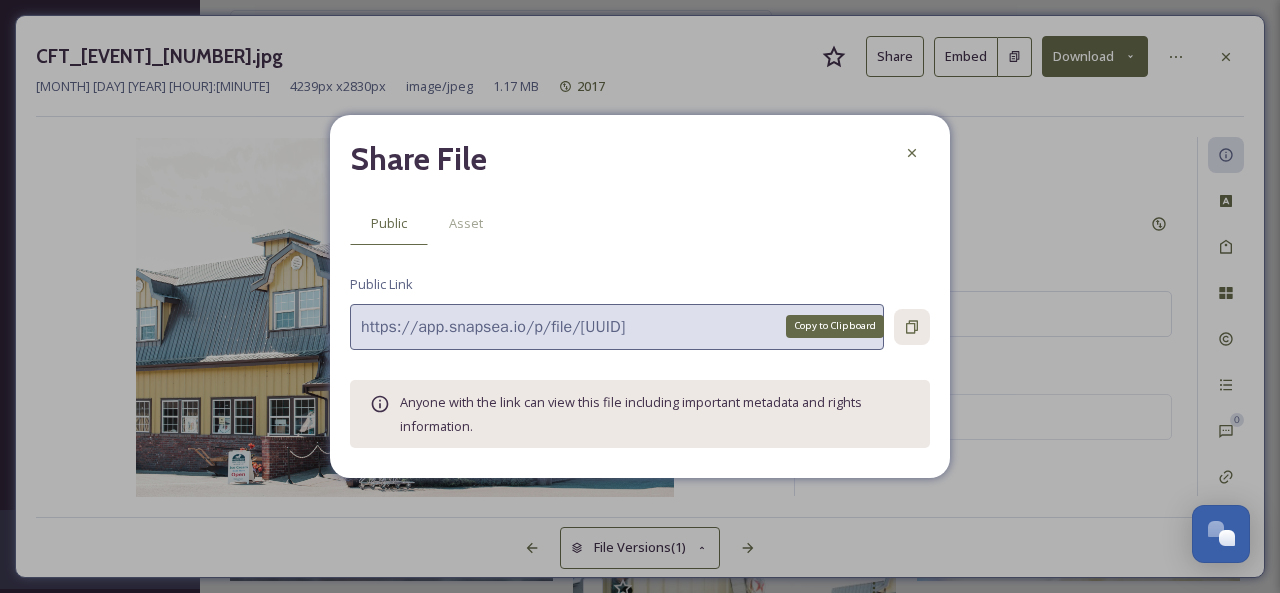 click 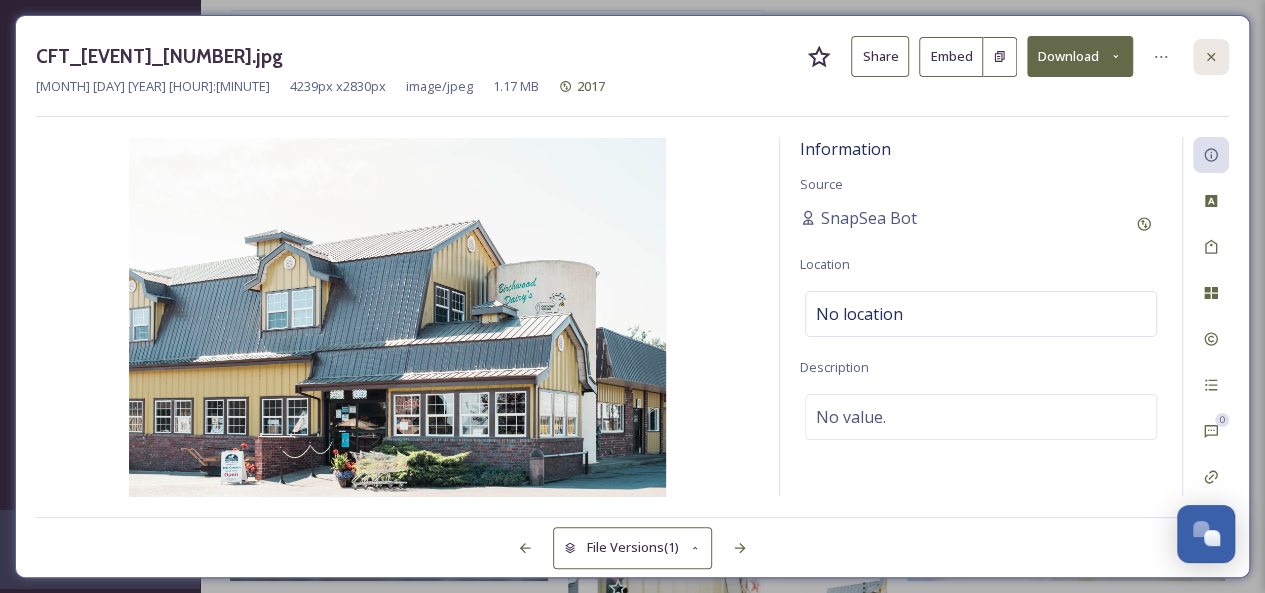 click 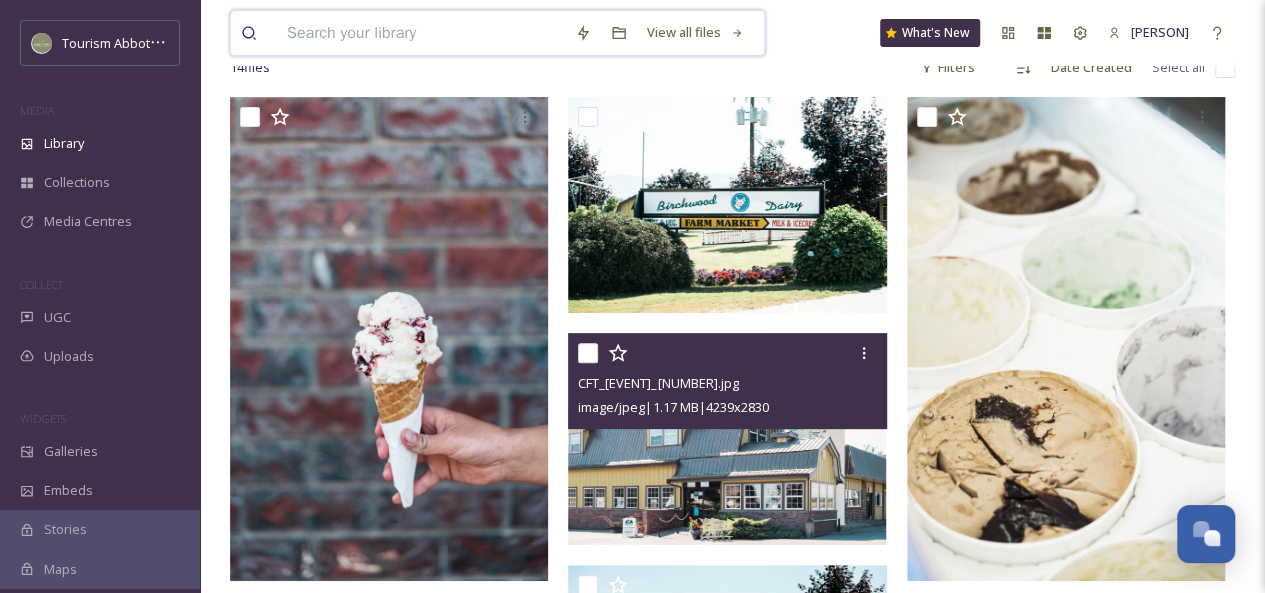 click at bounding box center (421, 33) 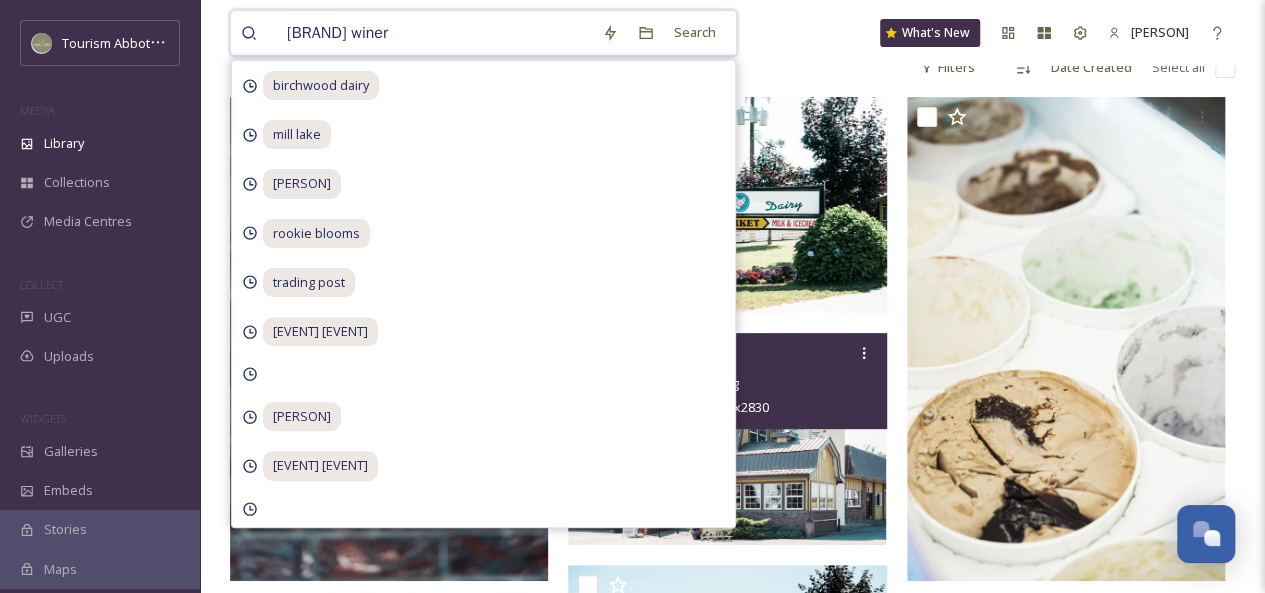 type on "[LOCATION]" 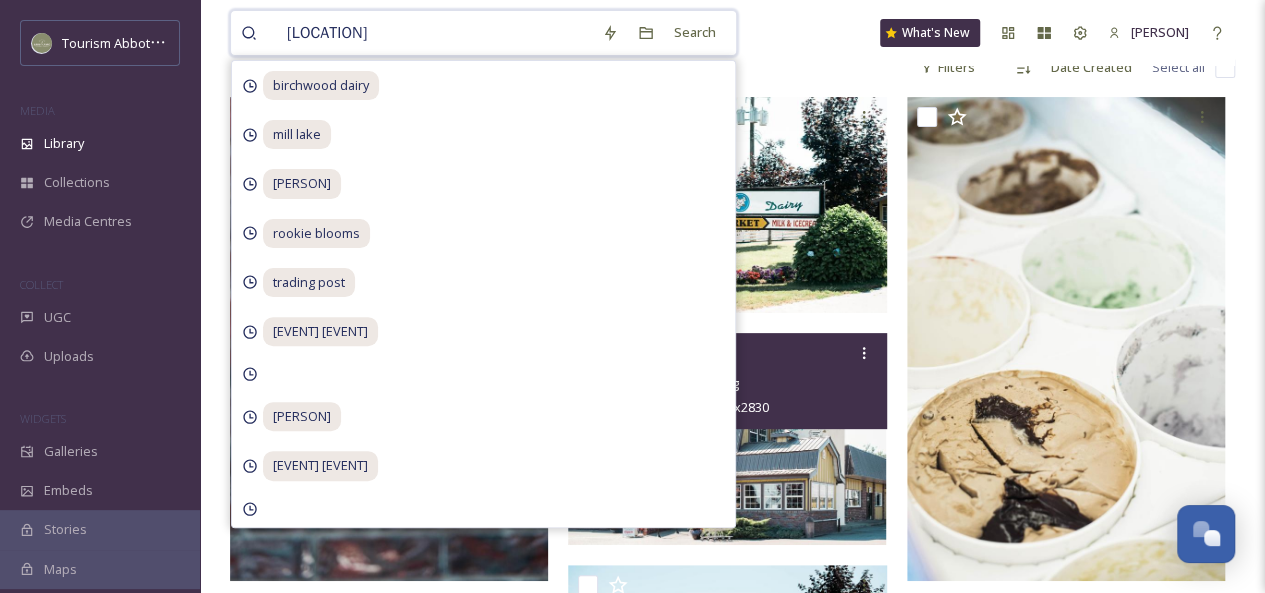 type 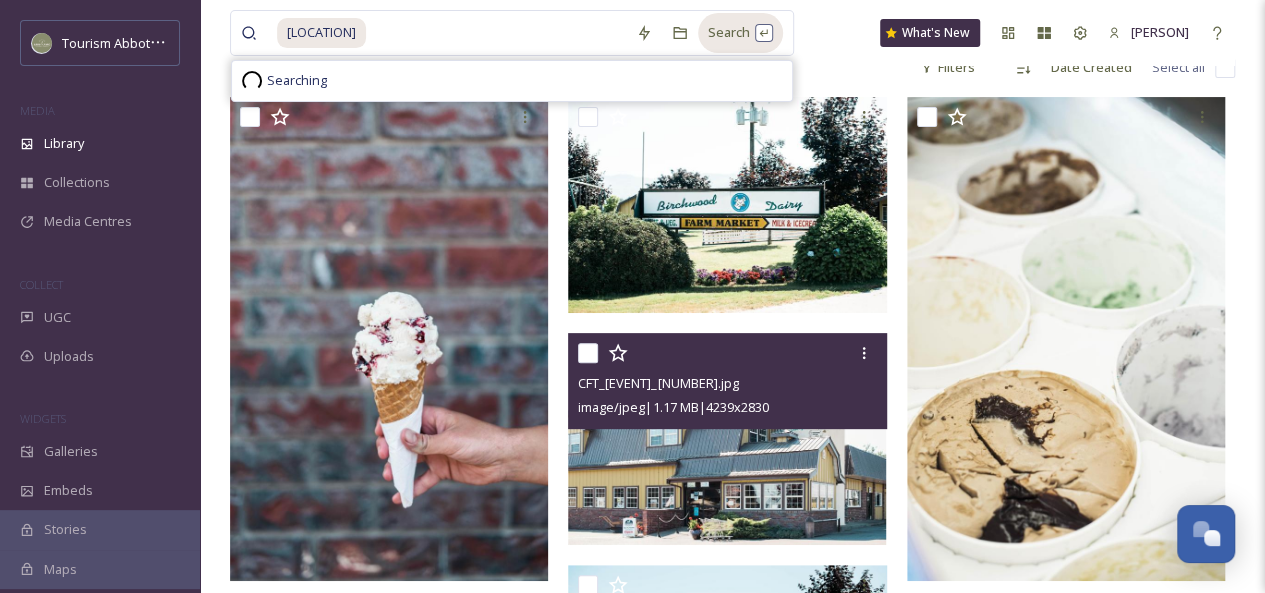 click on "Search" at bounding box center [740, 32] 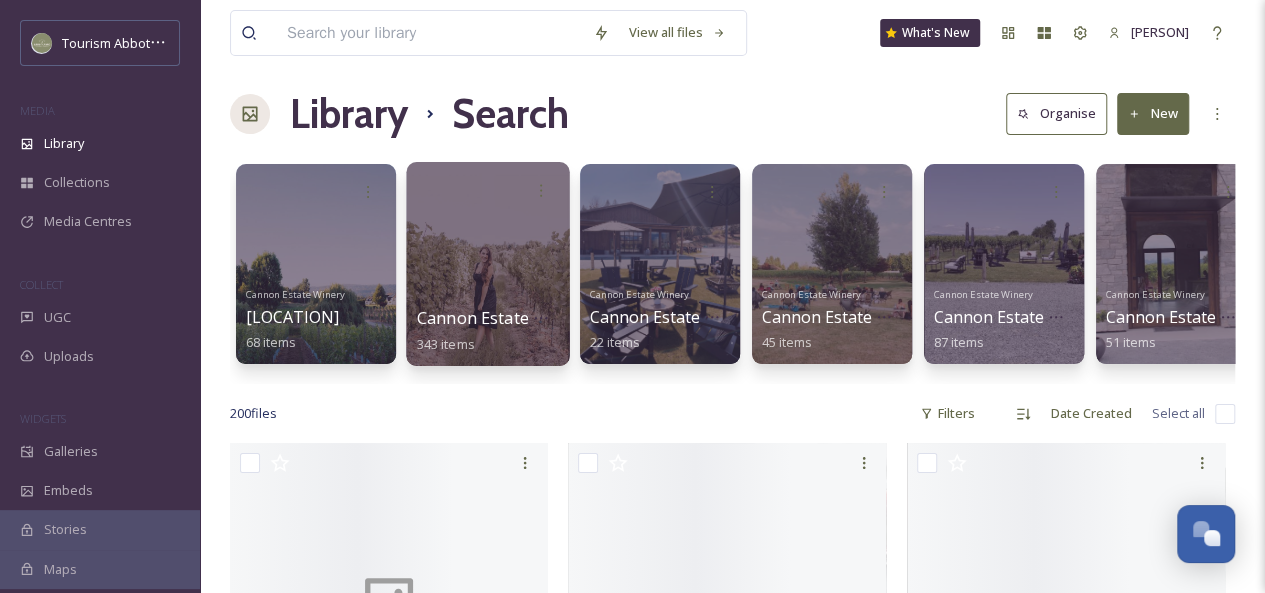 scroll, scrollTop: 19, scrollLeft: 0, axis: vertical 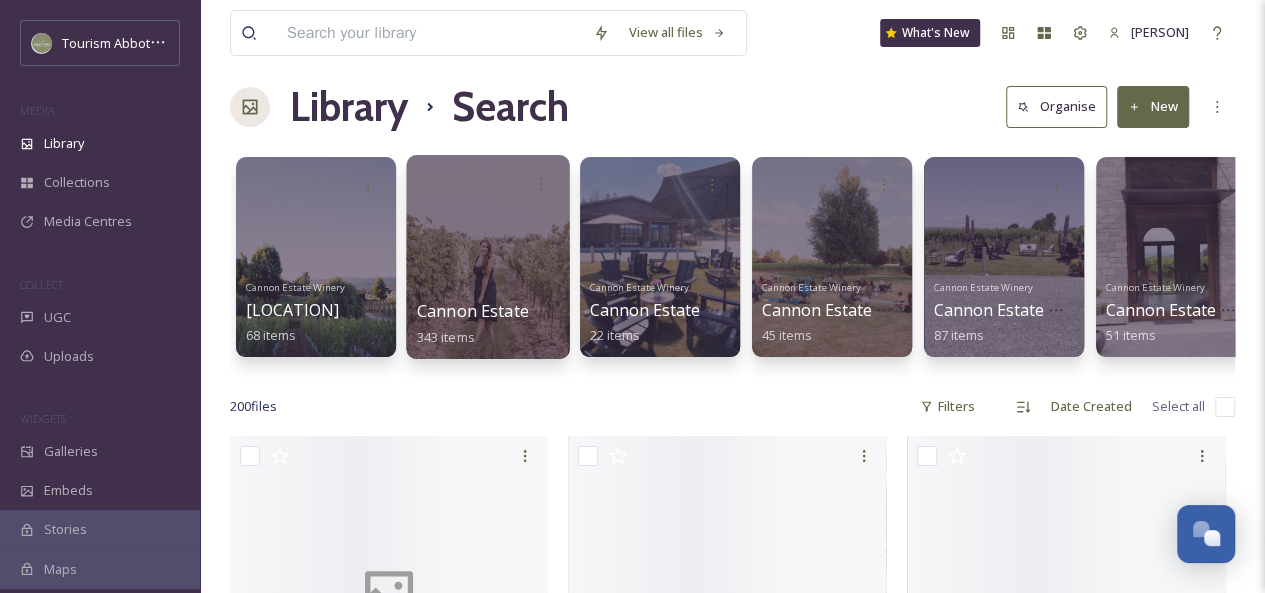 click at bounding box center [487, 257] 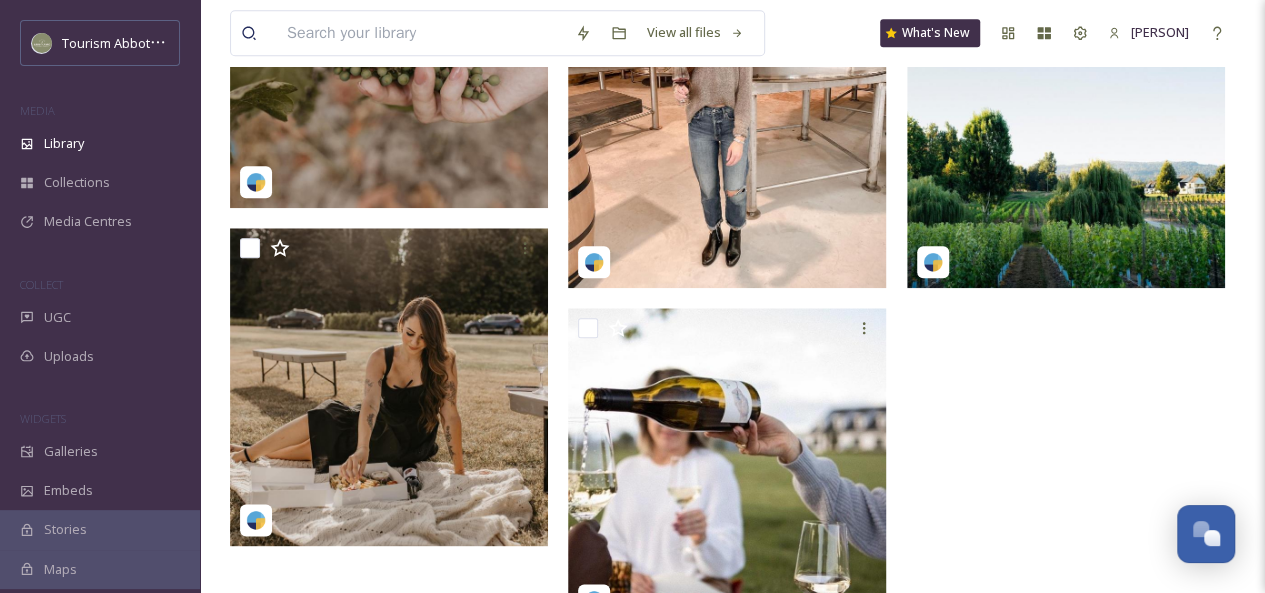 scroll, scrollTop: 930, scrollLeft: 0, axis: vertical 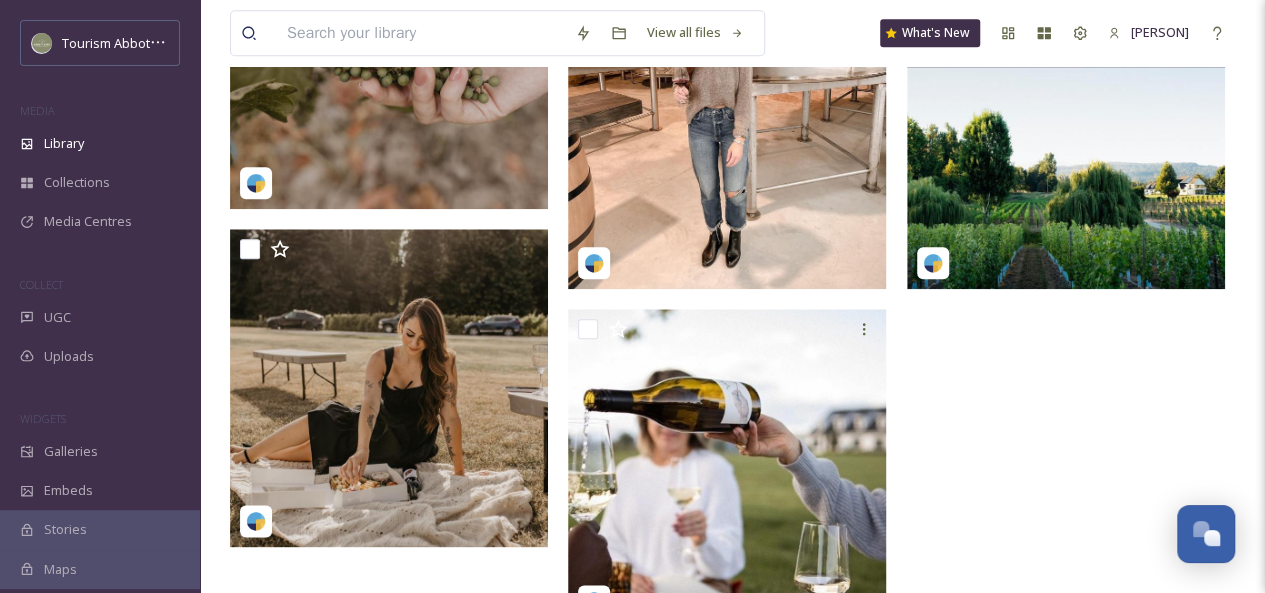 click at bounding box center [1066, 130] 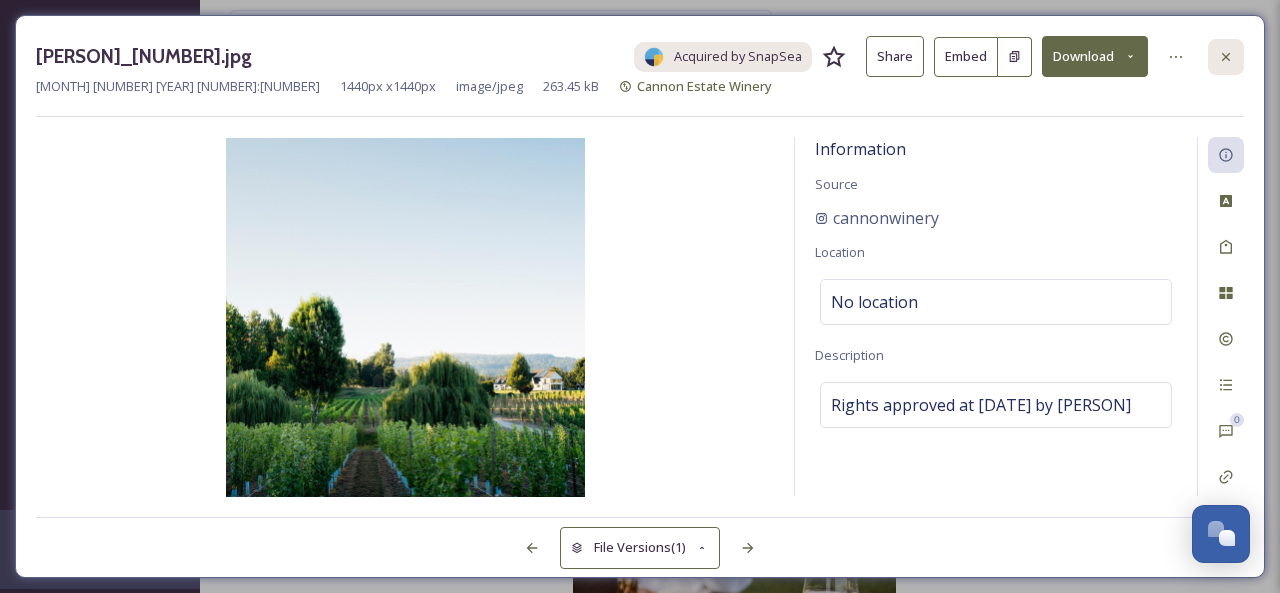 click 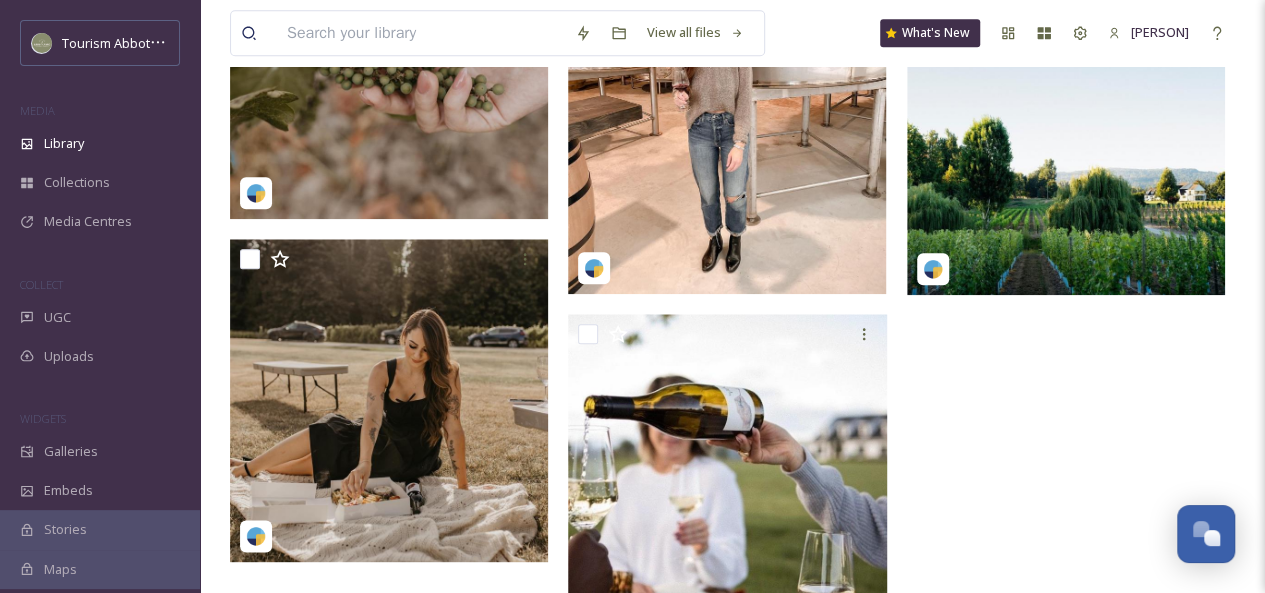 scroll, scrollTop: 0, scrollLeft: 0, axis: both 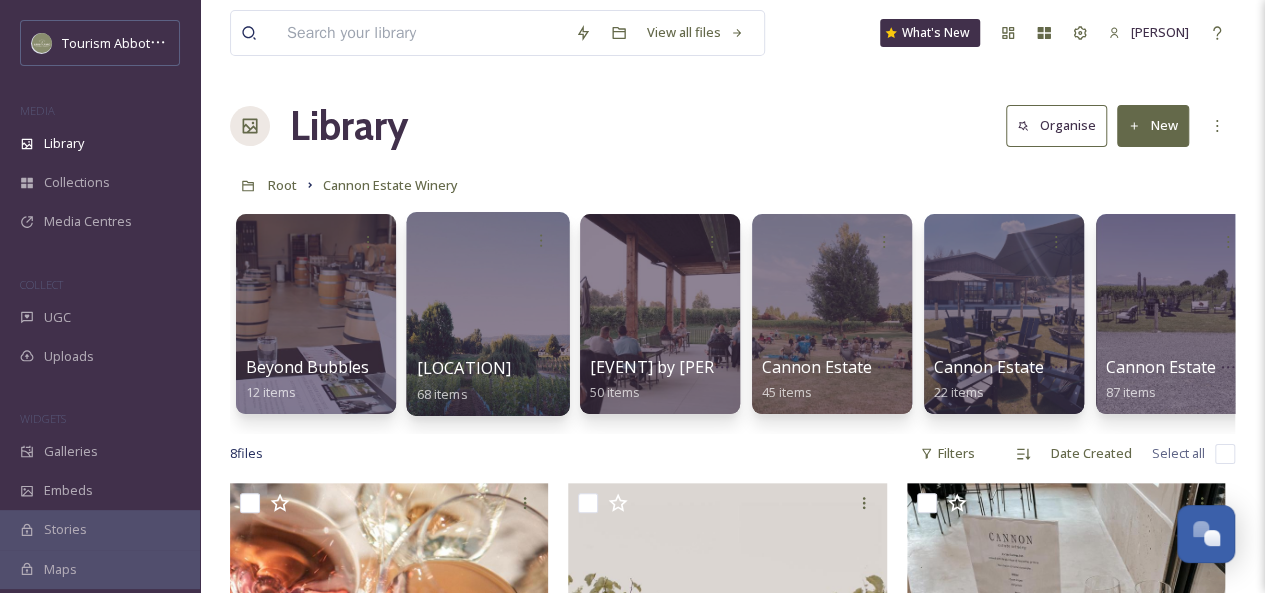 click at bounding box center (487, 314) 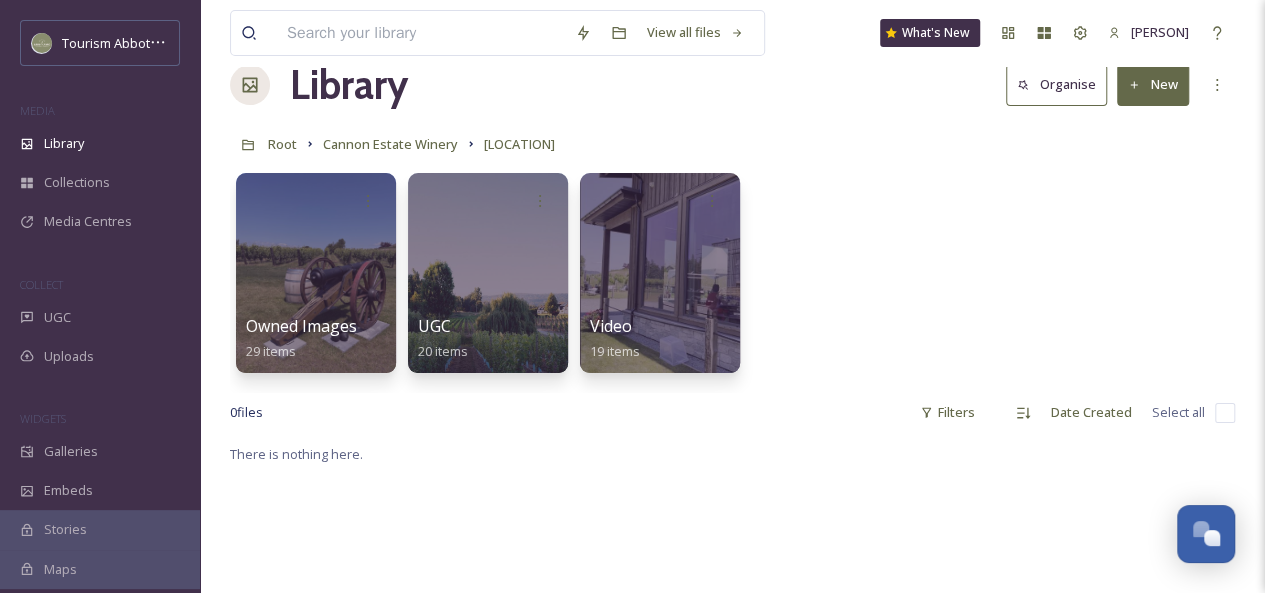 scroll, scrollTop: 42, scrollLeft: 0, axis: vertical 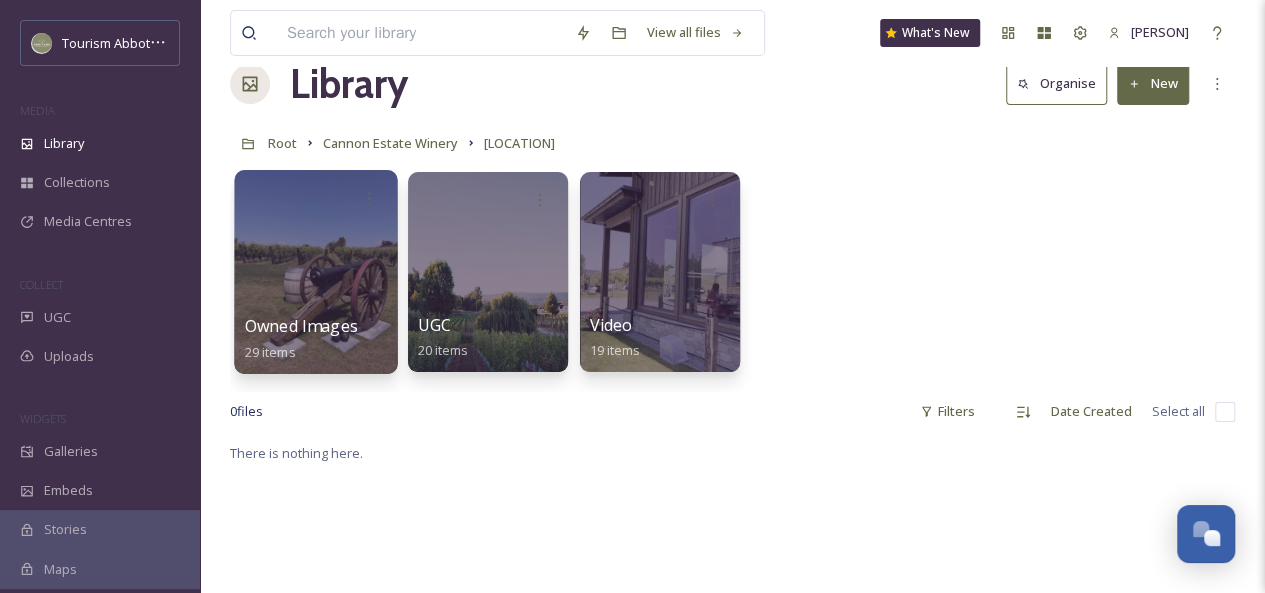 click at bounding box center [315, 272] 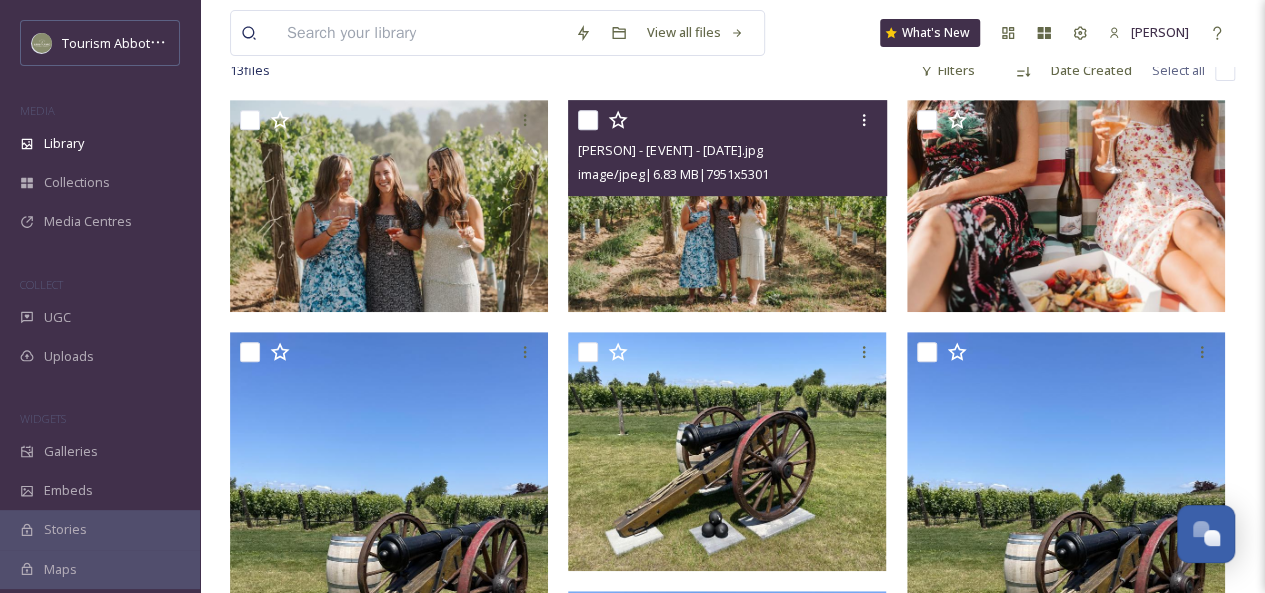 scroll, scrollTop: 425, scrollLeft: 0, axis: vertical 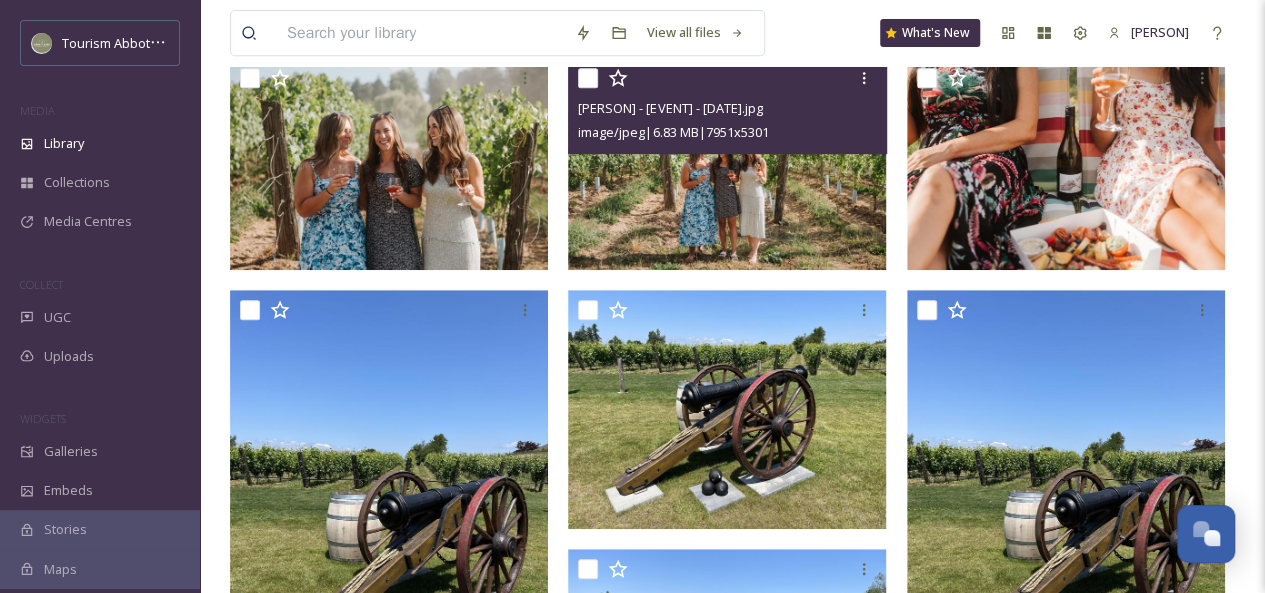 click at bounding box center [727, 164] 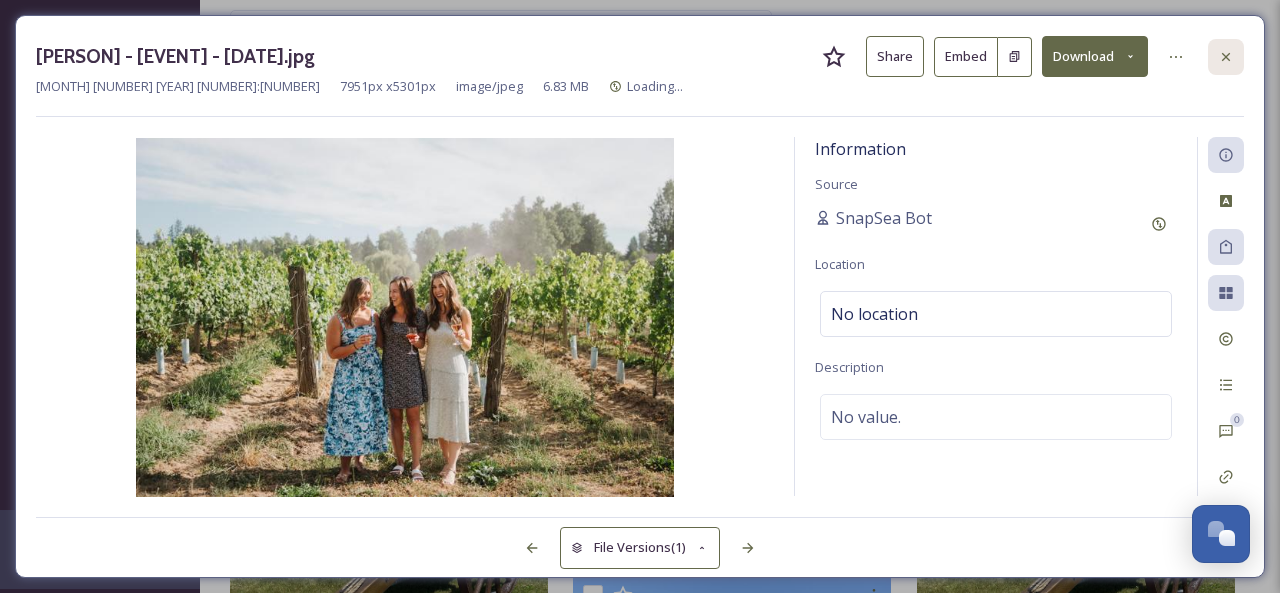 click at bounding box center (1226, 57) 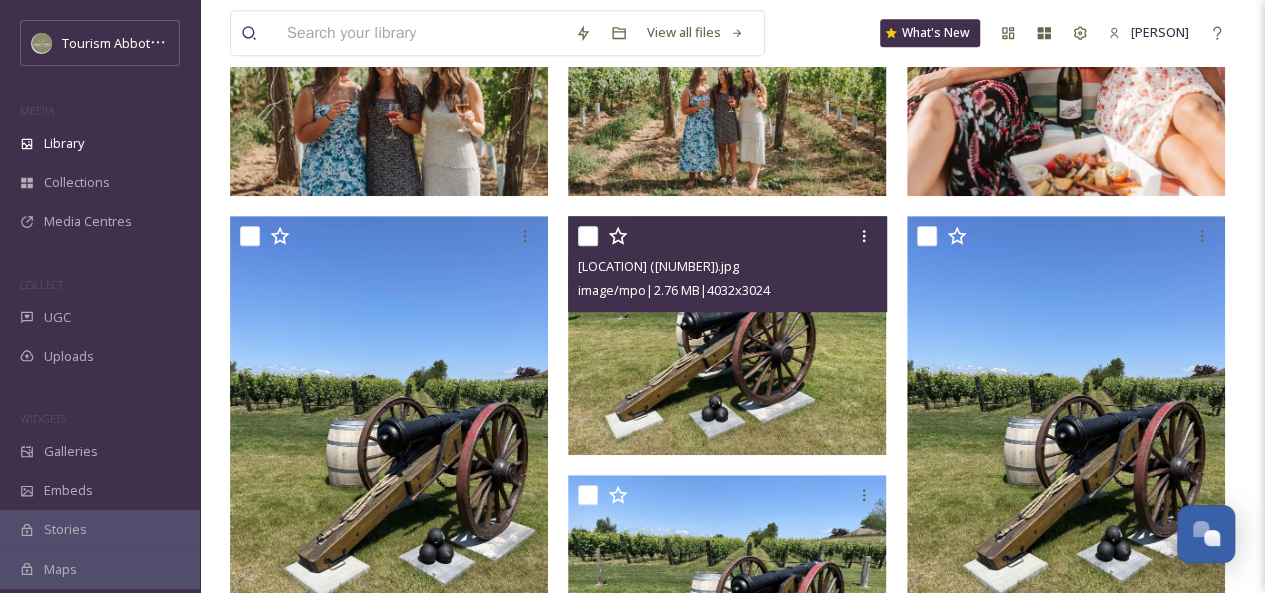 scroll, scrollTop: 0, scrollLeft: 0, axis: both 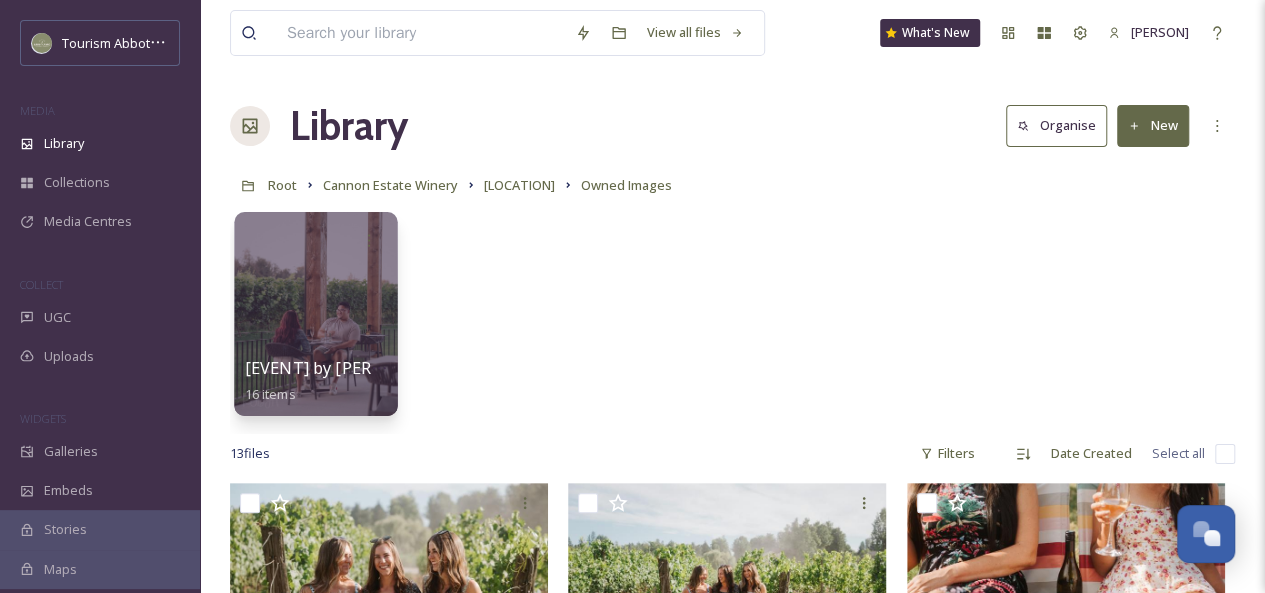 click at bounding box center [315, 314] 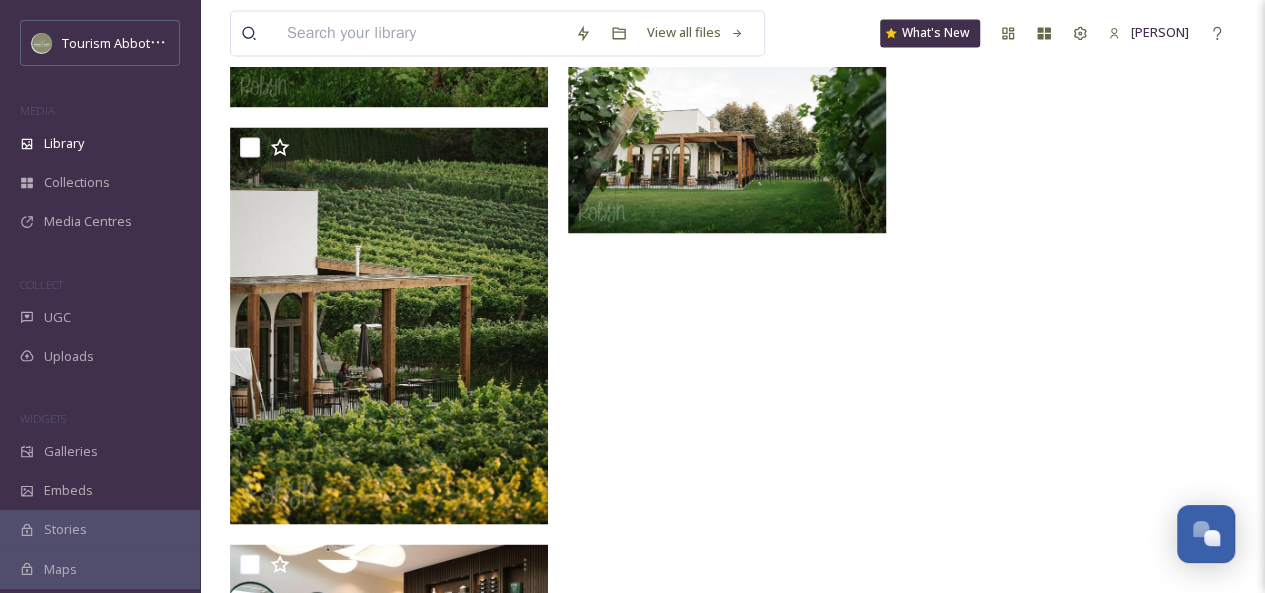 scroll, scrollTop: 1629, scrollLeft: 0, axis: vertical 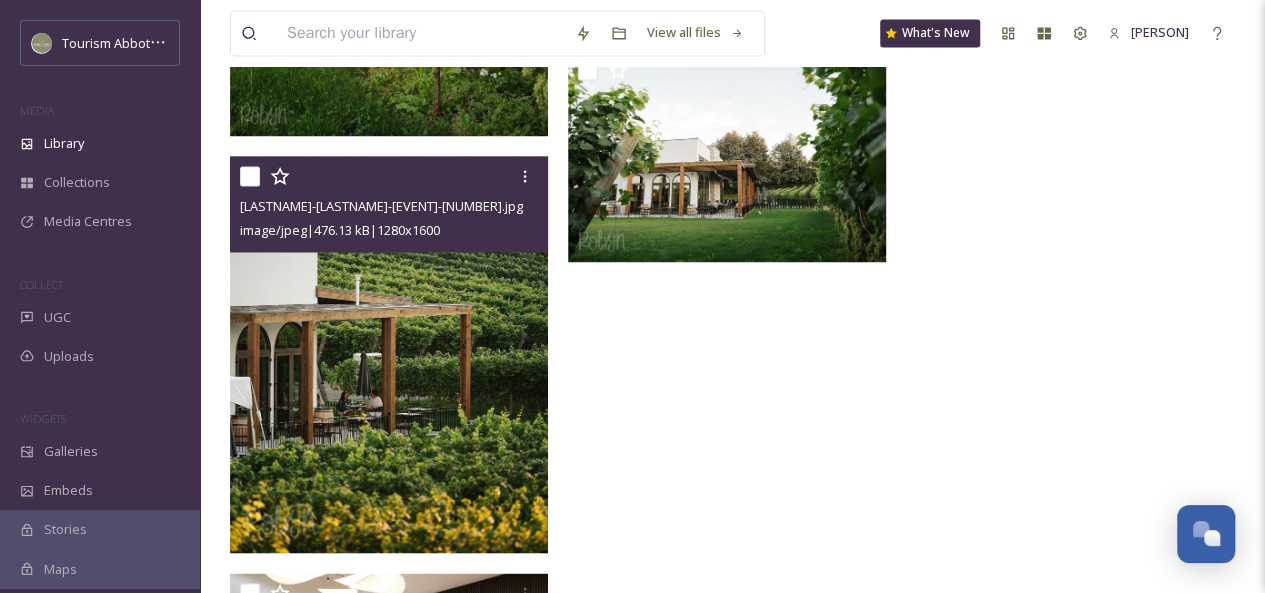 click at bounding box center [389, 355] 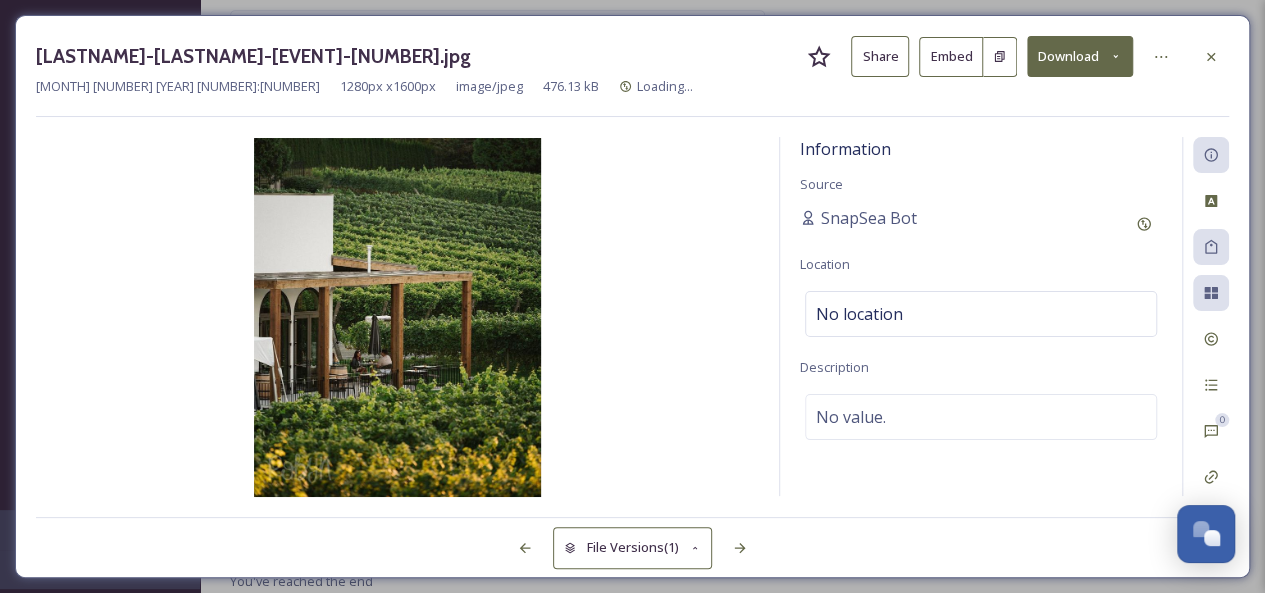 scroll, scrollTop: 1410, scrollLeft: 0, axis: vertical 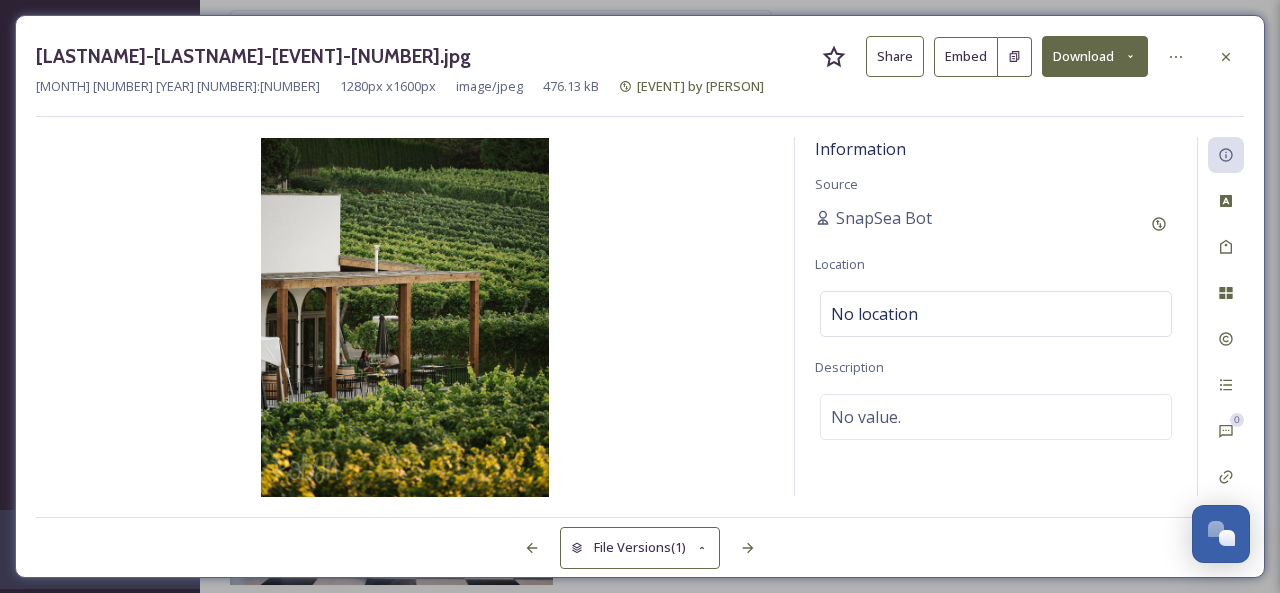click on "Share" at bounding box center (895, 56) 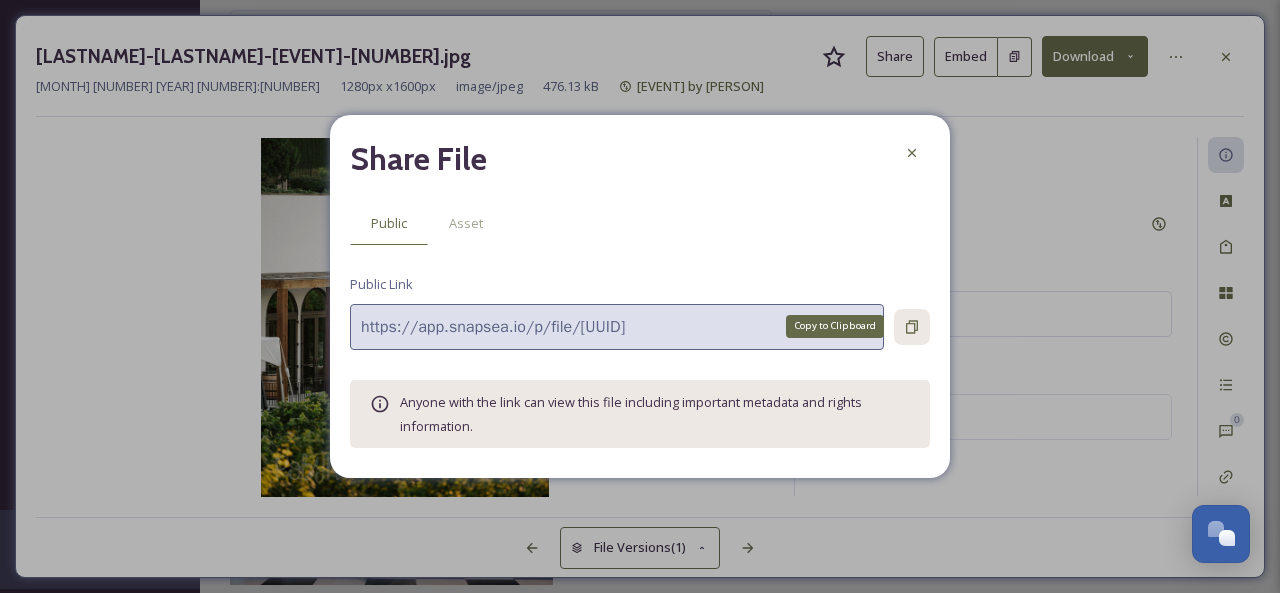click 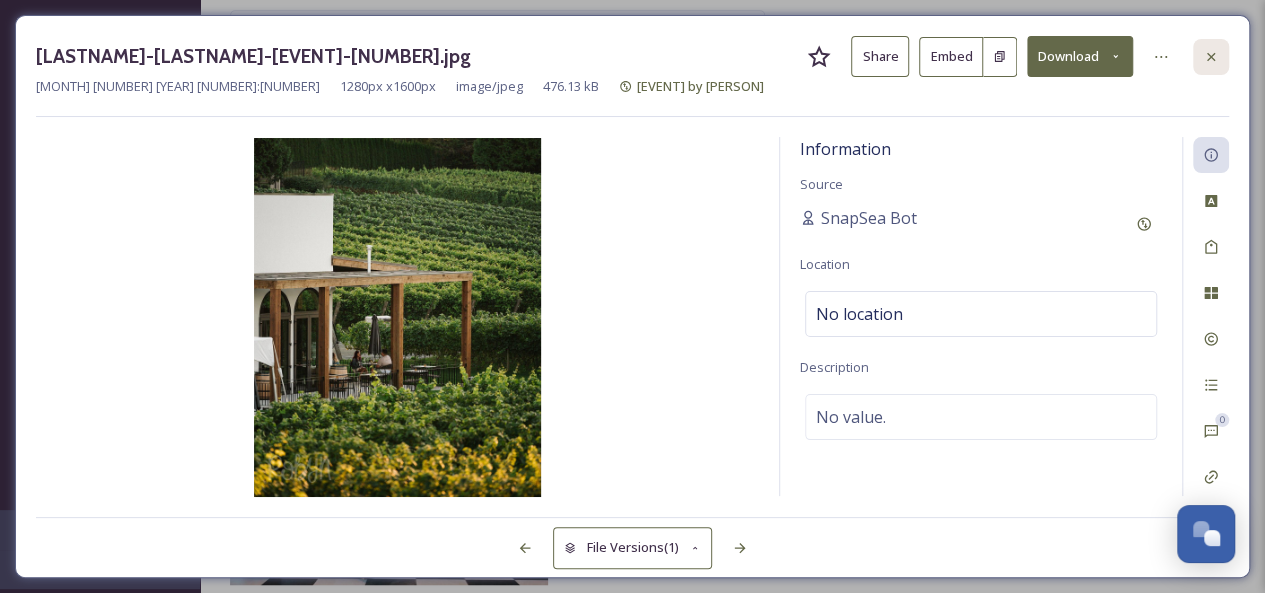 click 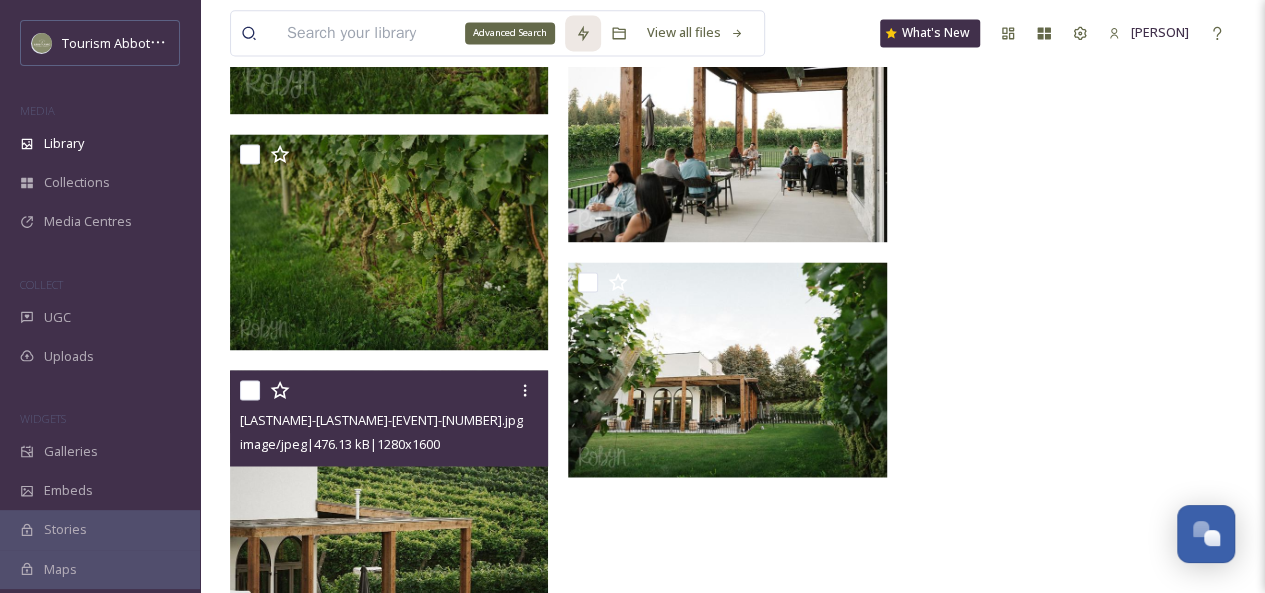click on "Advanced Search" at bounding box center [510, 33] 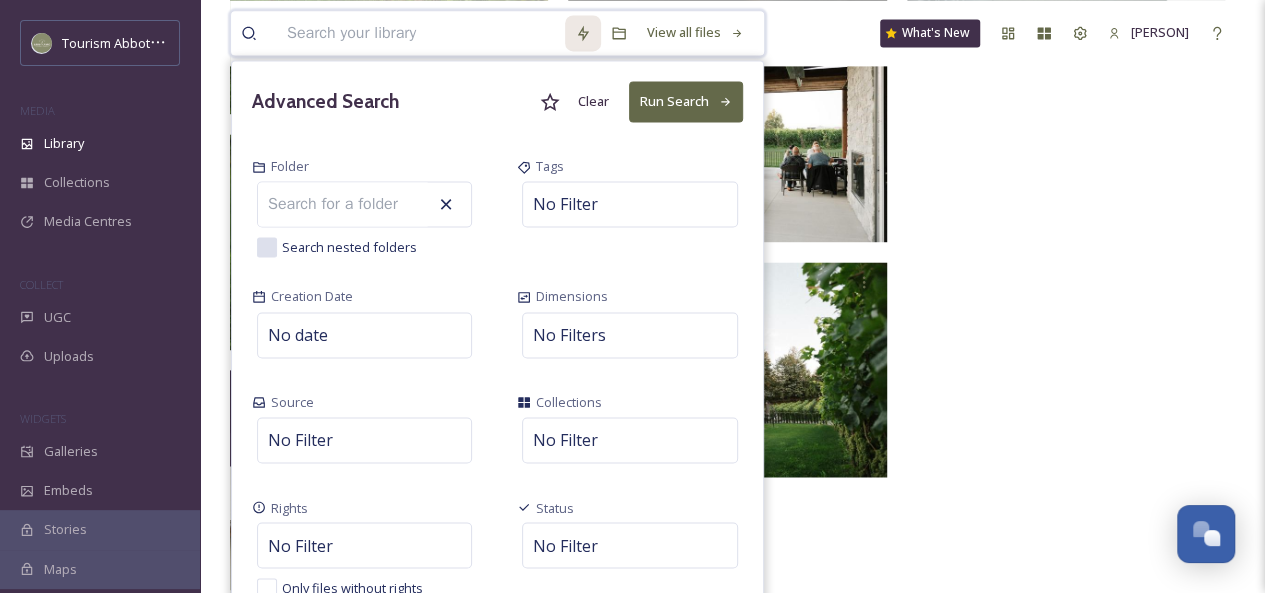 click at bounding box center [421, 33] 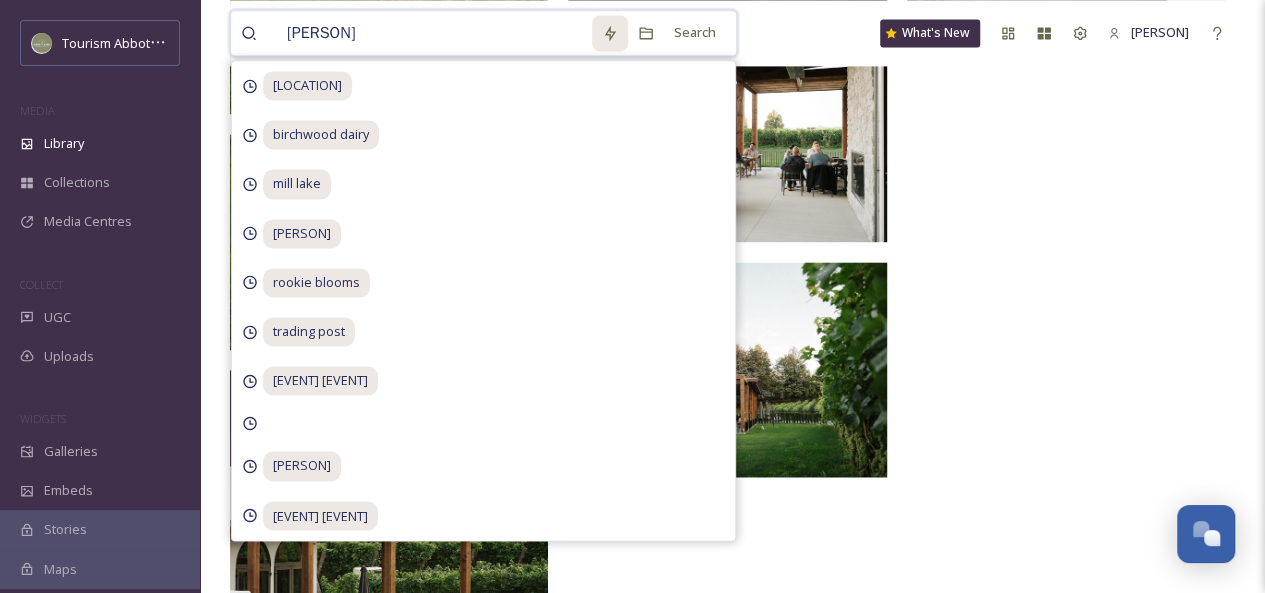 type on "[PERSON]" 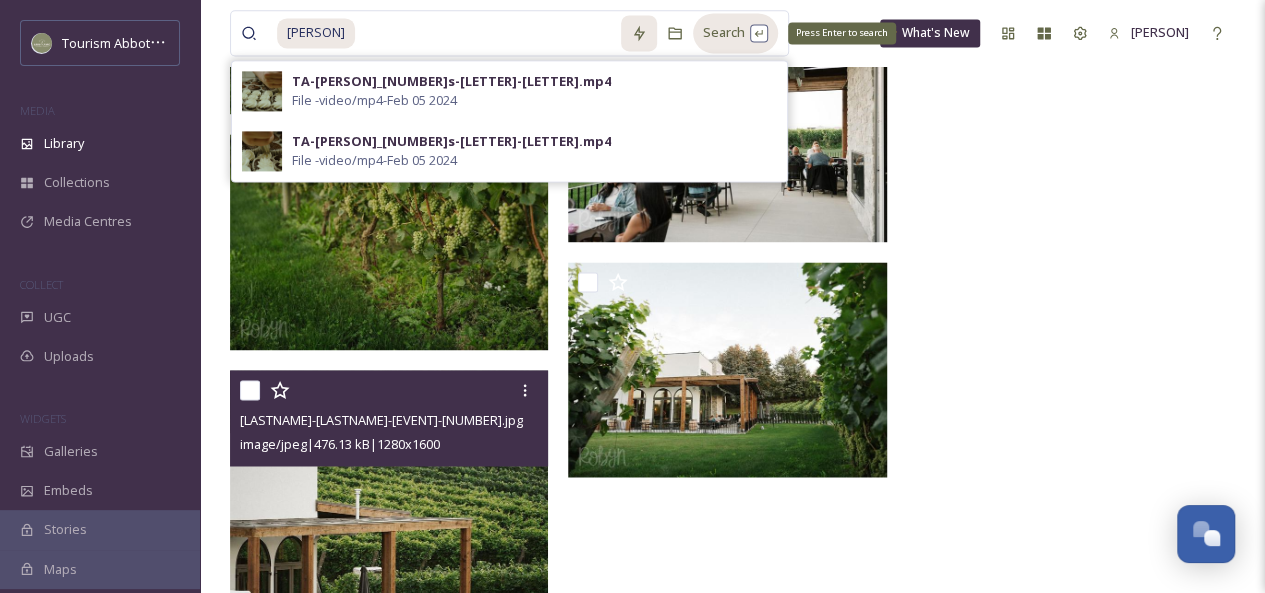 click on "Search Press Enter to search" at bounding box center [735, 32] 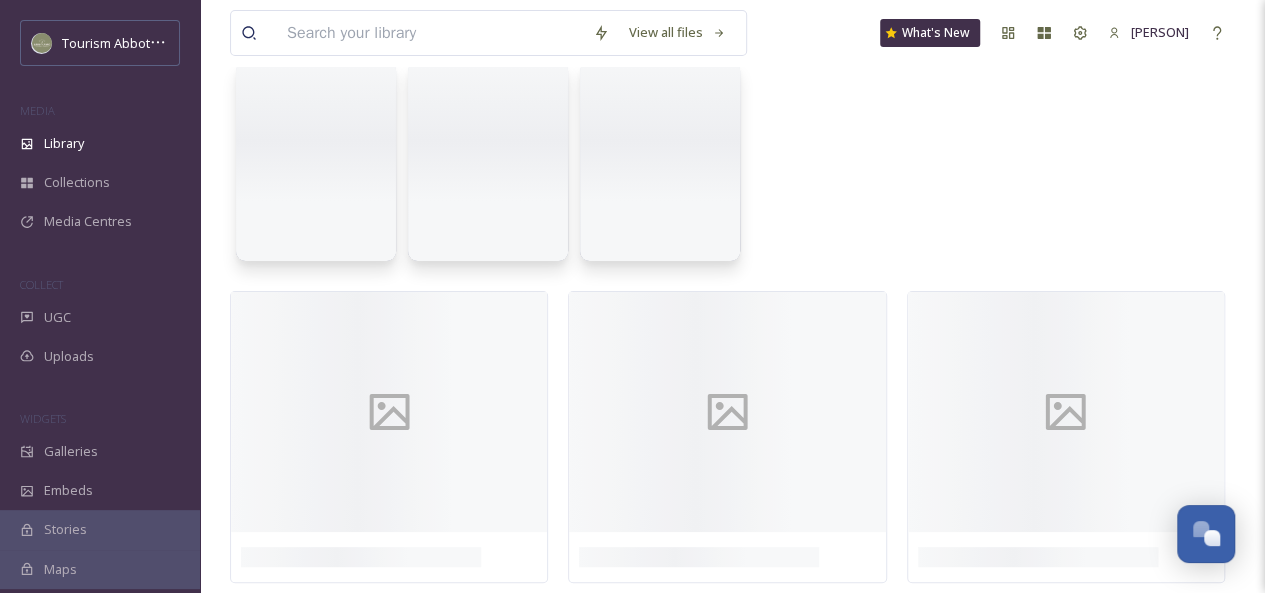 scroll, scrollTop: 0, scrollLeft: 0, axis: both 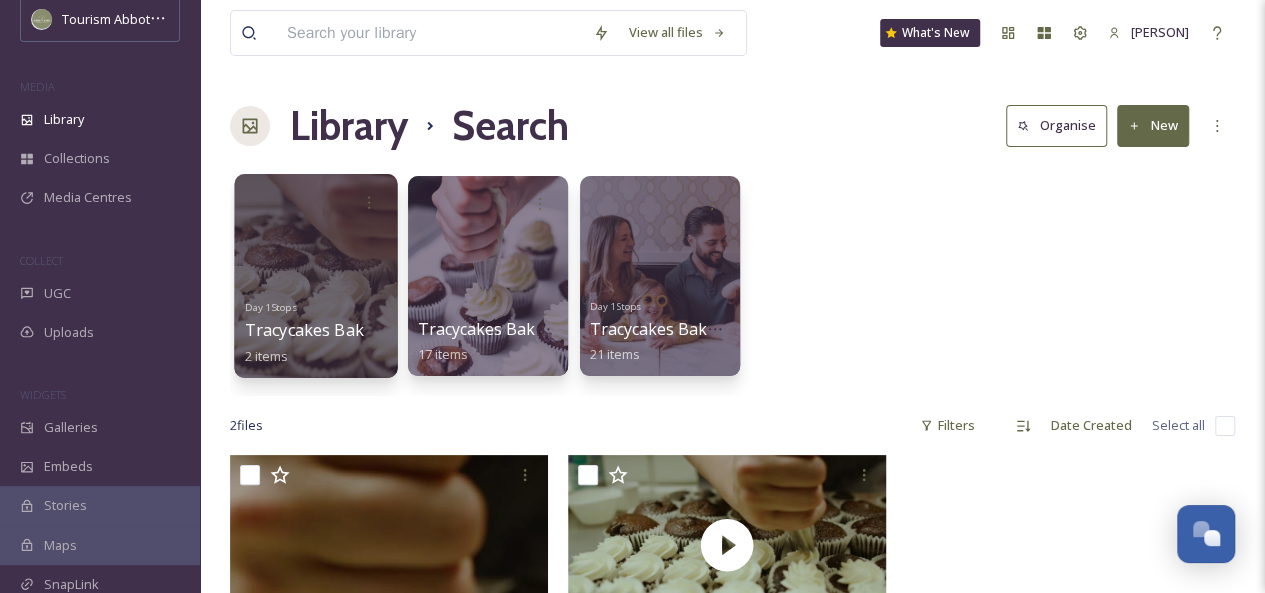 click at bounding box center [315, 276] 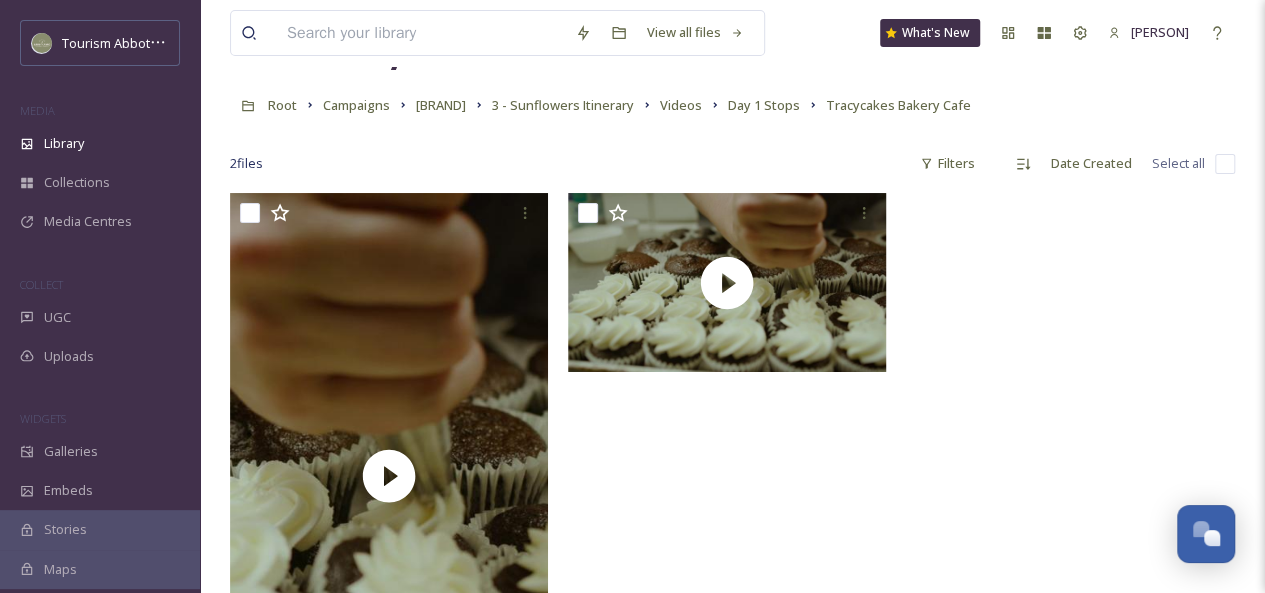 scroll, scrollTop: 82, scrollLeft: 0, axis: vertical 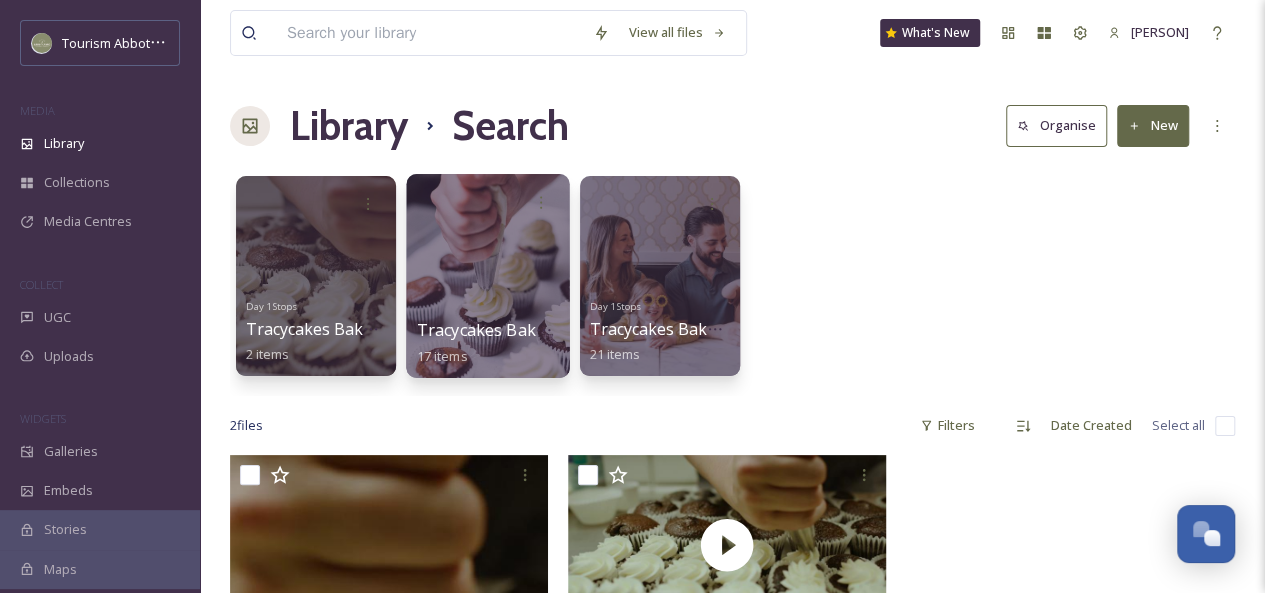 click at bounding box center (487, 276) 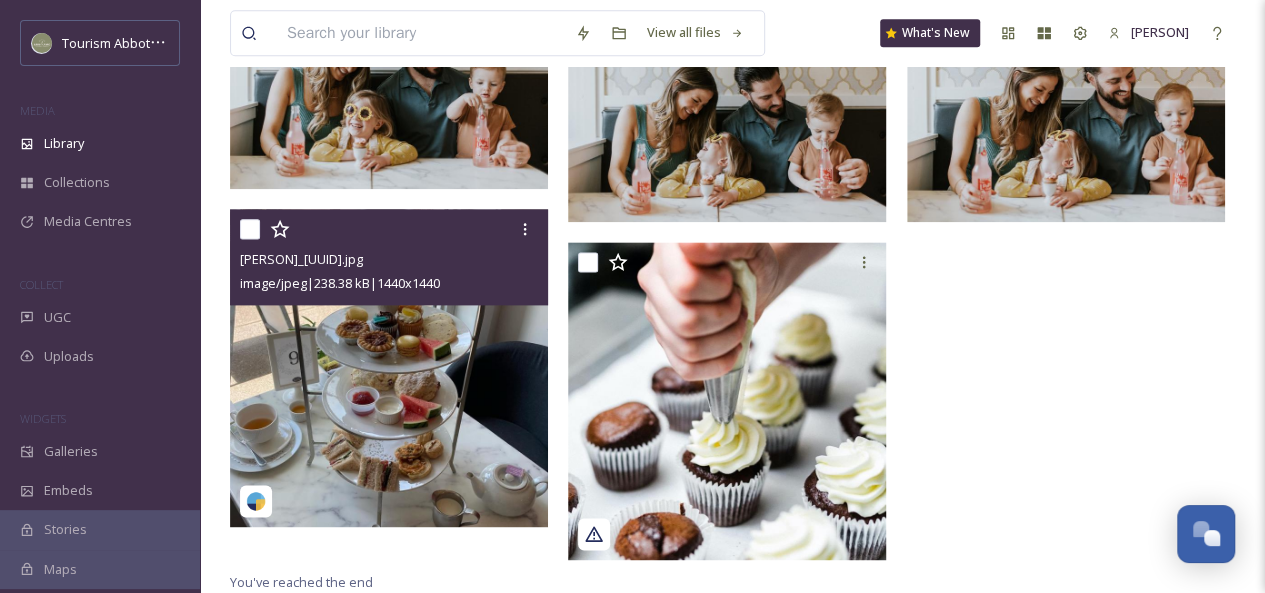 scroll, scrollTop: 1190, scrollLeft: 0, axis: vertical 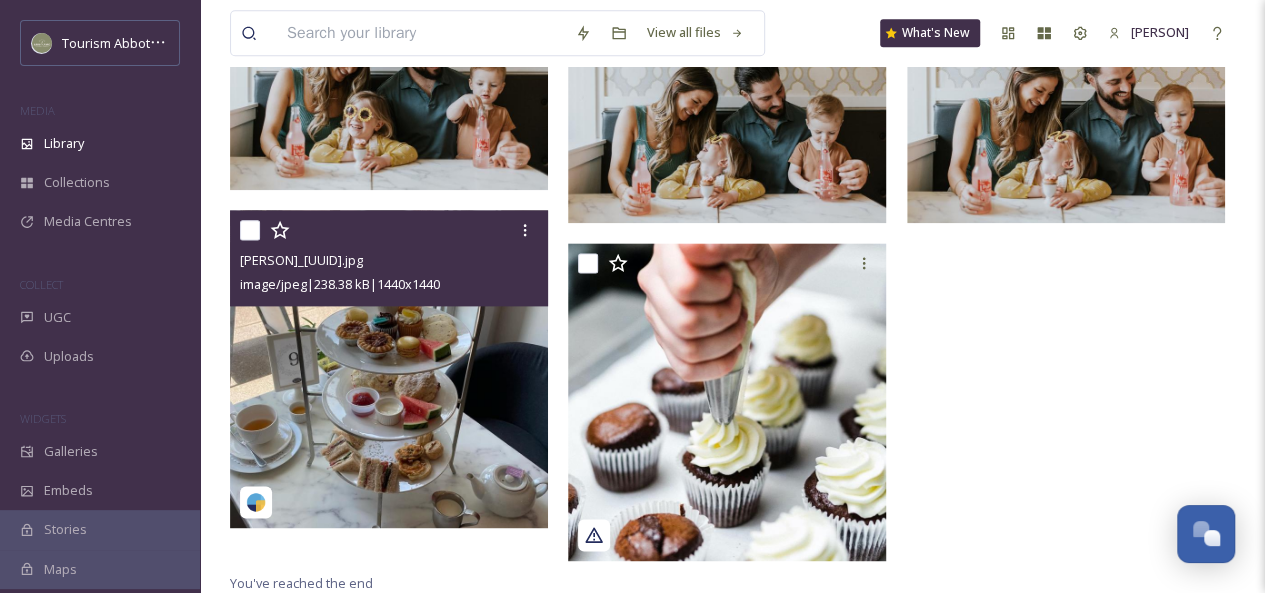 click at bounding box center [389, 369] 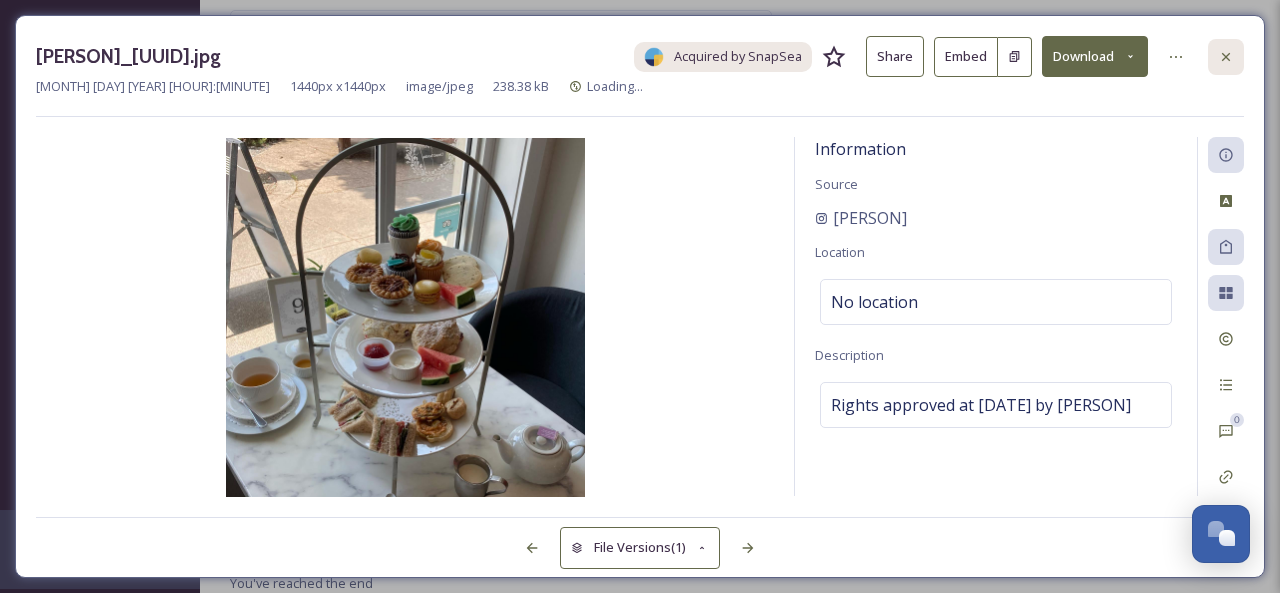 click 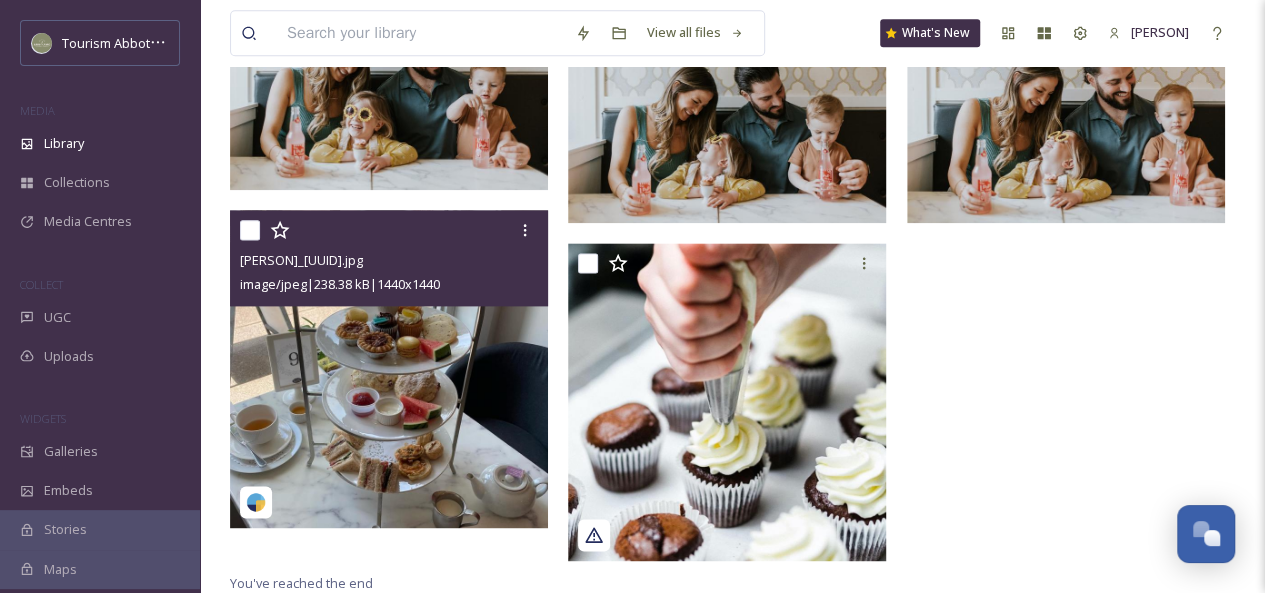 scroll, scrollTop: 0, scrollLeft: 0, axis: both 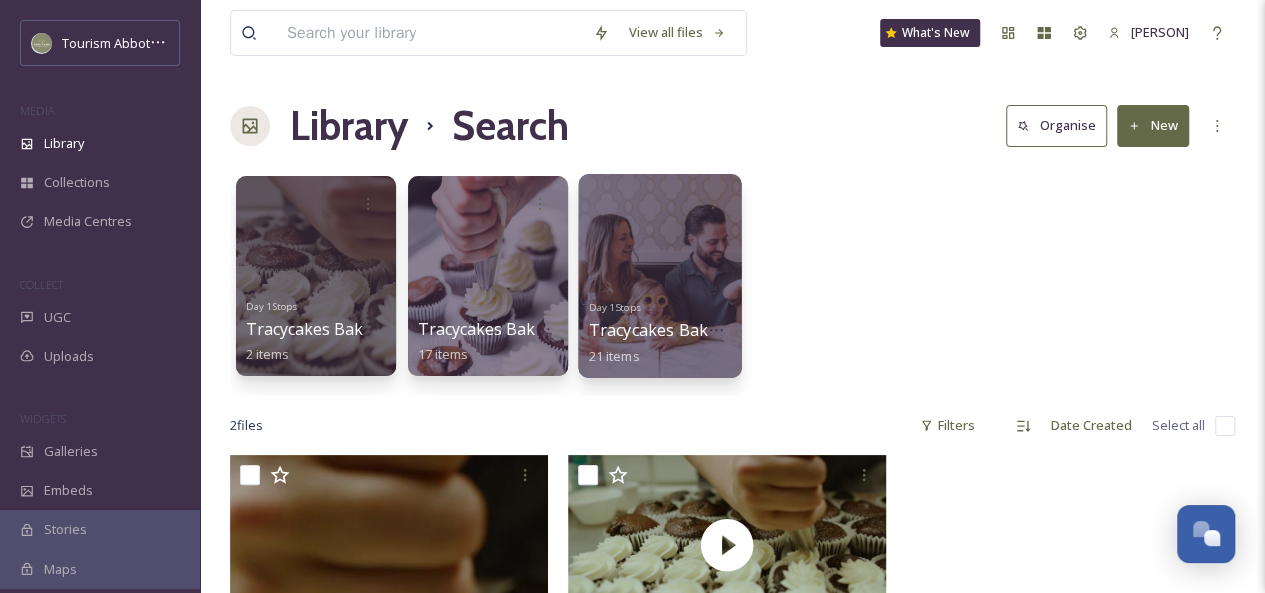 click at bounding box center (659, 276) 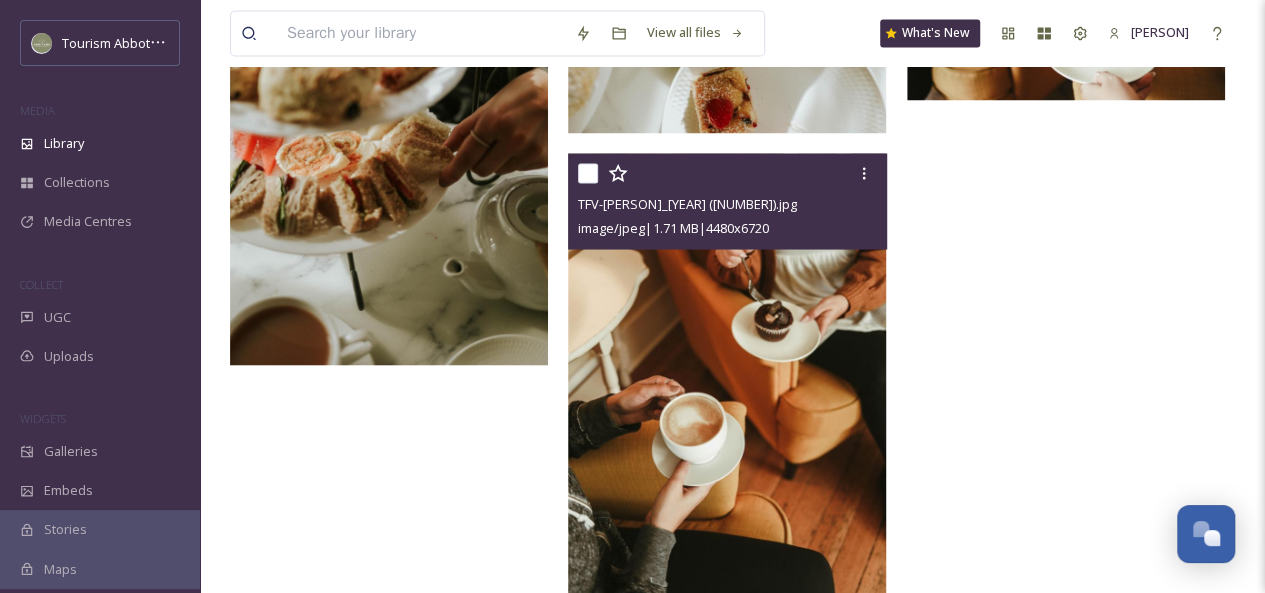 click at bounding box center (727, 391) 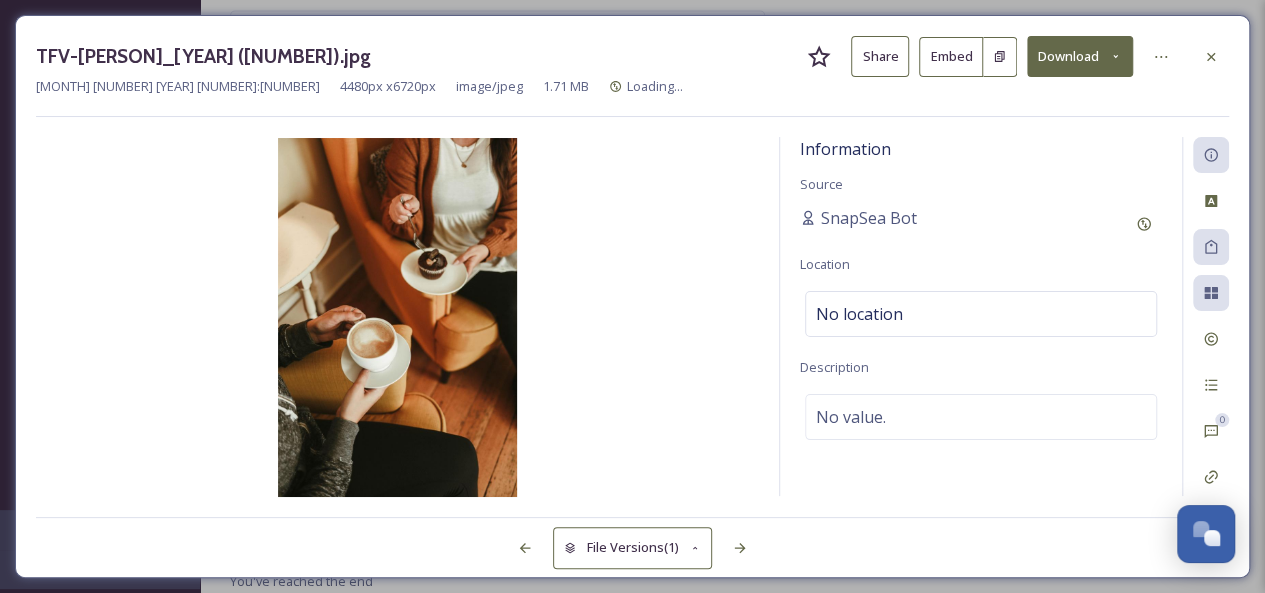 scroll, scrollTop: 1582, scrollLeft: 0, axis: vertical 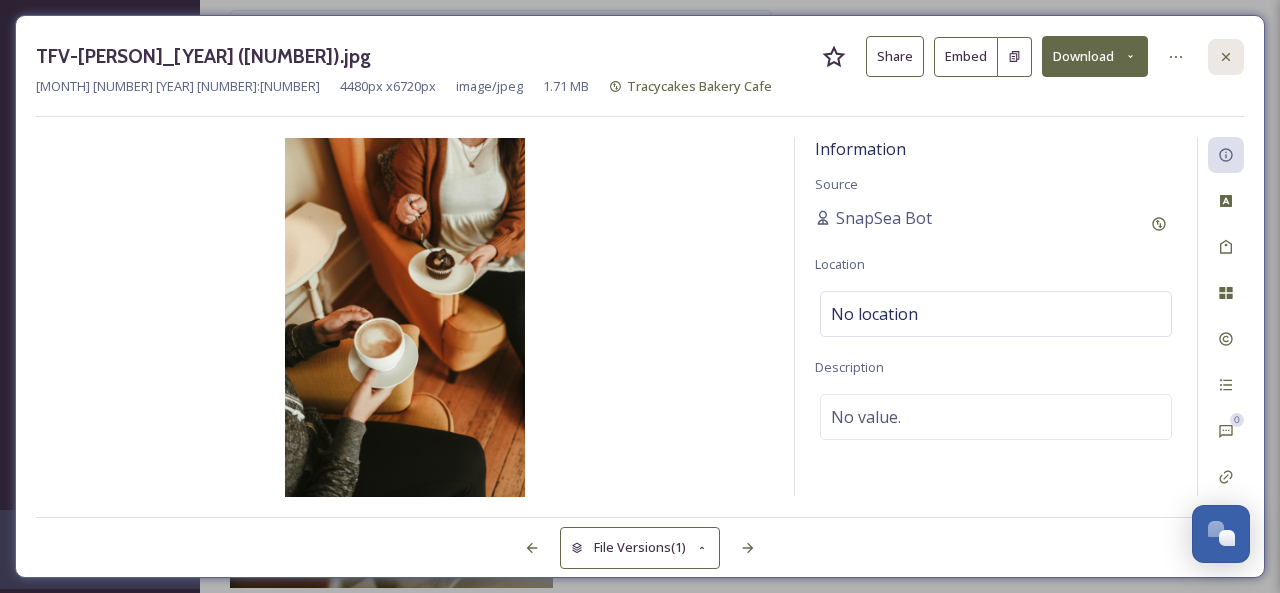 click 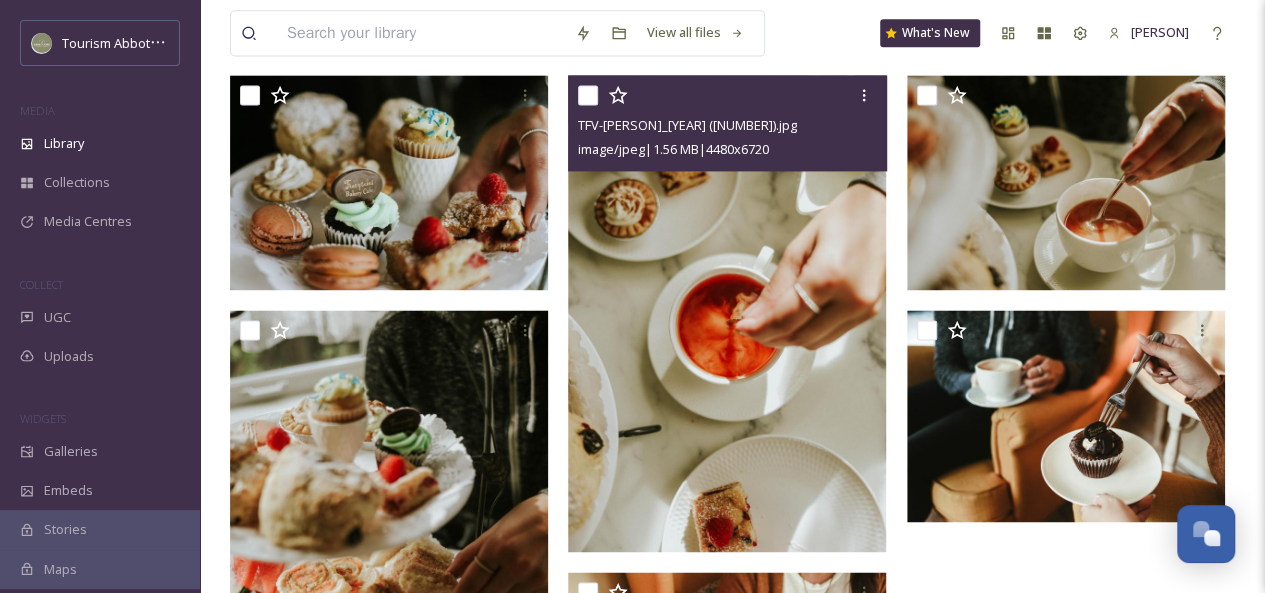 scroll, scrollTop: 1368, scrollLeft: 0, axis: vertical 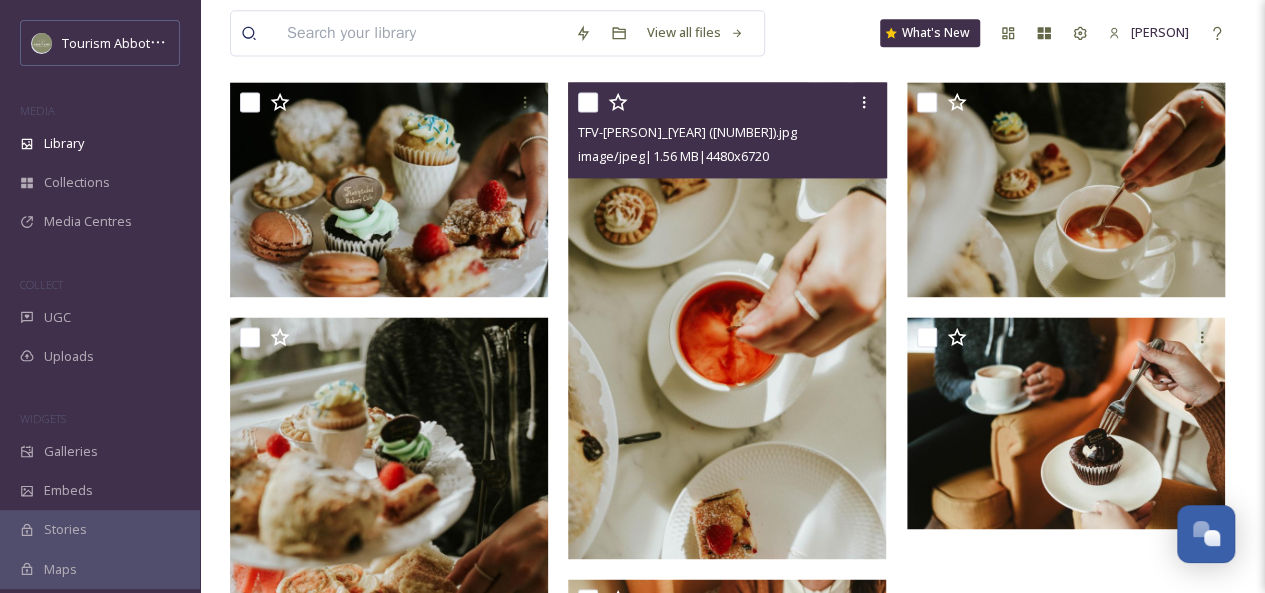 click at bounding box center [727, 320] 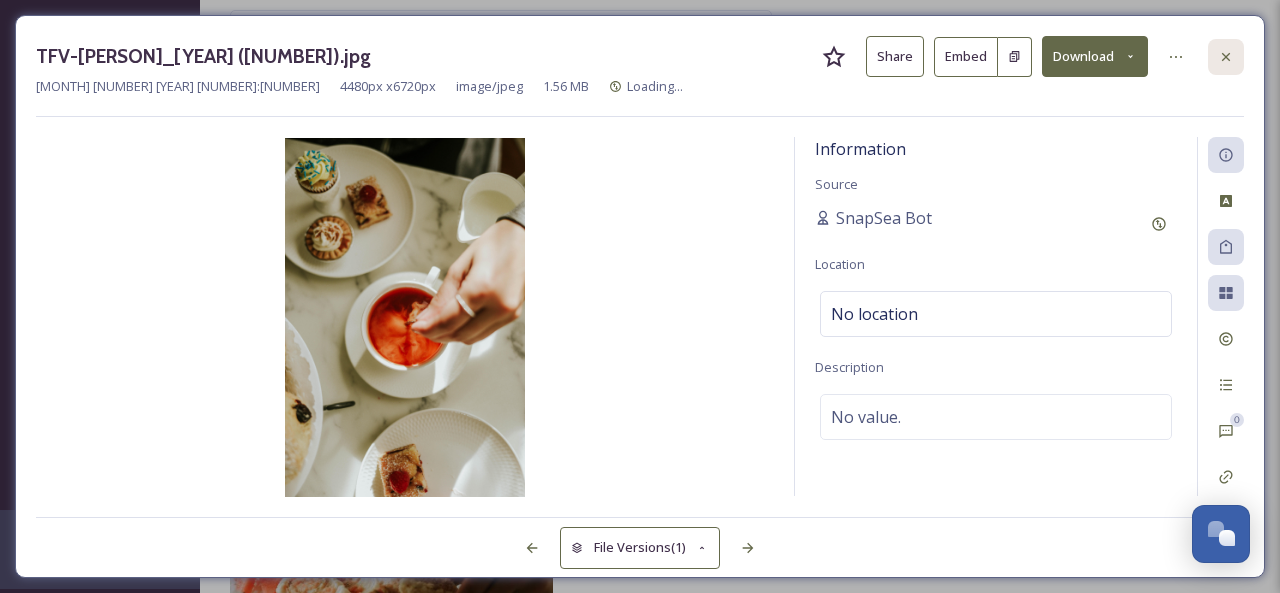 click 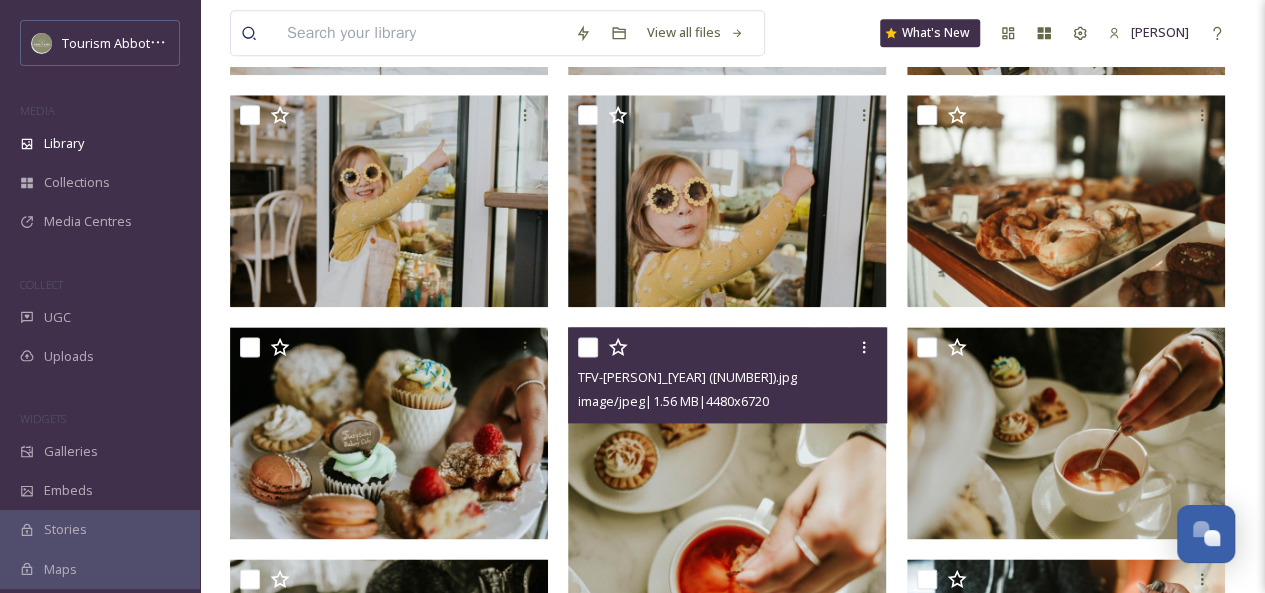 scroll, scrollTop: 1087, scrollLeft: 0, axis: vertical 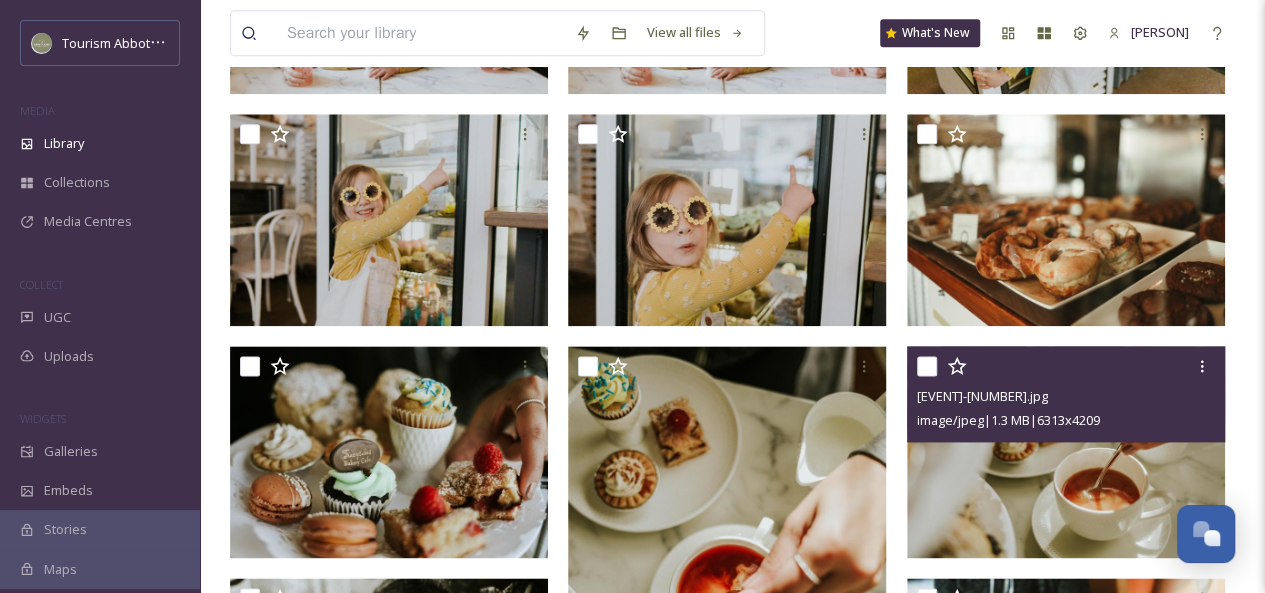 click at bounding box center (1066, 452) 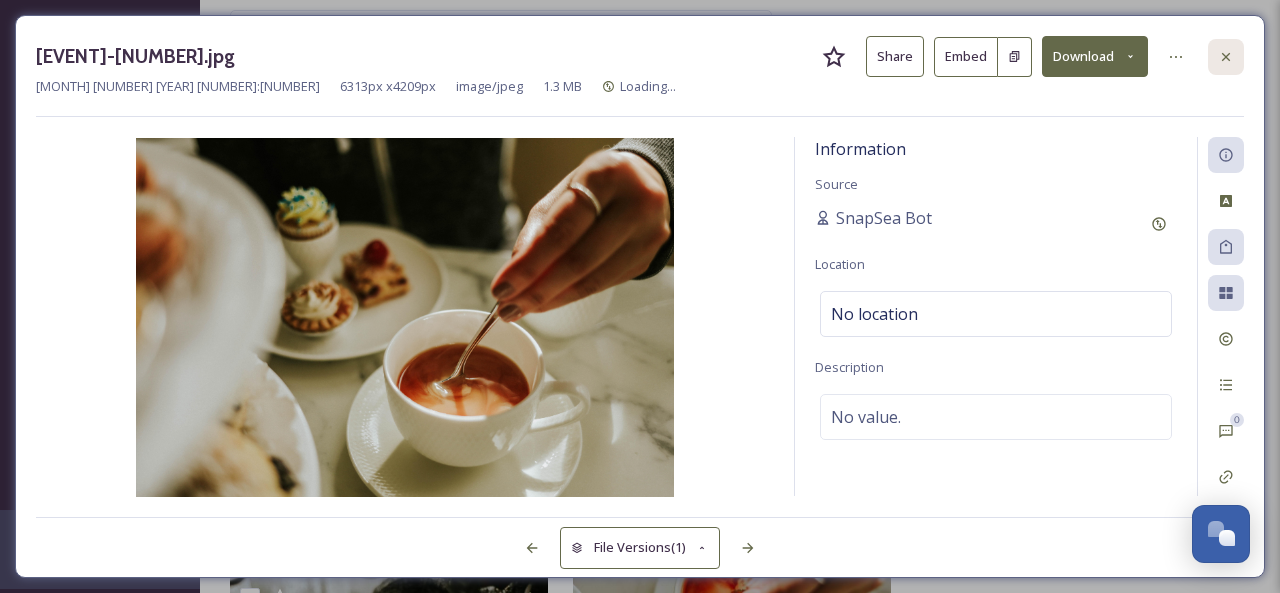 click 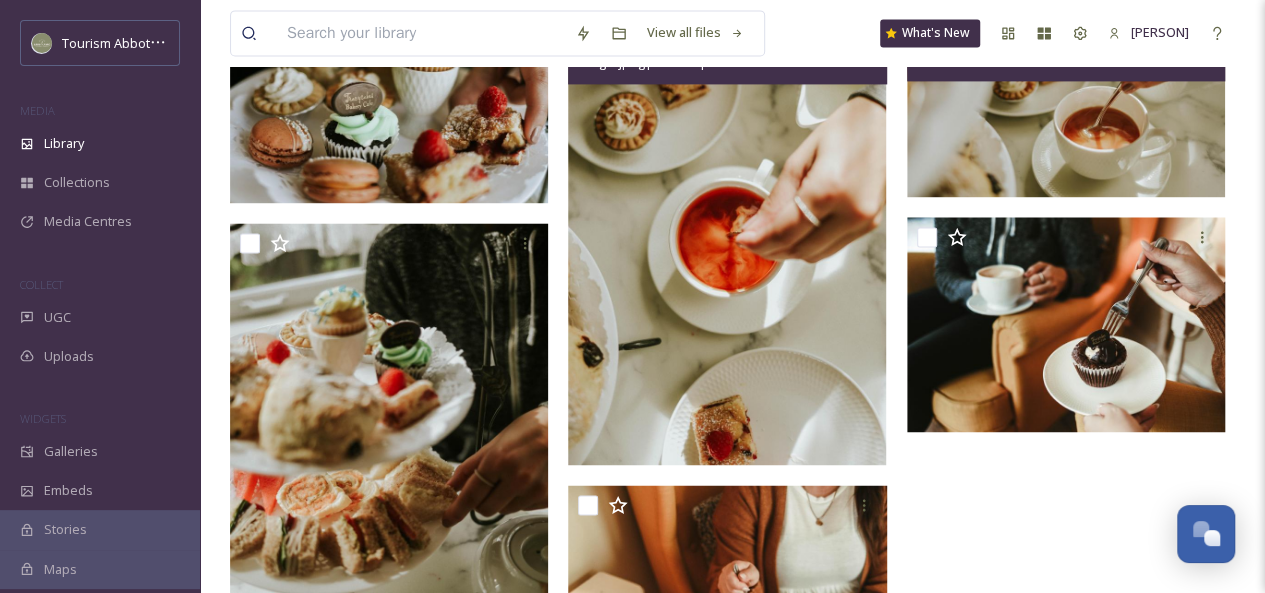 scroll, scrollTop: 1463, scrollLeft: 0, axis: vertical 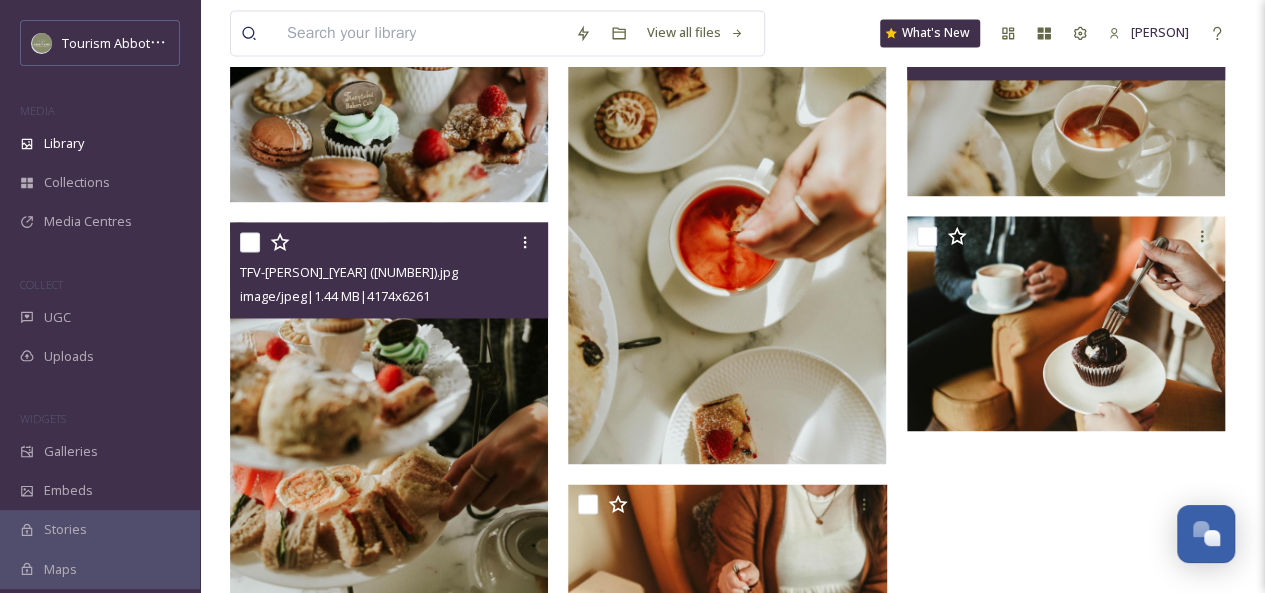 click at bounding box center [389, 460] 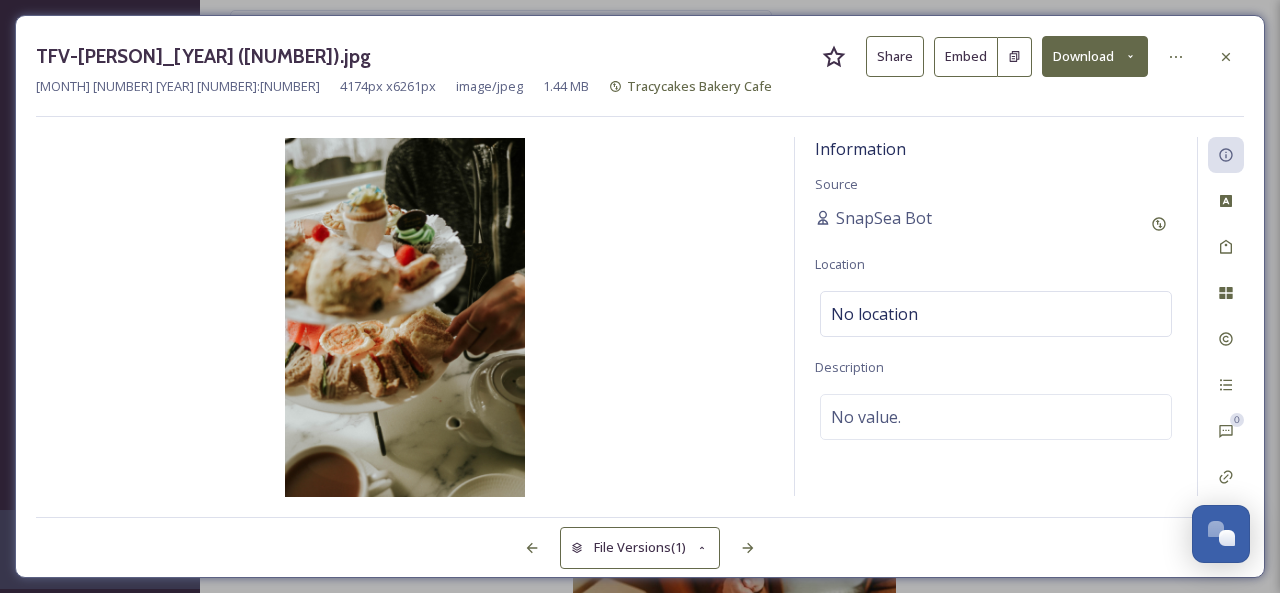 click on "Share" at bounding box center [895, 56] 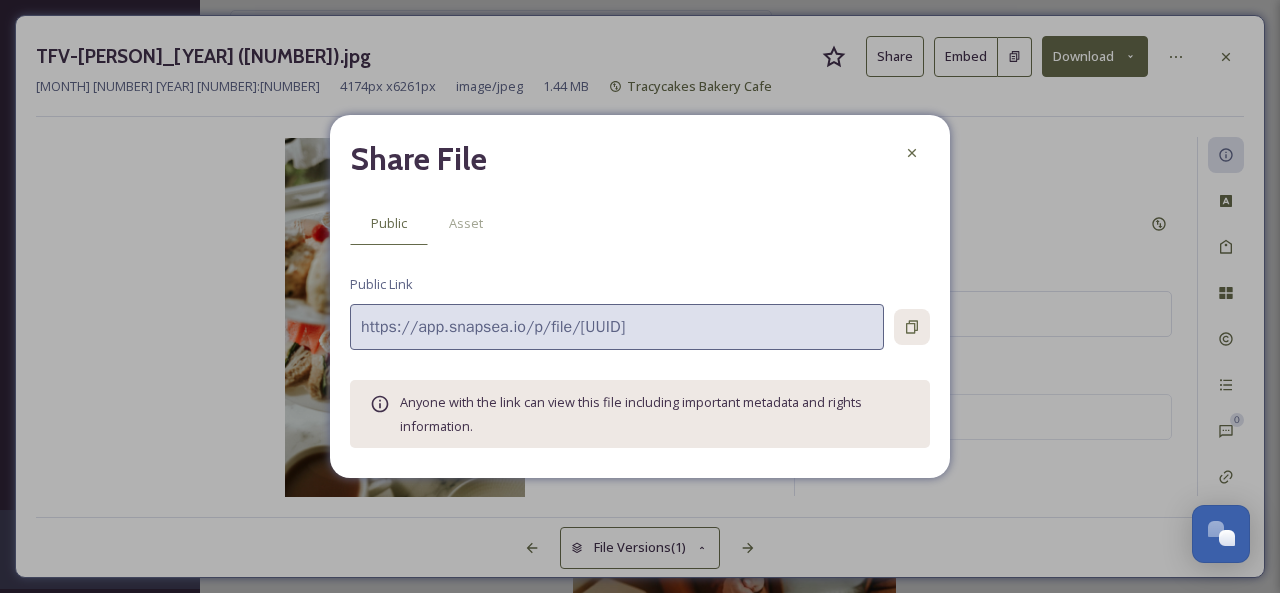 click 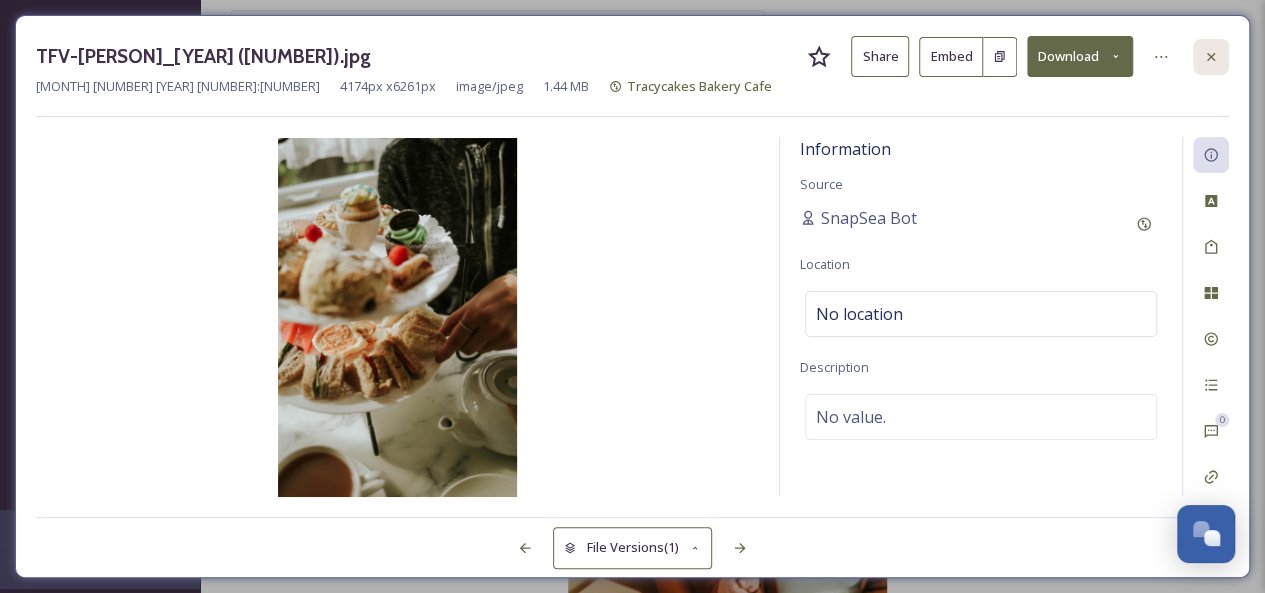 click 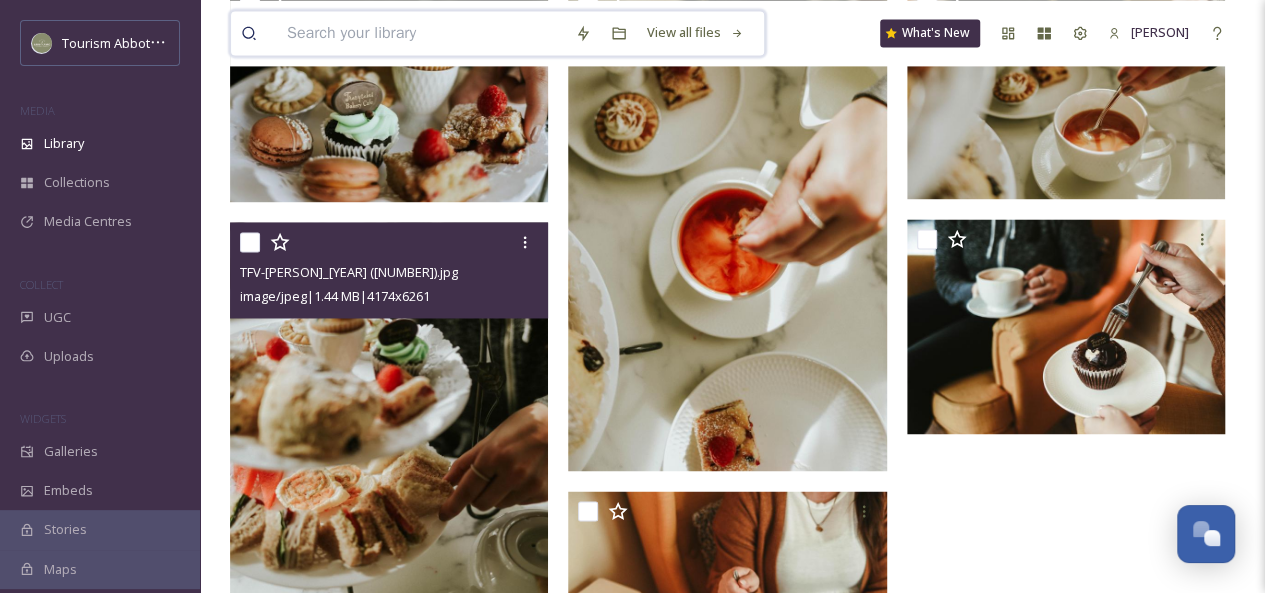 click at bounding box center (421, 33) 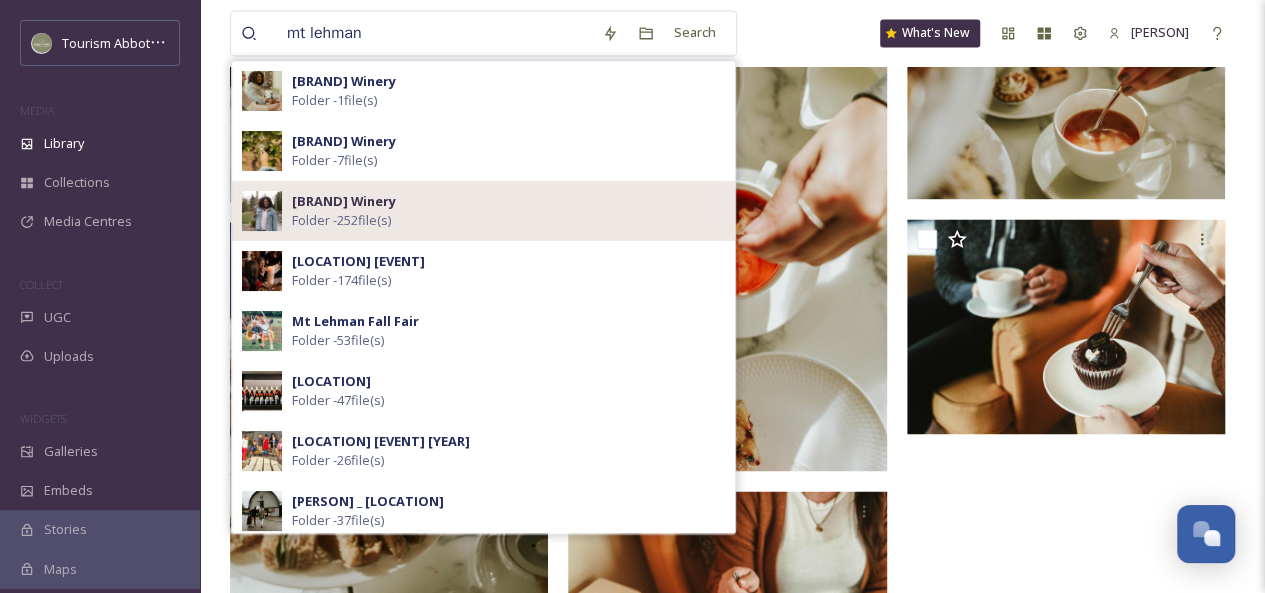 click on "Folder  -  252  file(s)" at bounding box center [341, 220] 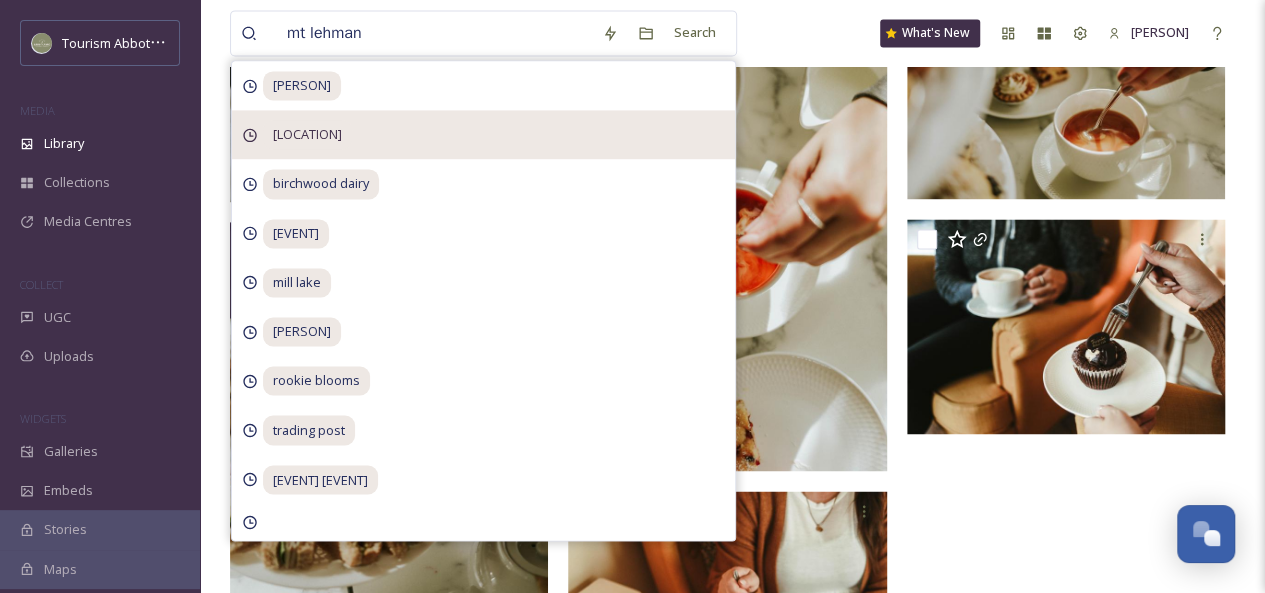 scroll, scrollTop: 0, scrollLeft: 0, axis: both 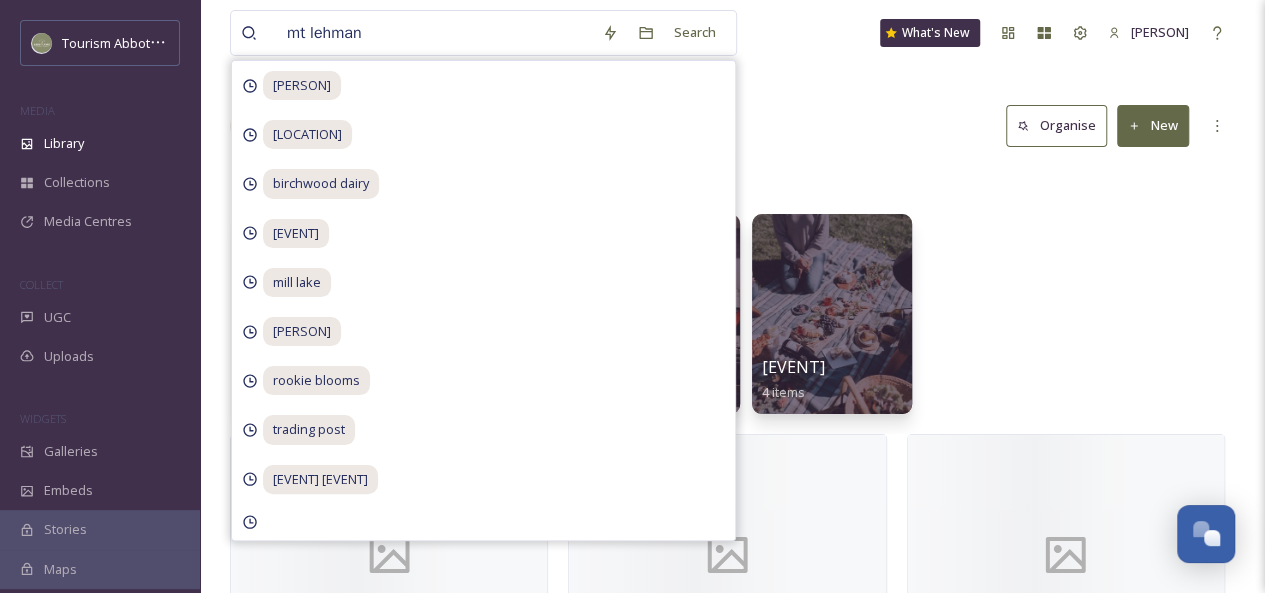 click on "Library Organise New" at bounding box center (732, 126) 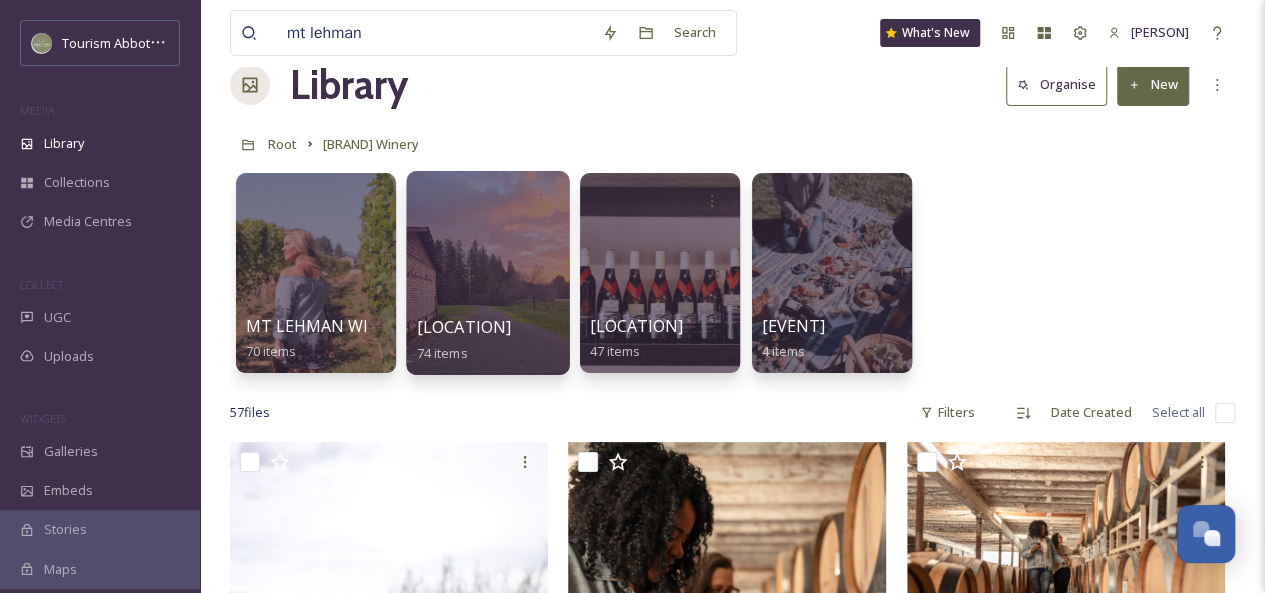 scroll, scrollTop: 50, scrollLeft: 0, axis: vertical 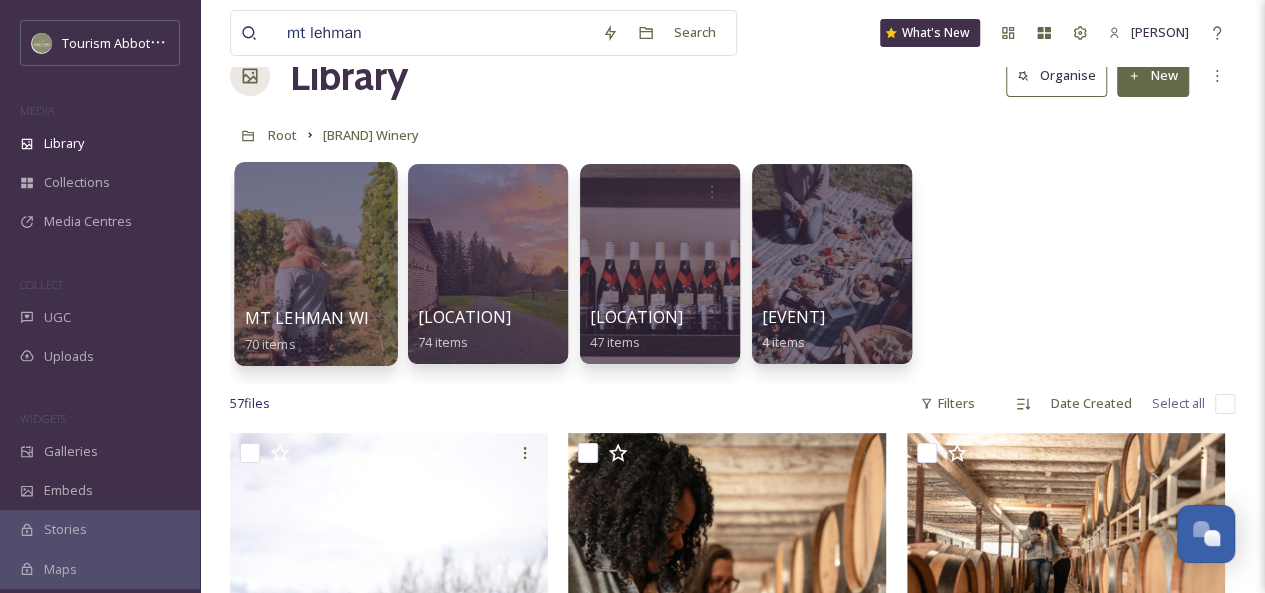 click at bounding box center (315, 264) 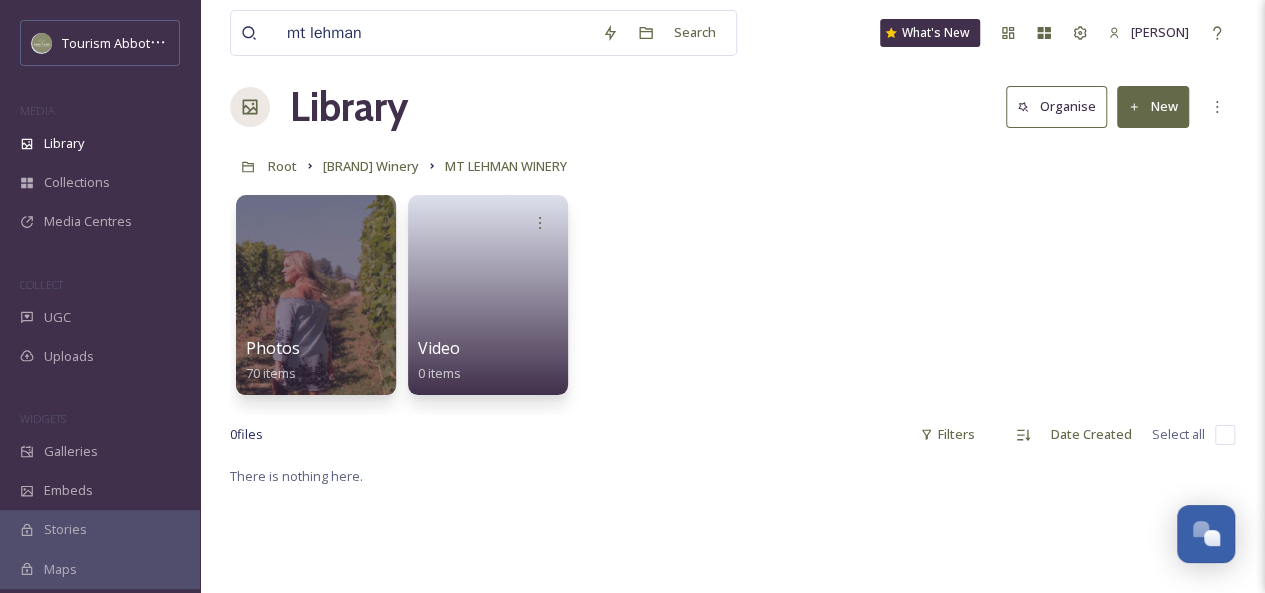 scroll, scrollTop: 21, scrollLeft: 0, axis: vertical 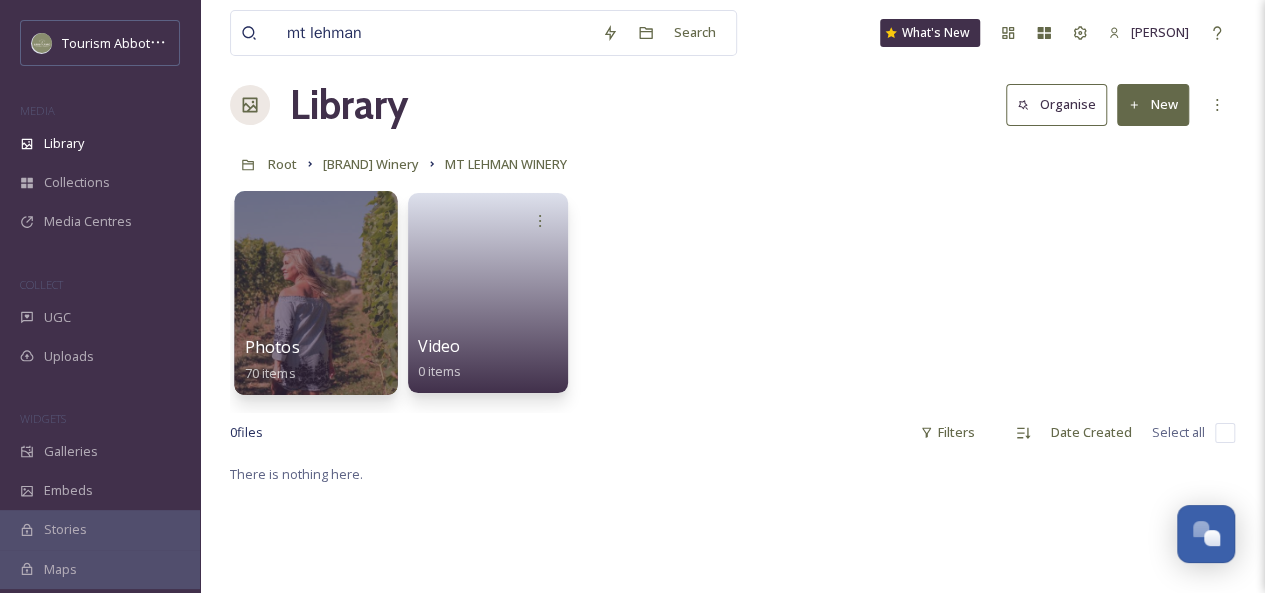 click at bounding box center [315, 293] 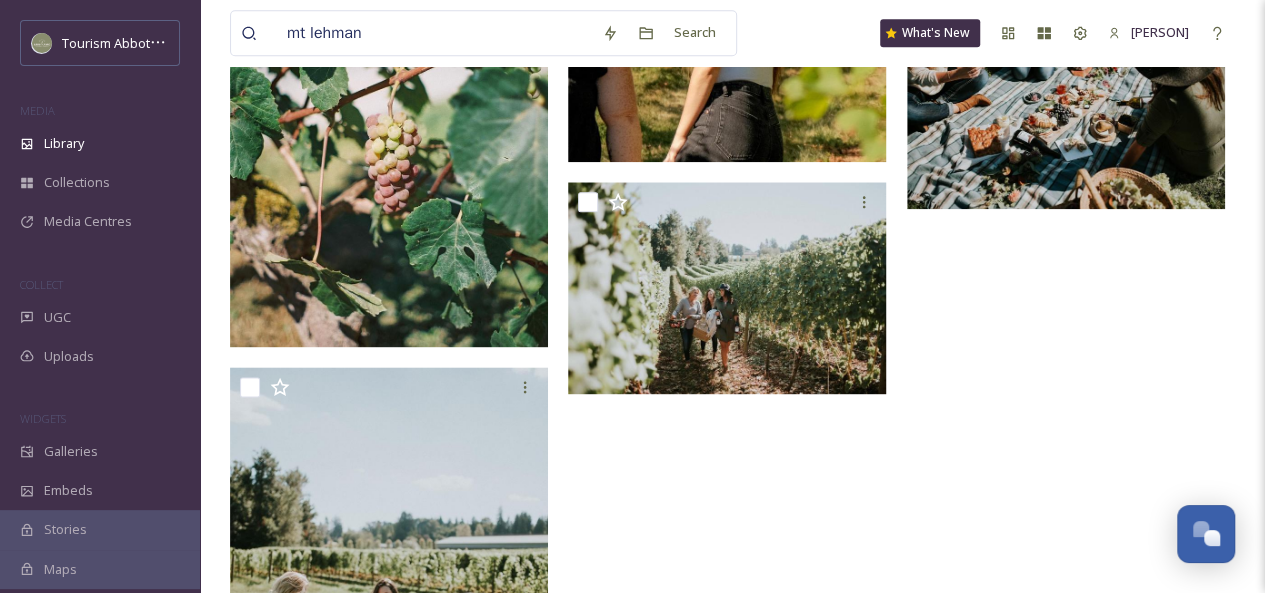 scroll, scrollTop: 1182, scrollLeft: 0, axis: vertical 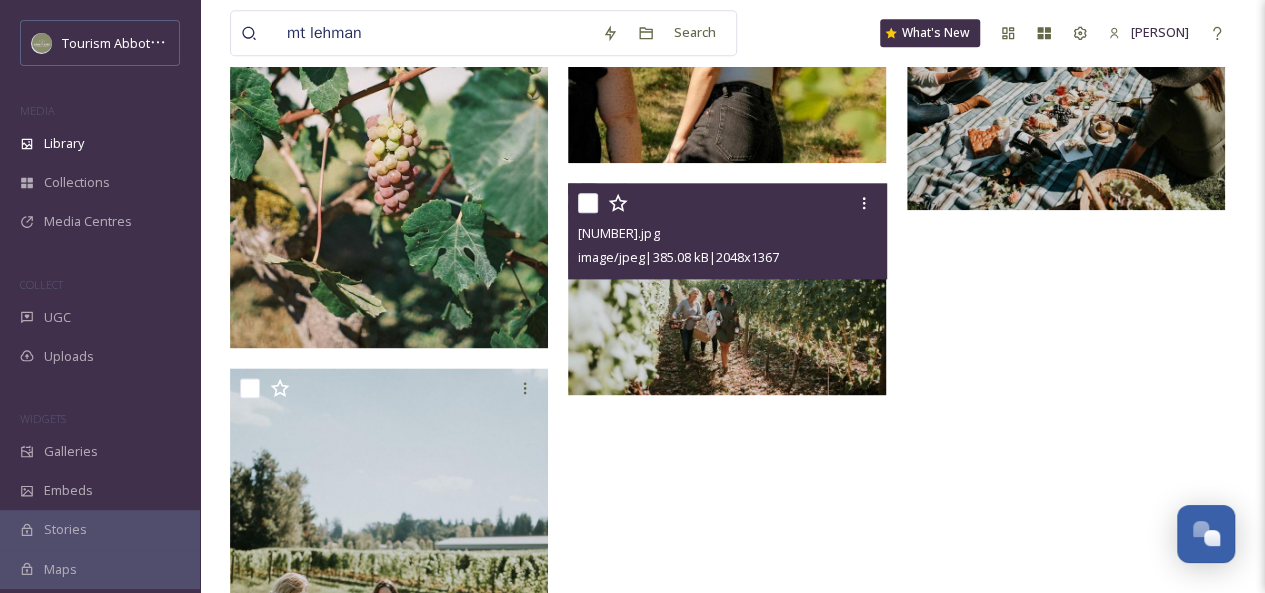 click at bounding box center [727, 289] 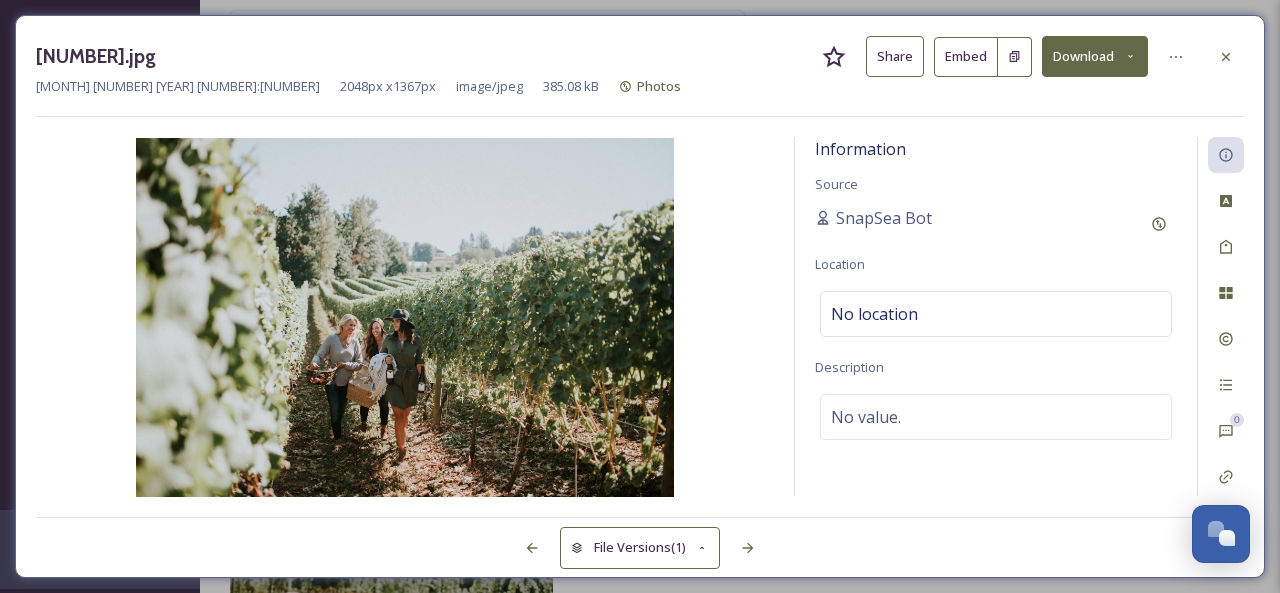 click on "Share" at bounding box center [895, 56] 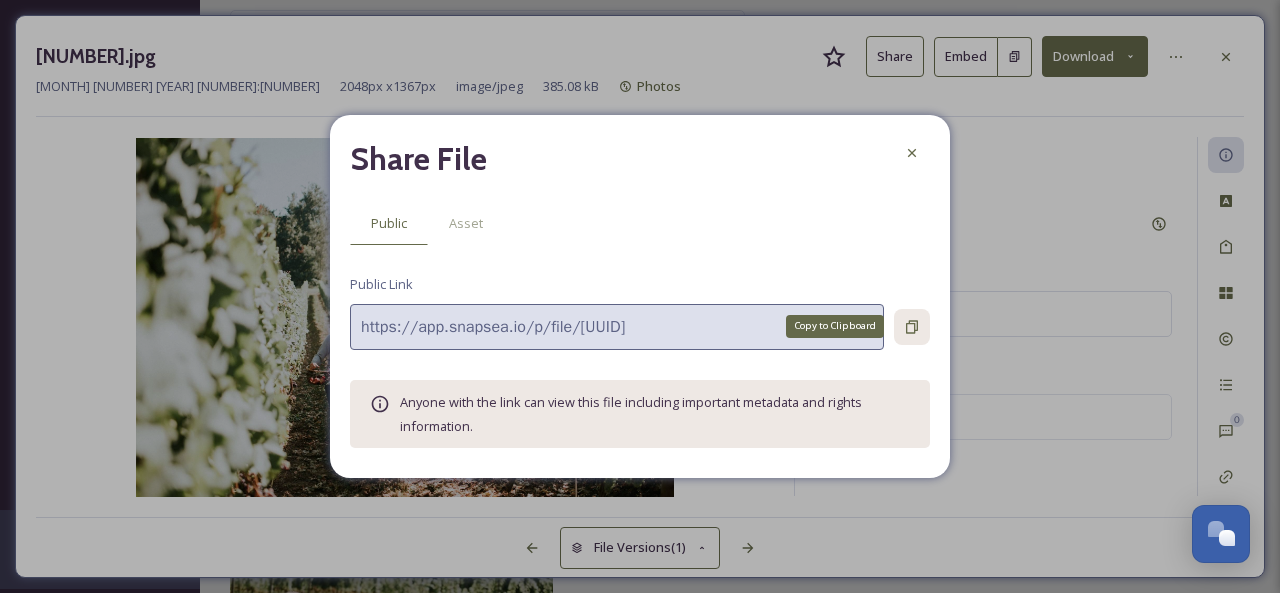 click 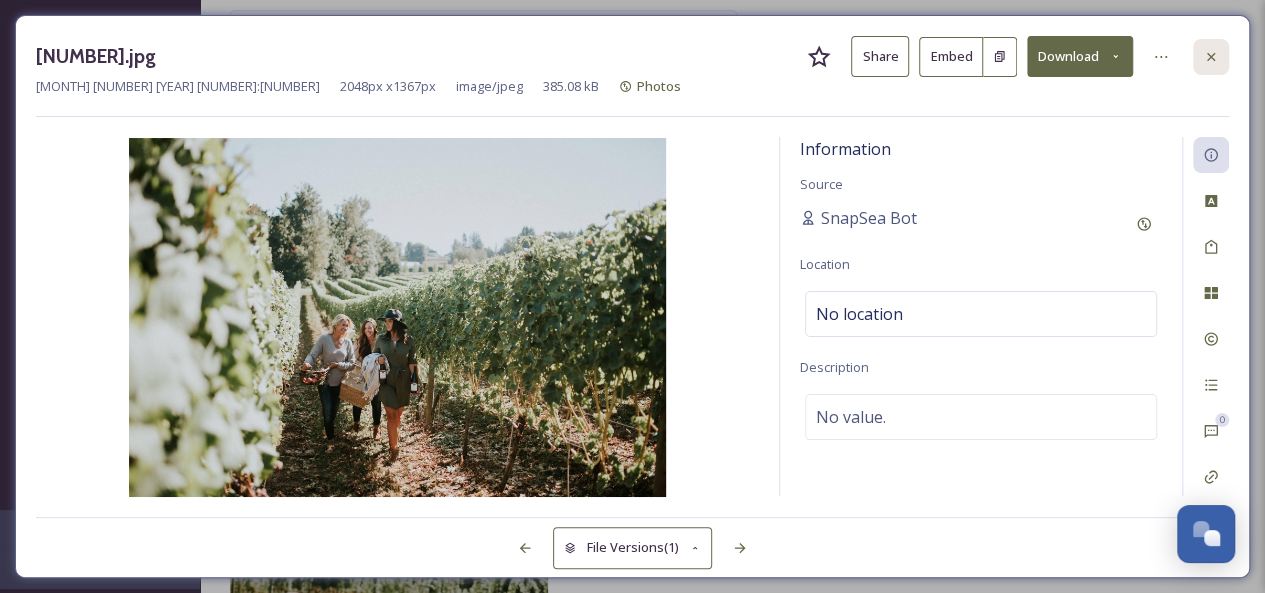click 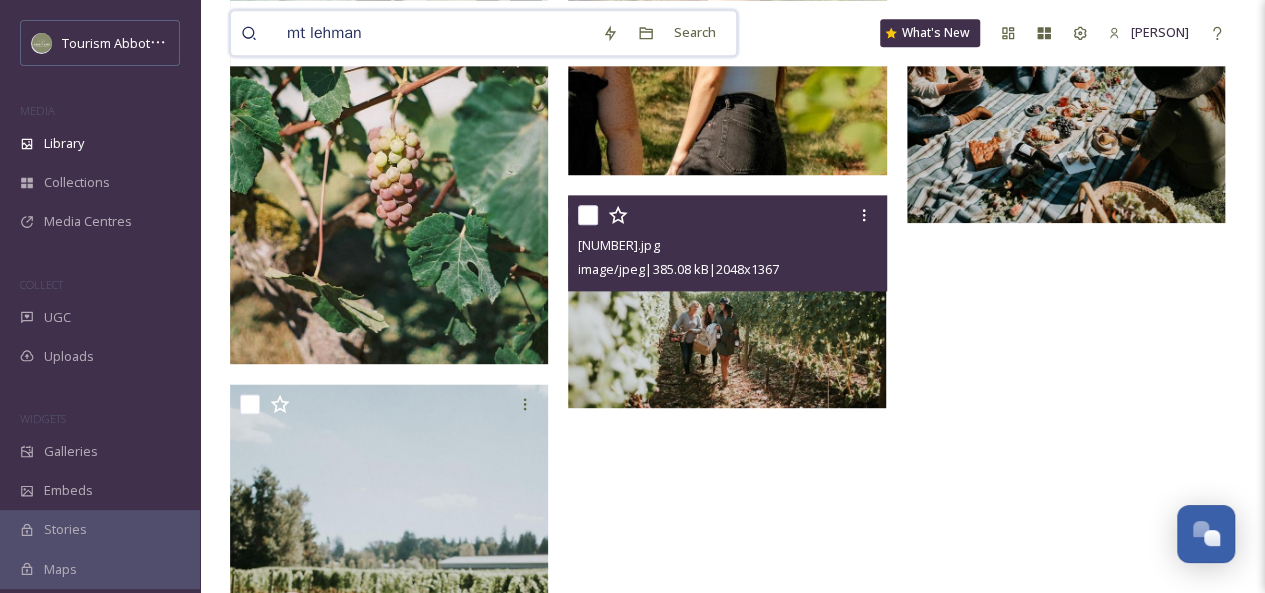 drag, startPoint x: 432, startPoint y: 40, endPoint x: 170, endPoint y: 49, distance: 262.15454 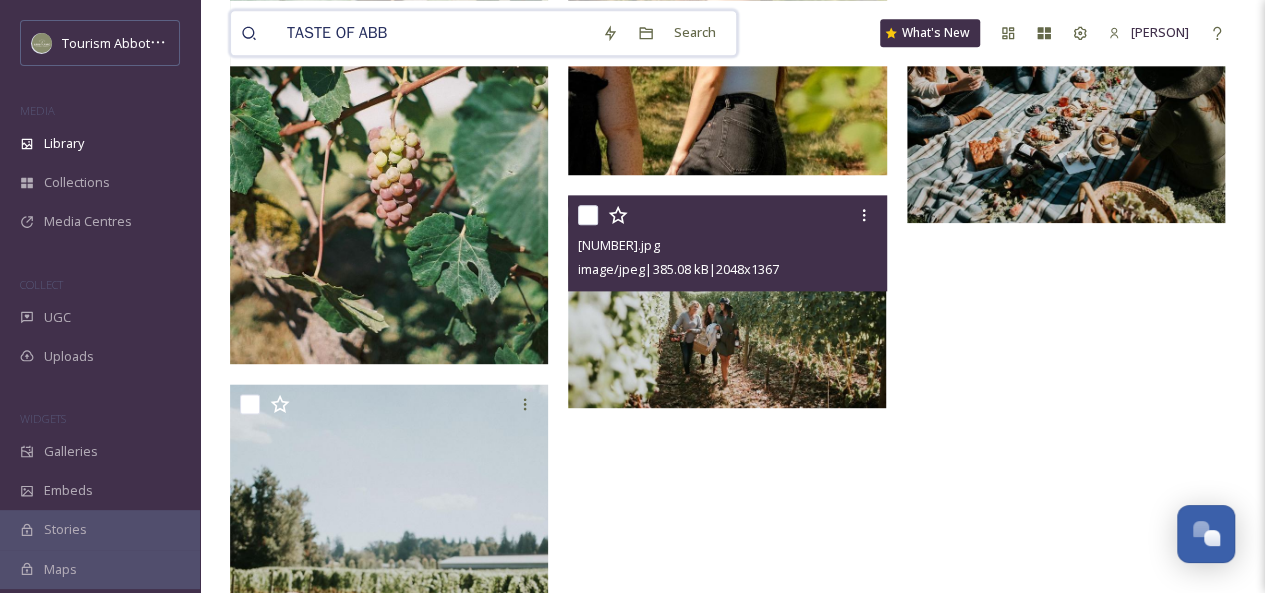 type on "TASTE OF ABBY" 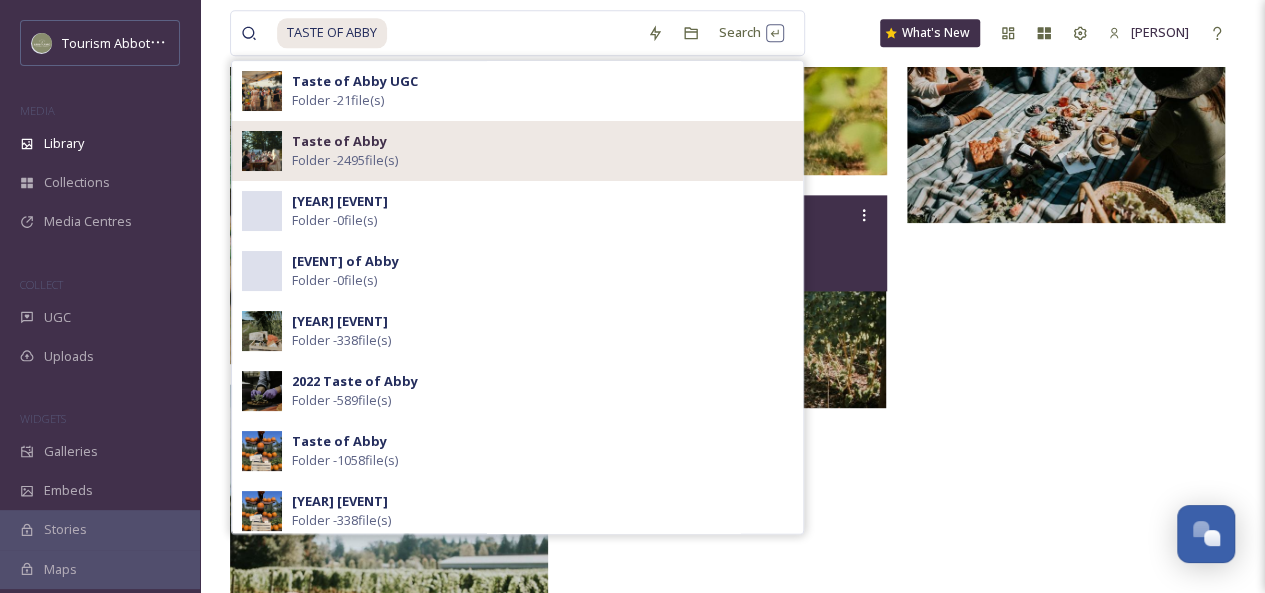 click on "[EVENT] Folder  -  2495  file(s)" at bounding box center (542, 151) 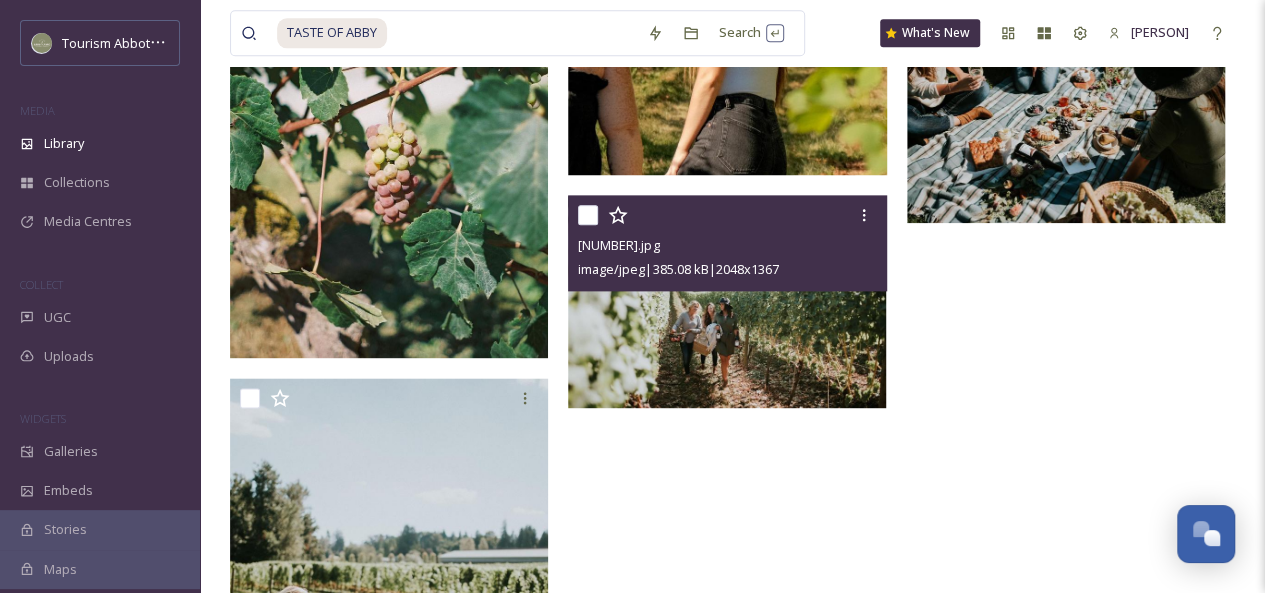 scroll, scrollTop: 0, scrollLeft: 0, axis: both 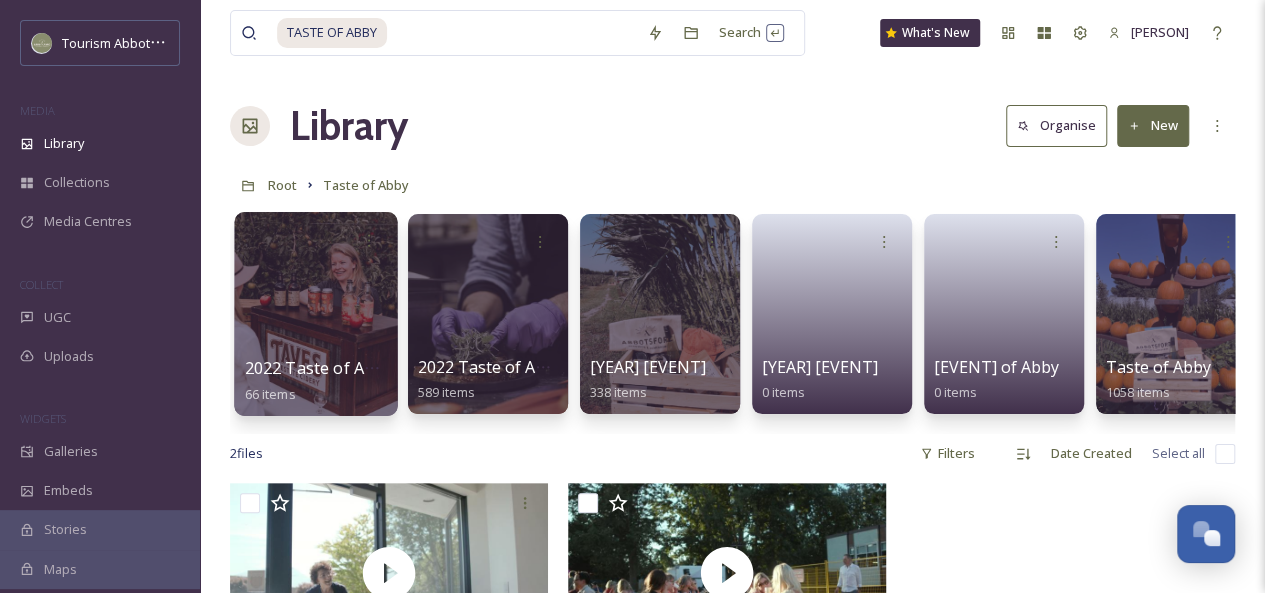 click at bounding box center [315, 314] 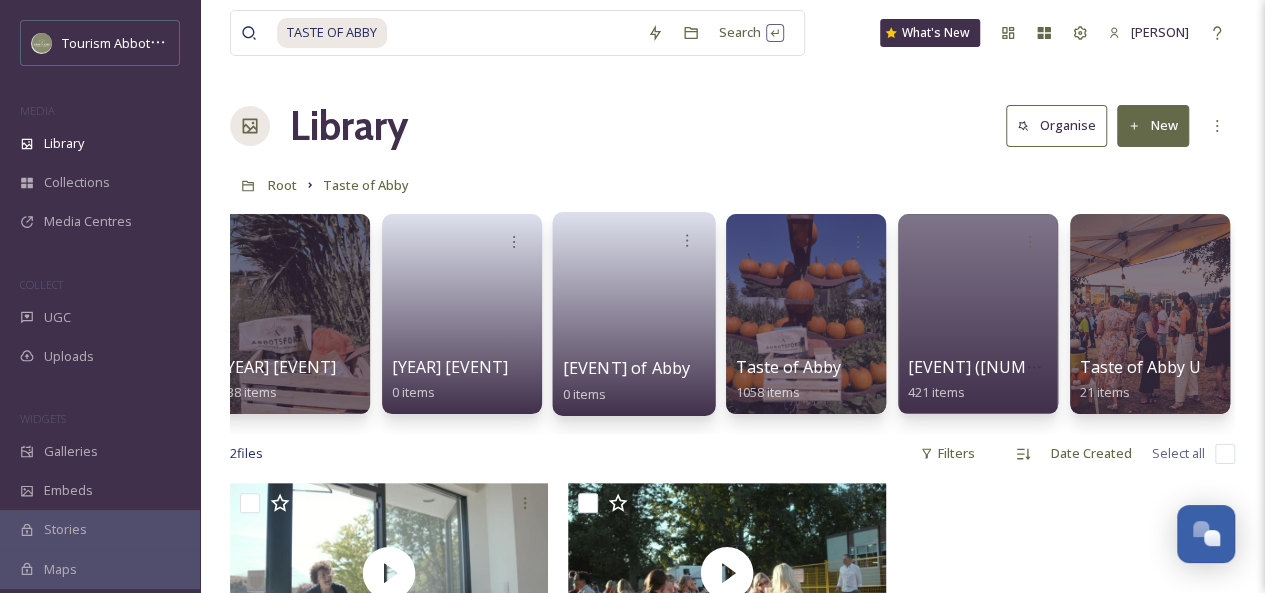 scroll, scrollTop: 0, scrollLeft: 0, axis: both 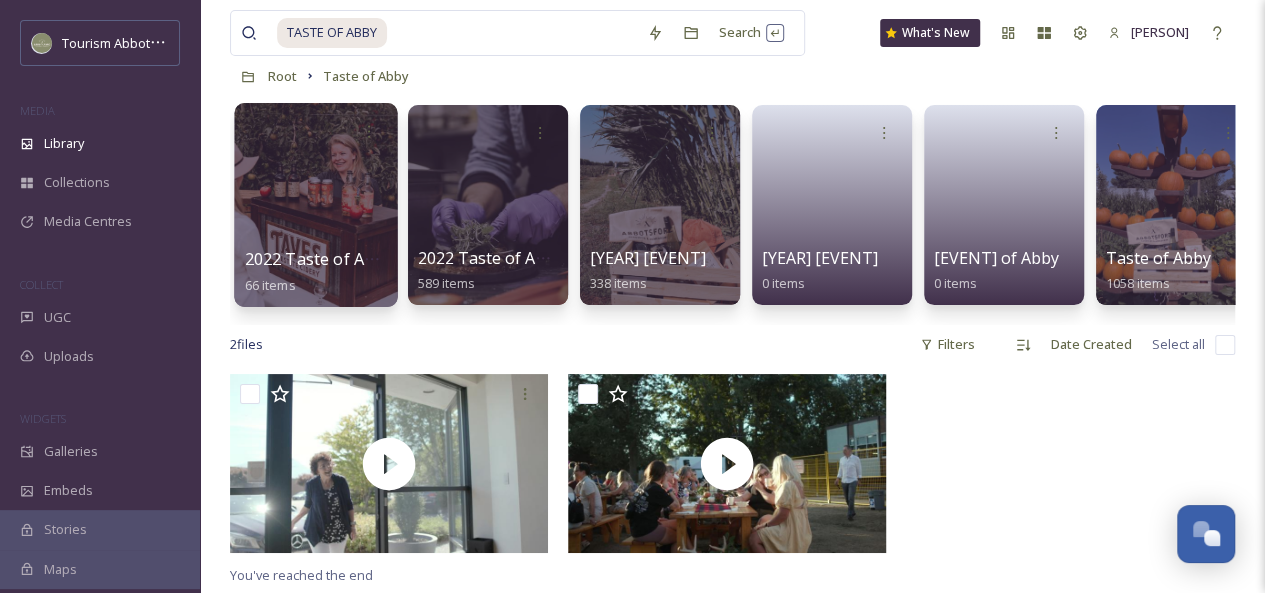 click at bounding box center (315, 205) 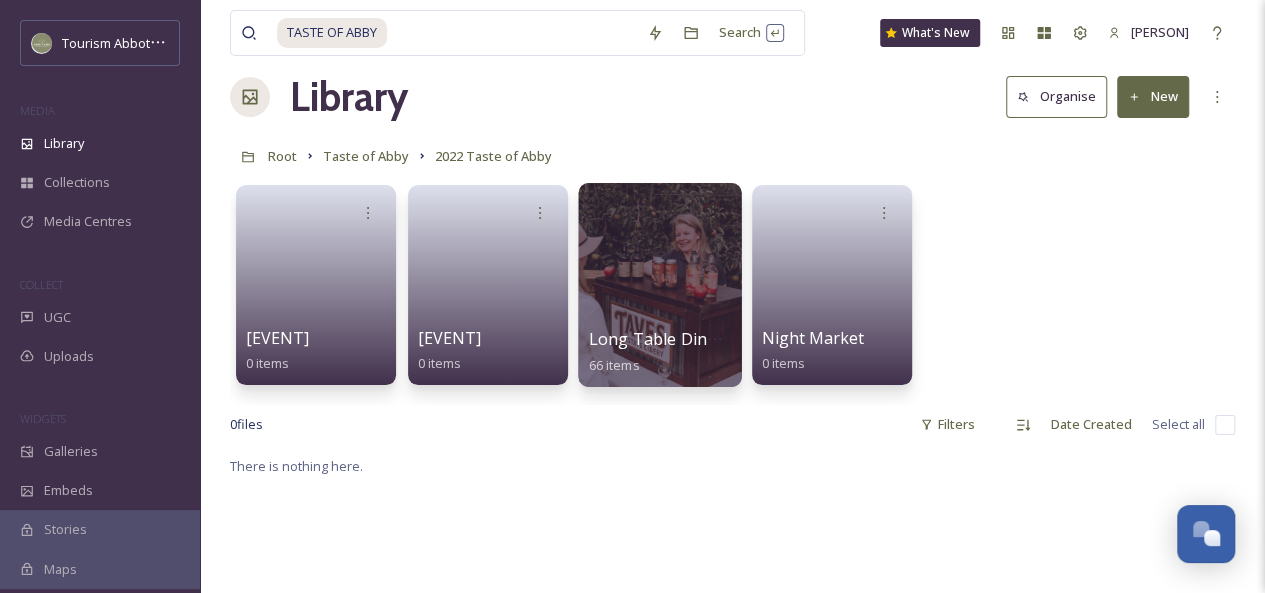 scroll, scrollTop: 34, scrollLeft: 0, axis: vertical 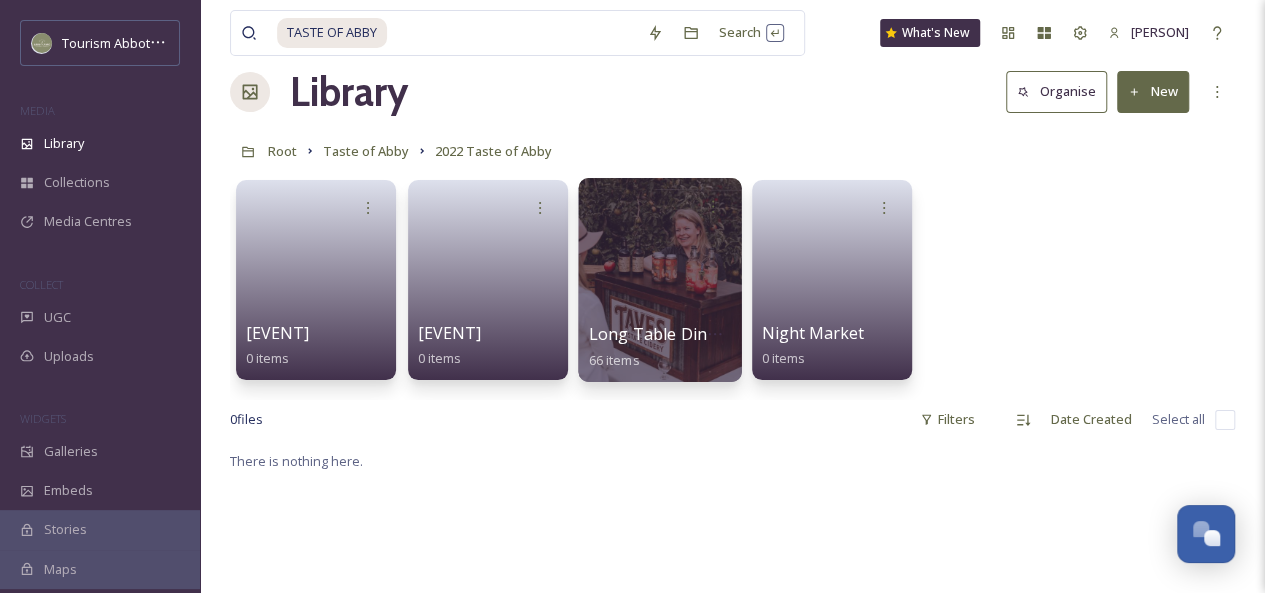 click at bounding box center (659, 280) 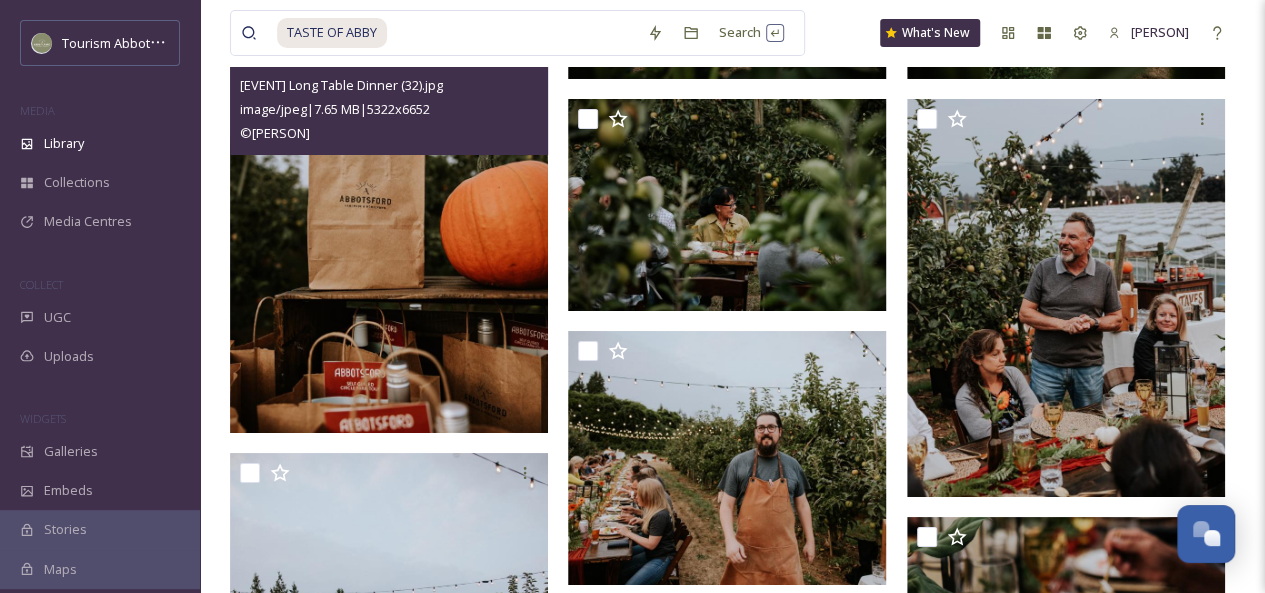 scroll, scrollTop: 3636, scrollLeft: 0, axis: vertical 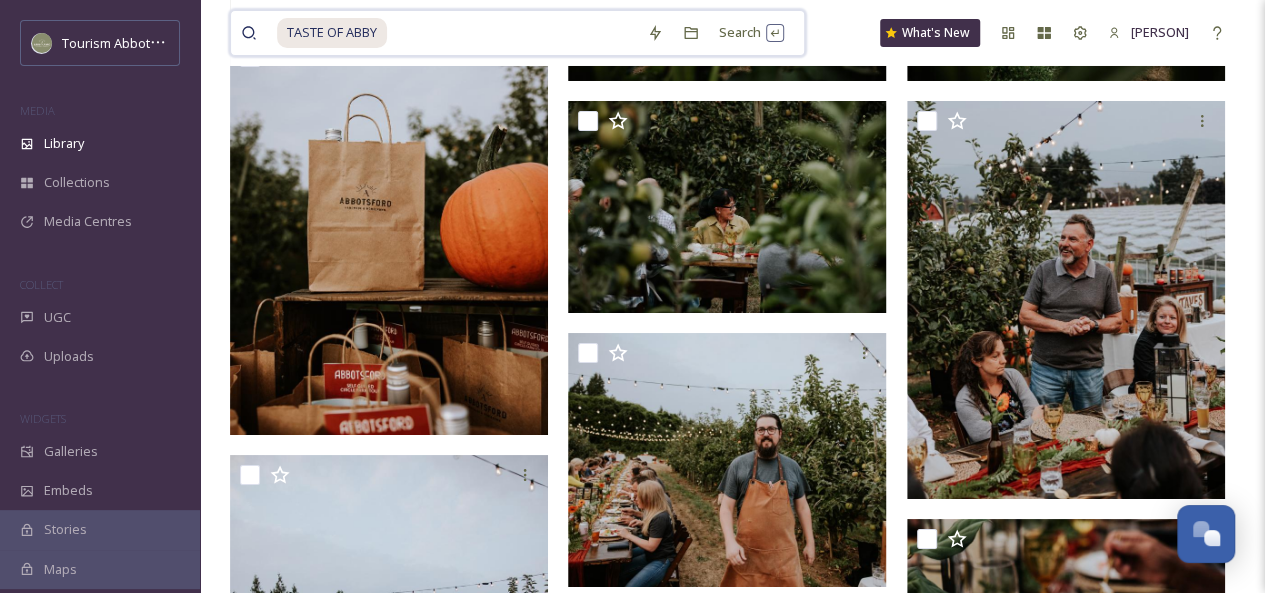 click at bounding box center [513, 33] 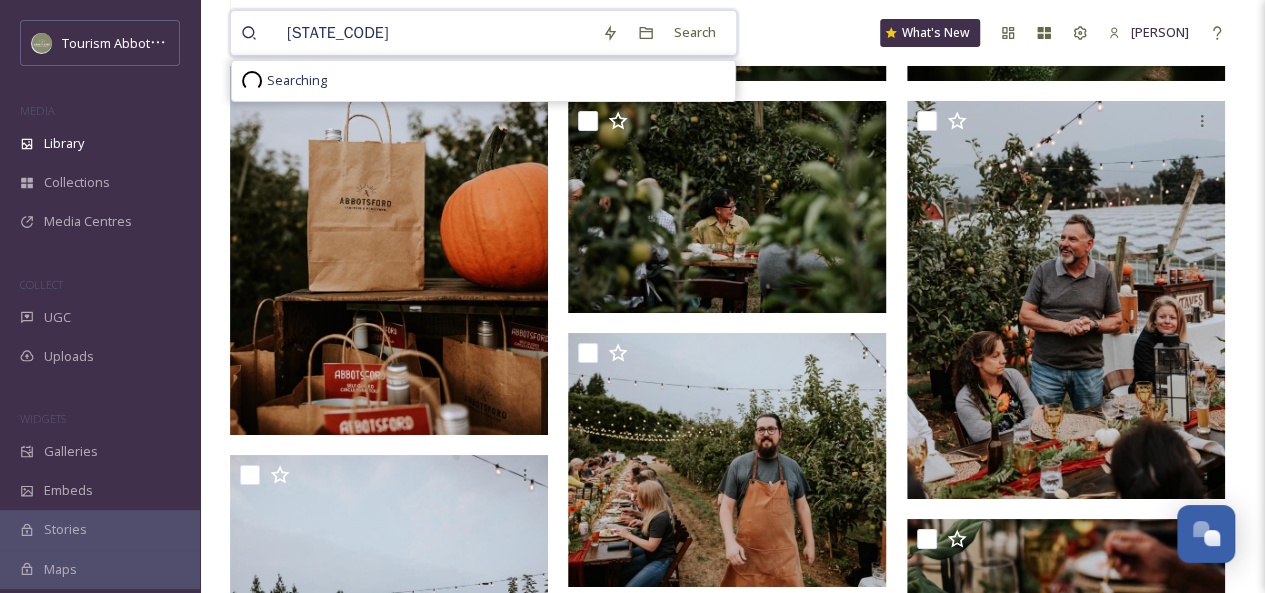 type on "T" 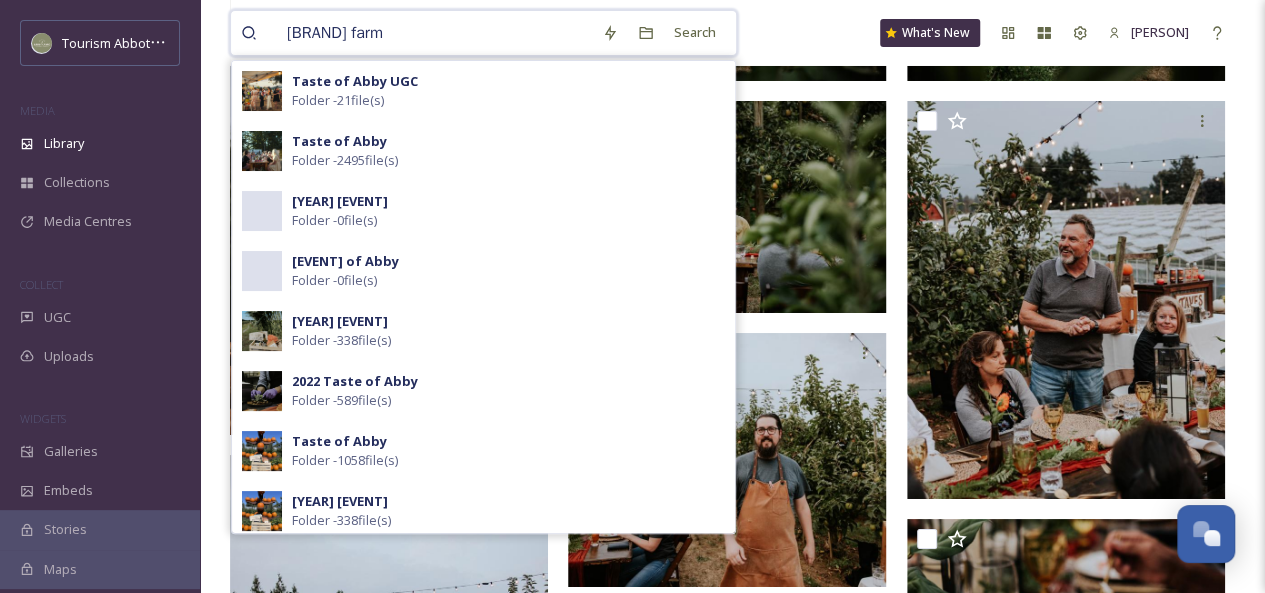 type on "[BRAND] farms" 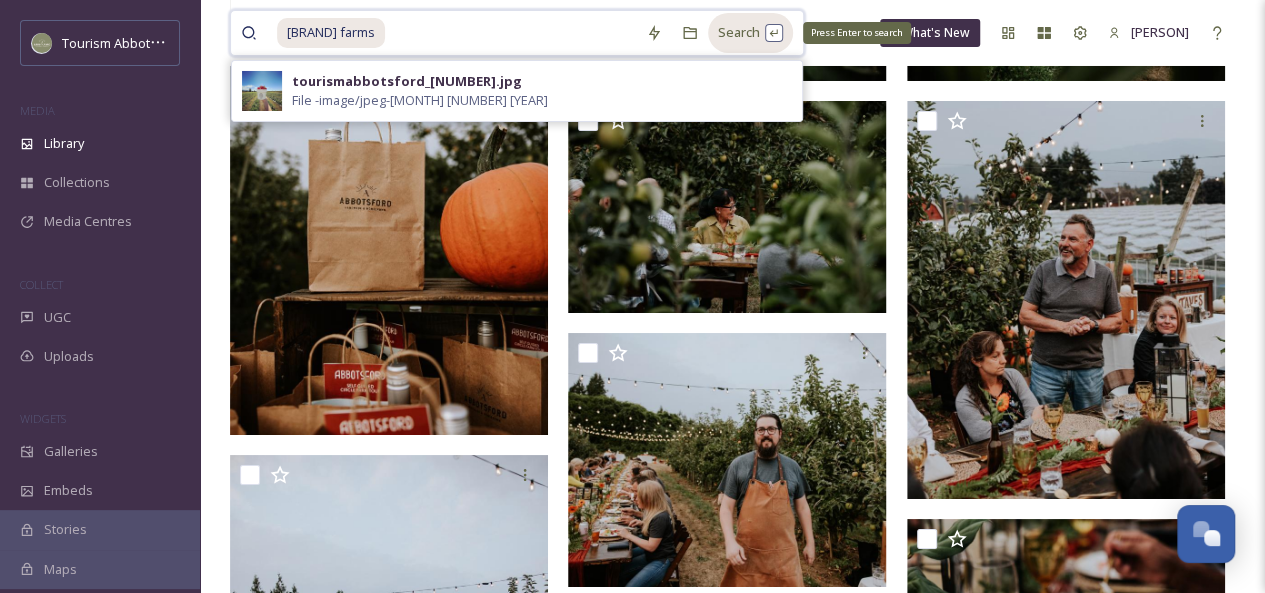 type 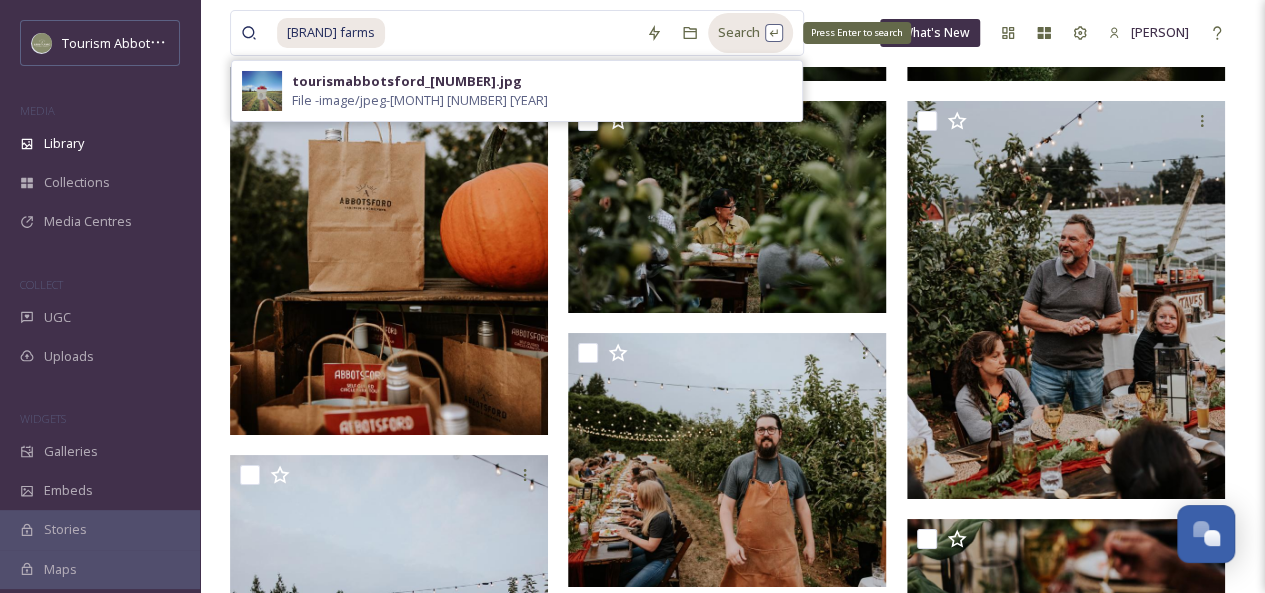 click on "Search Press Enter to search" at bounding box center [750, 32] 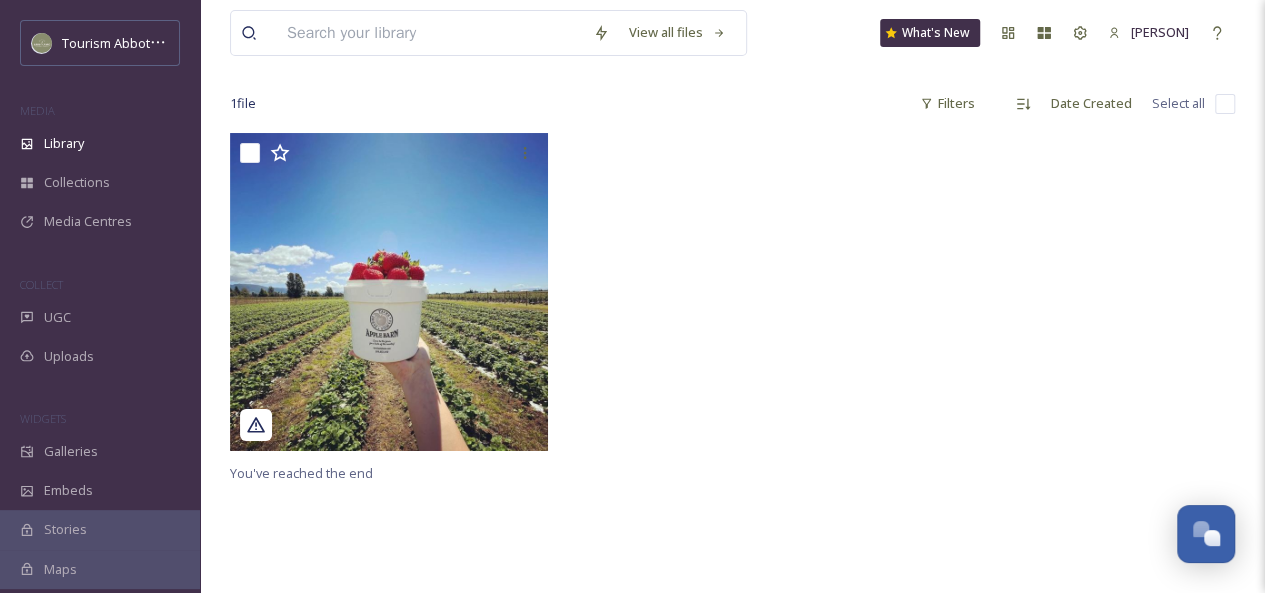 scroll, scrollTop: 0, scrollLeft: 0, axis: both 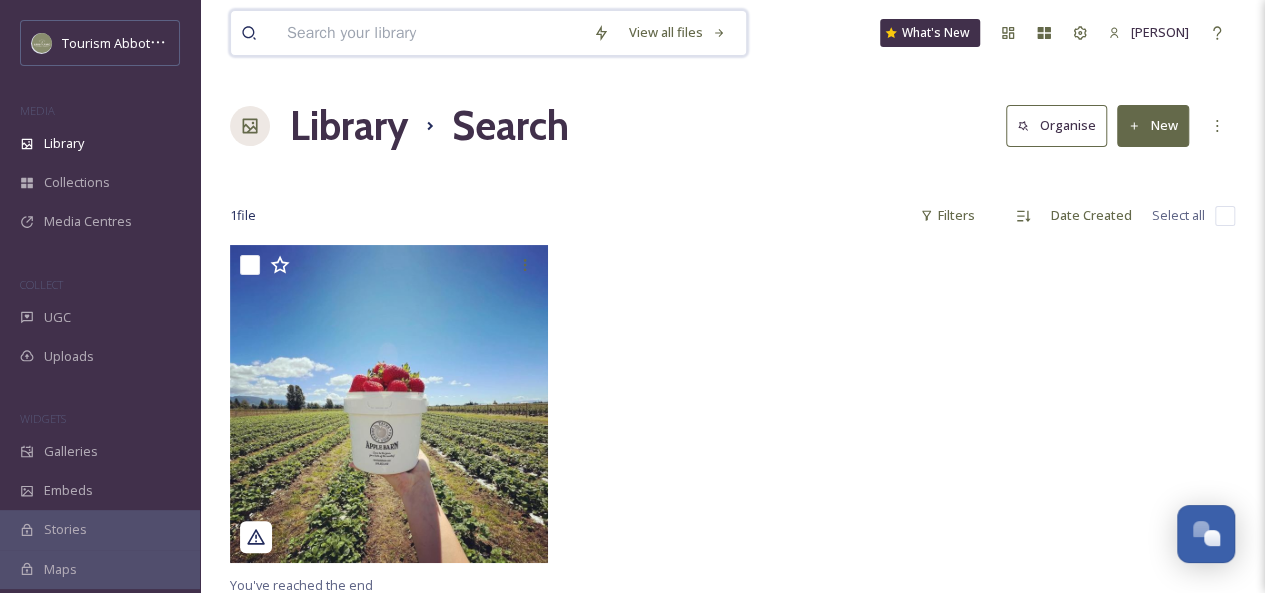 click at bounding box center [430, 33] 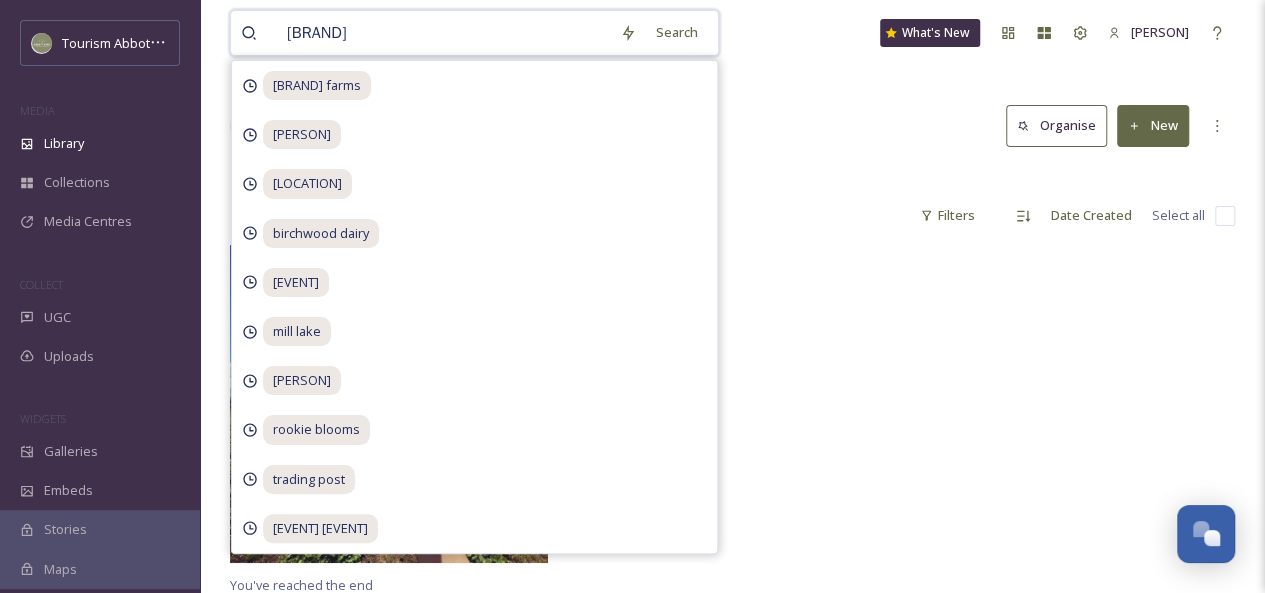 type on "willowview" 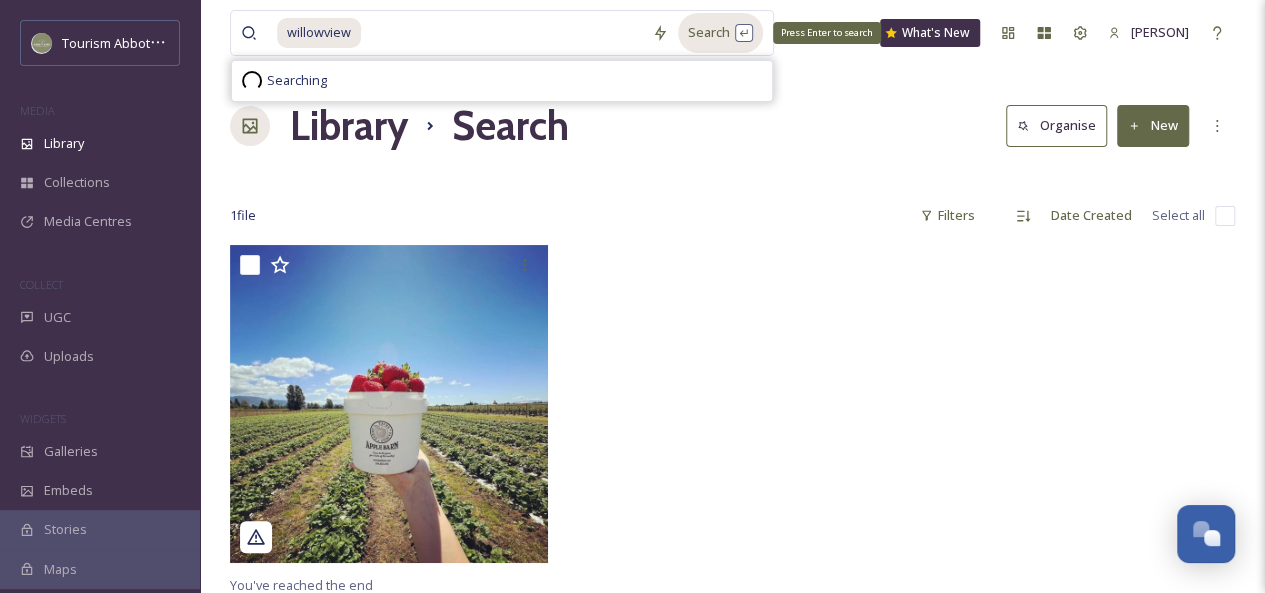 click on "Search Press Enter to search" at bounding box center (720, 32) 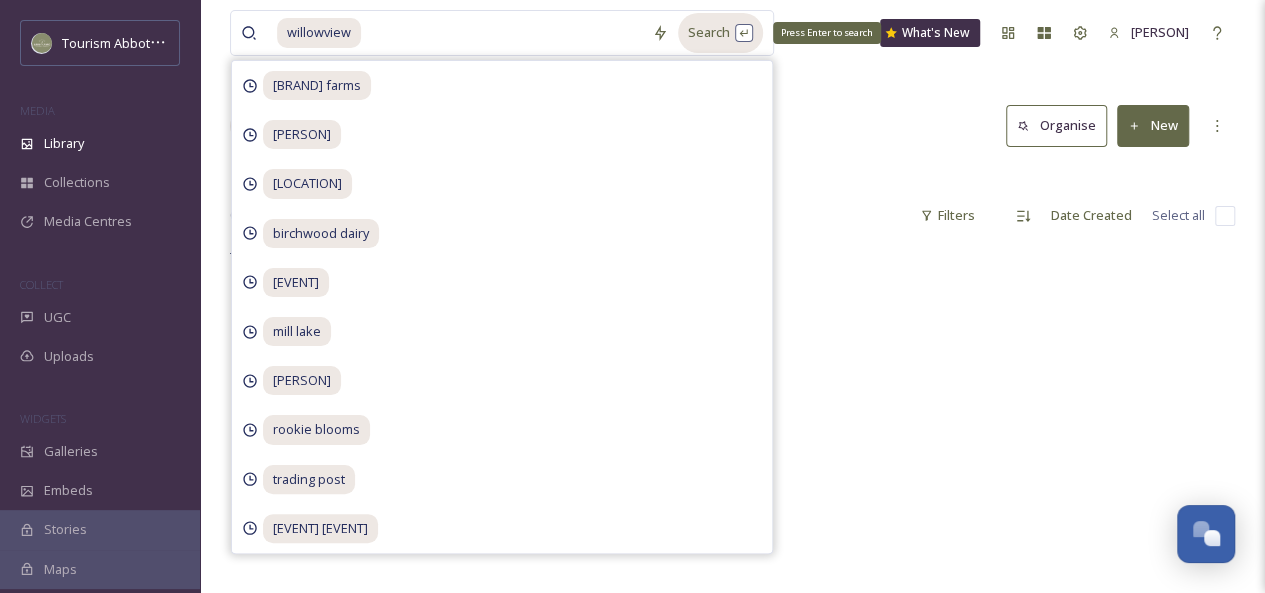click on "Search Press Enter to search" at bounding box center [720, 32] 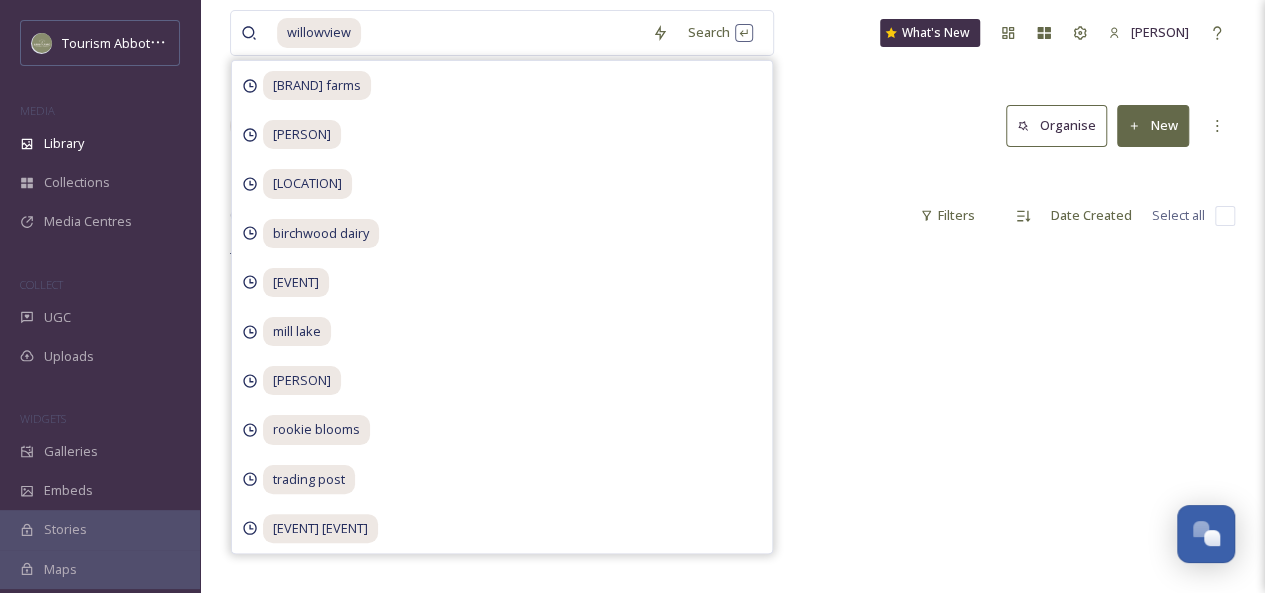 click on "Library Search Organise New" at bounding box center [732, 126] 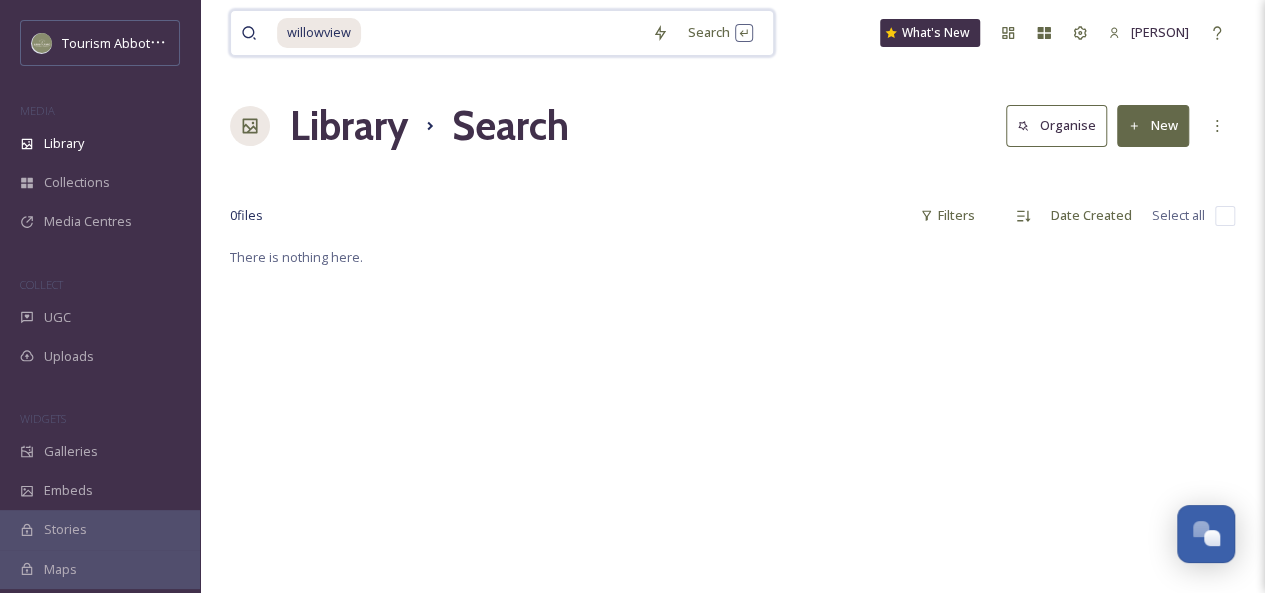 click at bounding box center [502, 33] 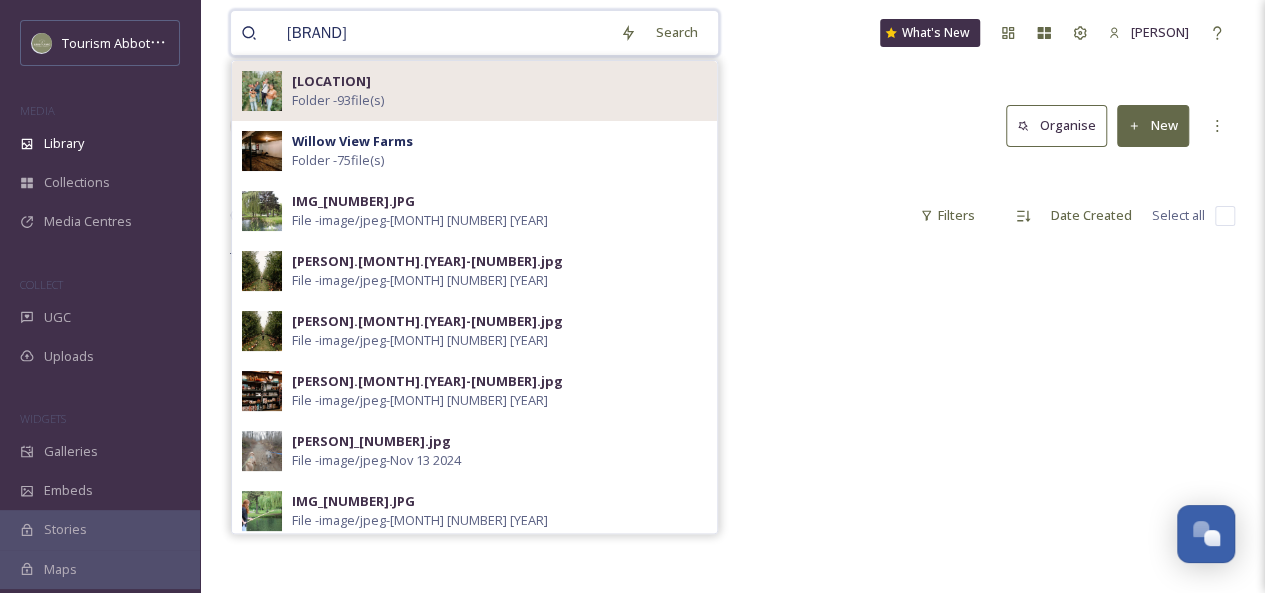type on "[BRAND]" 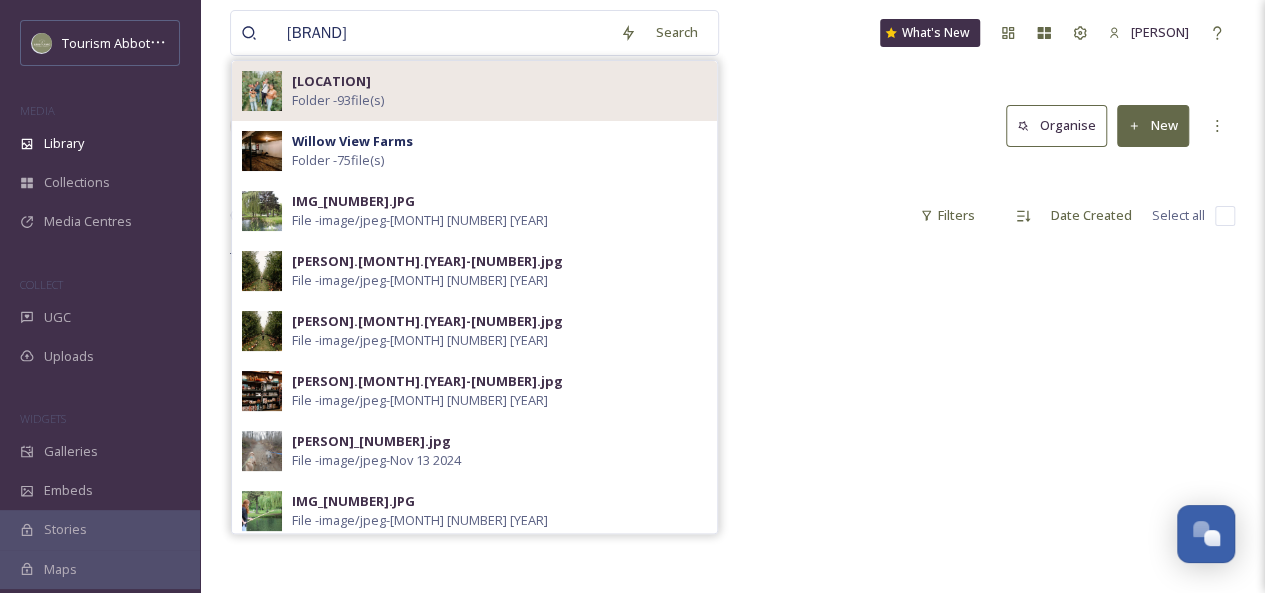 click on "[LOCATION] Folder  -  [NUMBER]  file(s)" at bounding box center (499, 91) 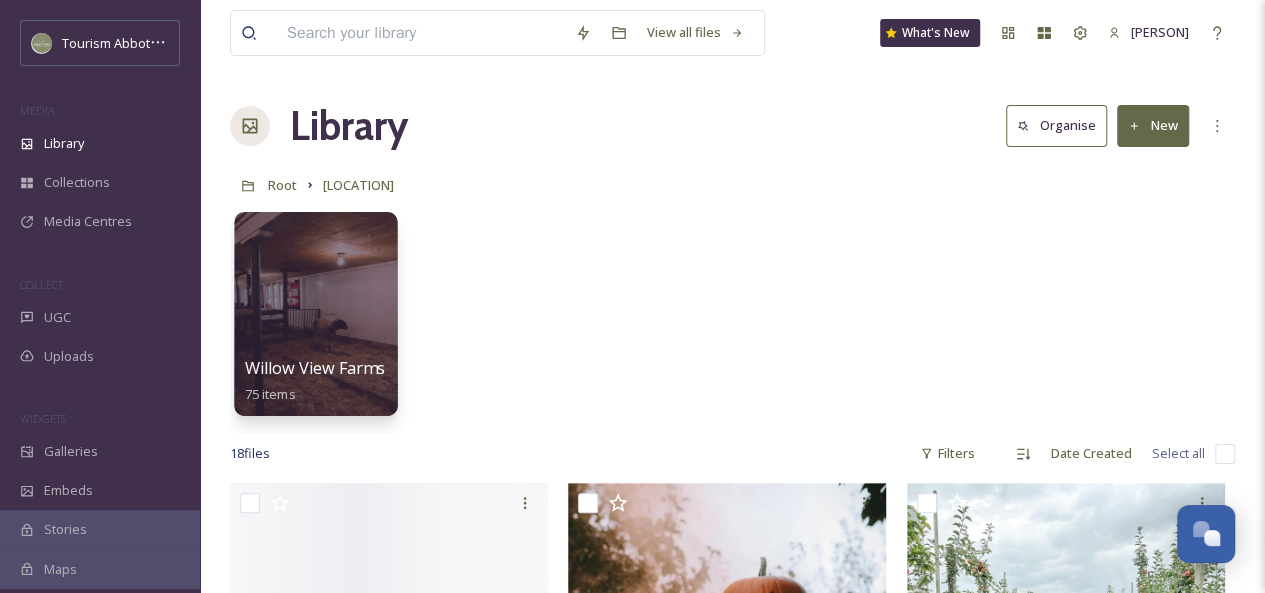 click at bounding box center (315, 314) 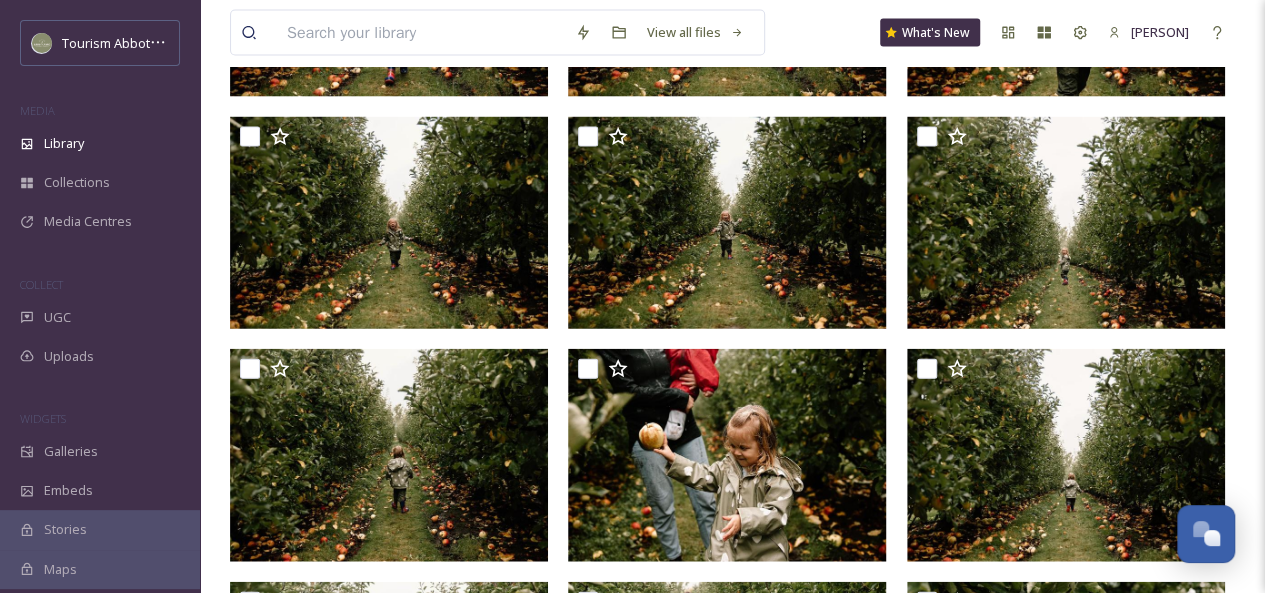 scroll, scrollTop: 2044, scrollLeft: 0, axis: vertical 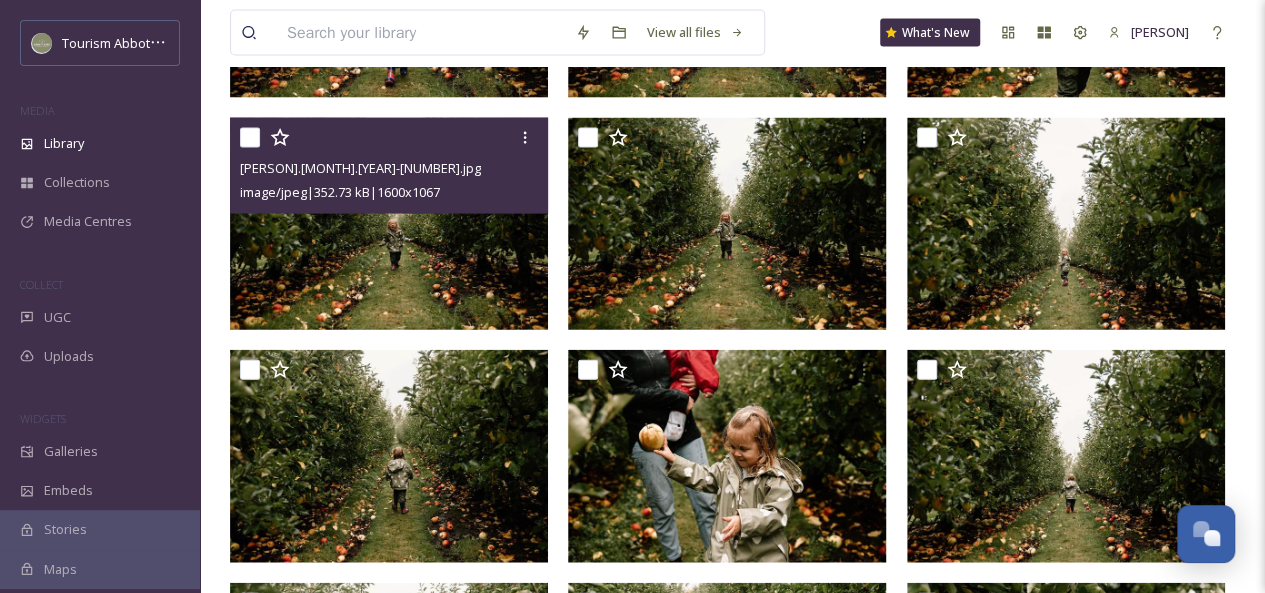 click at bounding box center [389, 224] 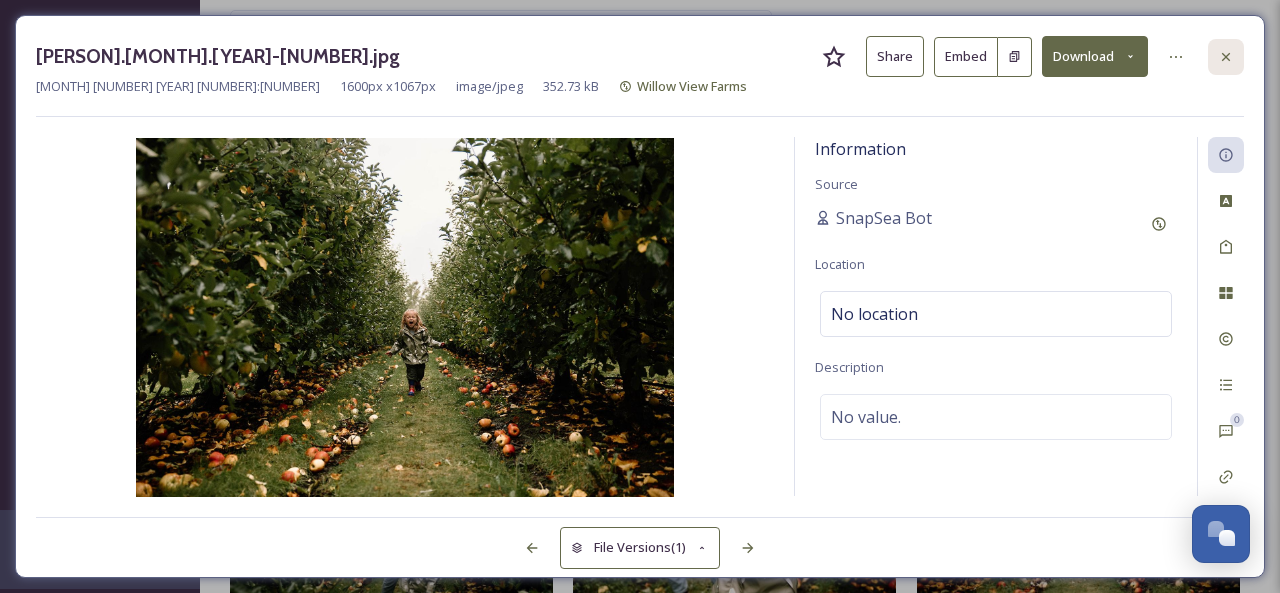 click 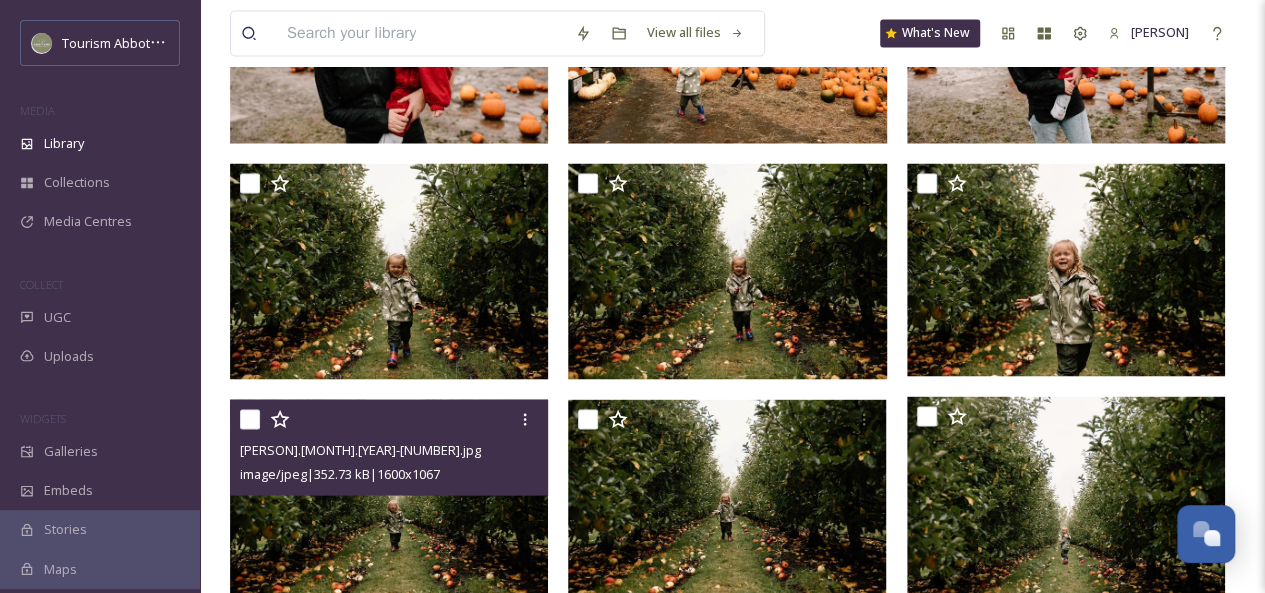 scroll, scrollTop: 1790, scrollLeft: 0, axis: vertical 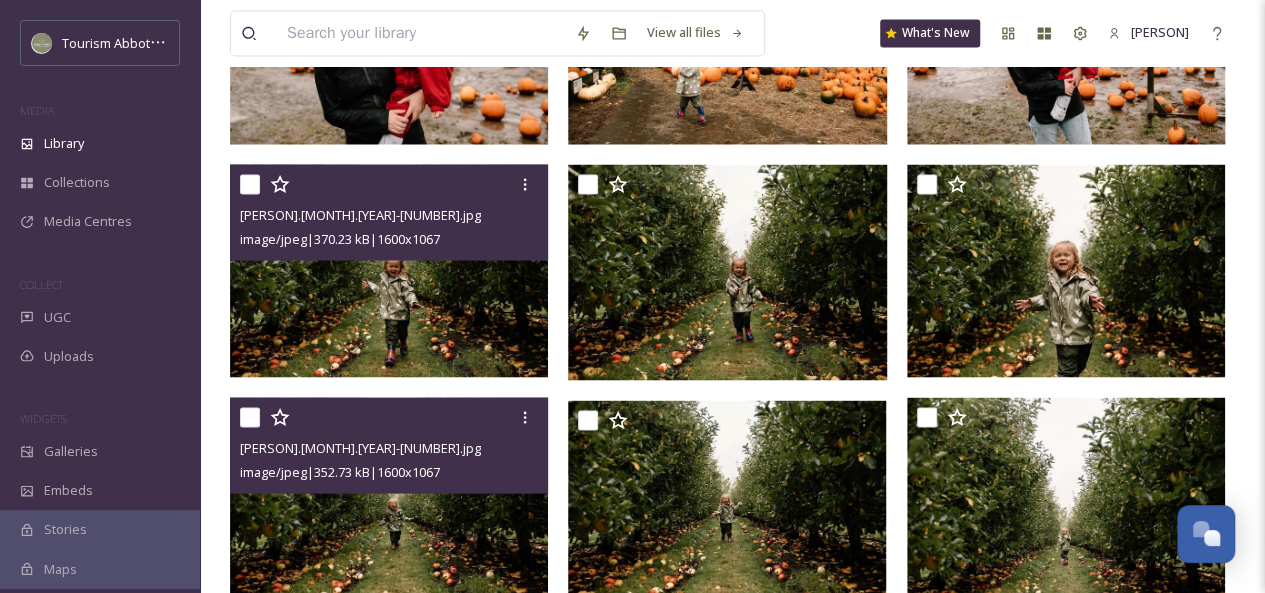 click on "[LASTNAME]-[MONTH].[DAY]-[YEAR]-[NUMBER] image/jpeg  |  [NUMBER] kB  |  [NUMBER]  x  [NUMBER]" at bounding box center [389, 212] 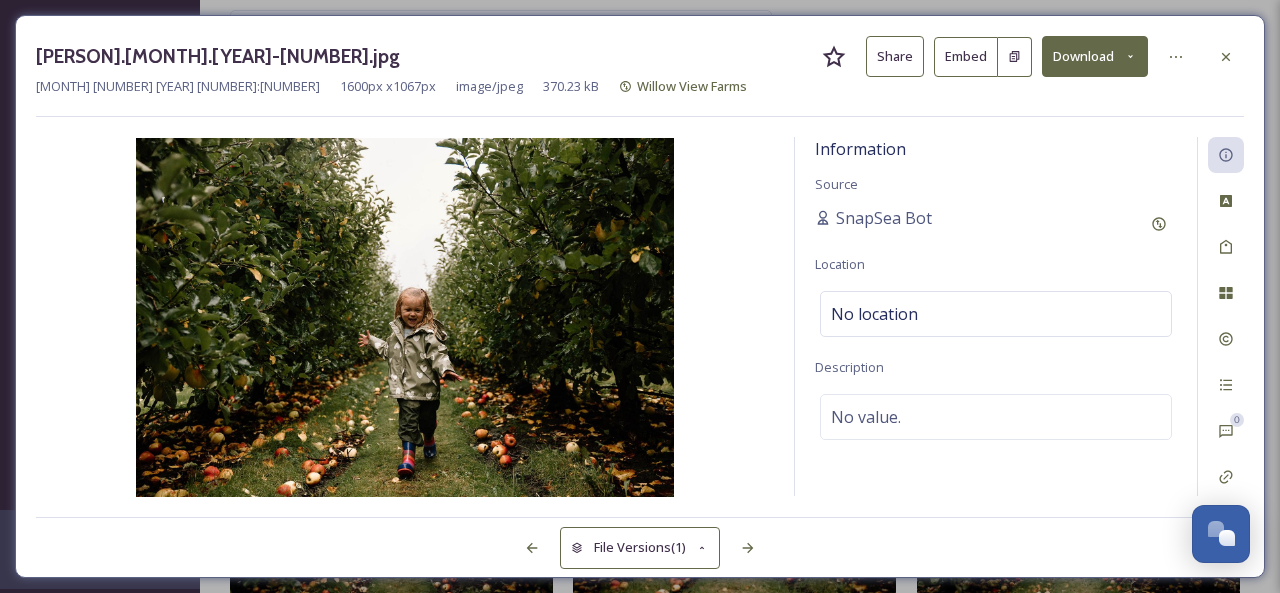 click on "Share" at bounding box center (895, 56) 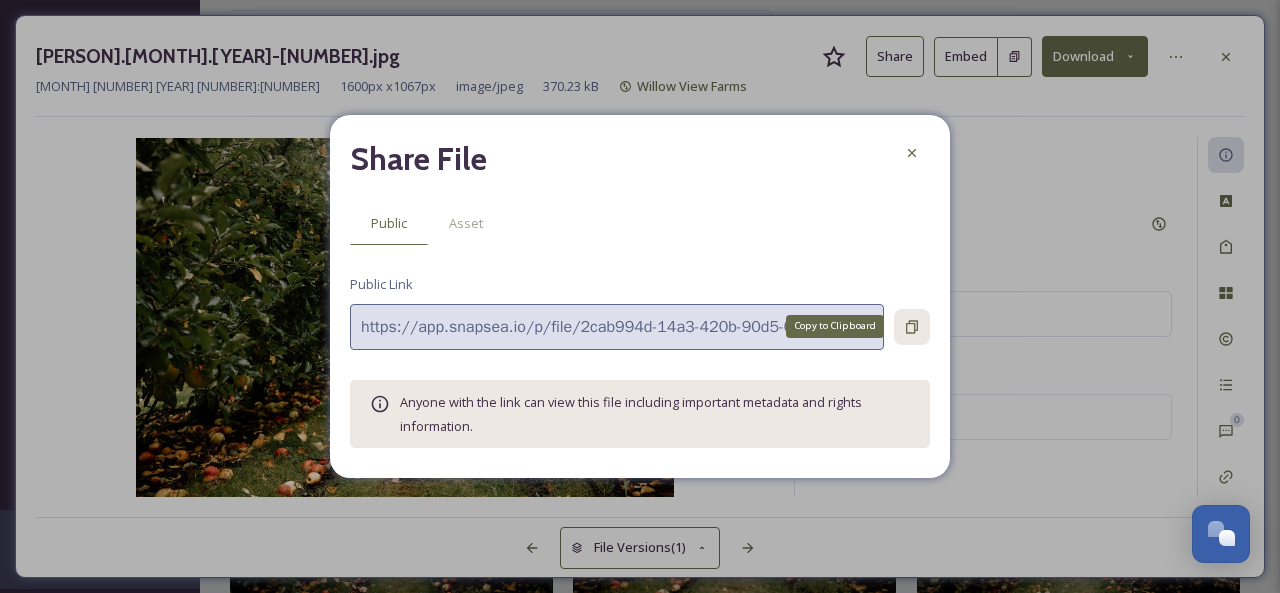 click 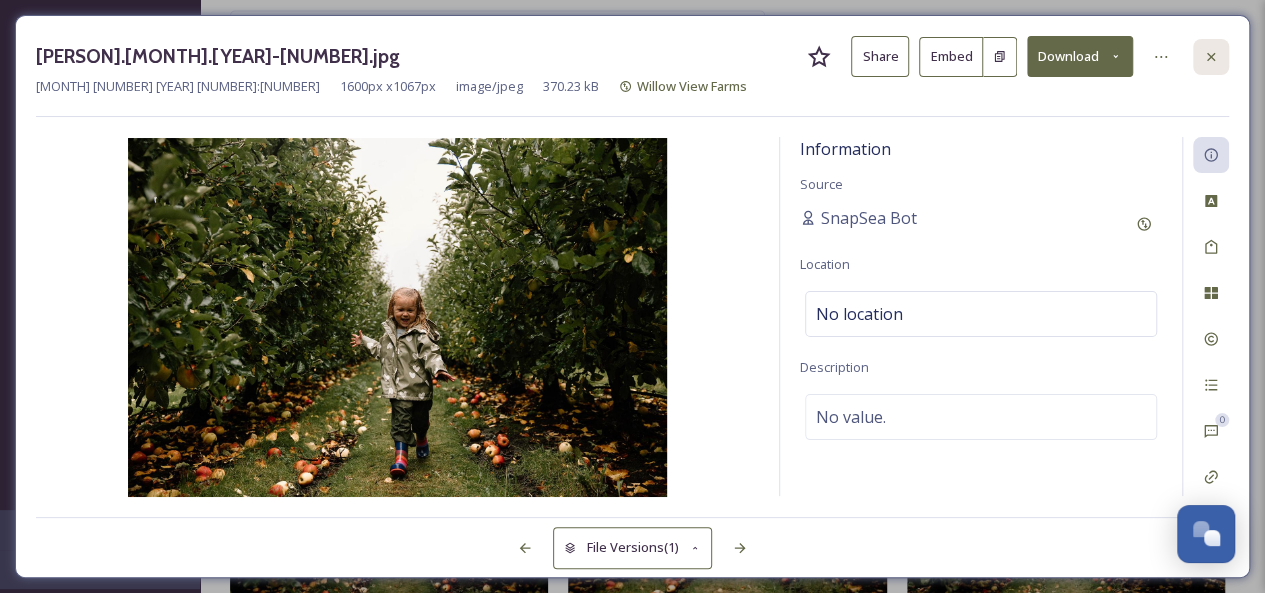 click 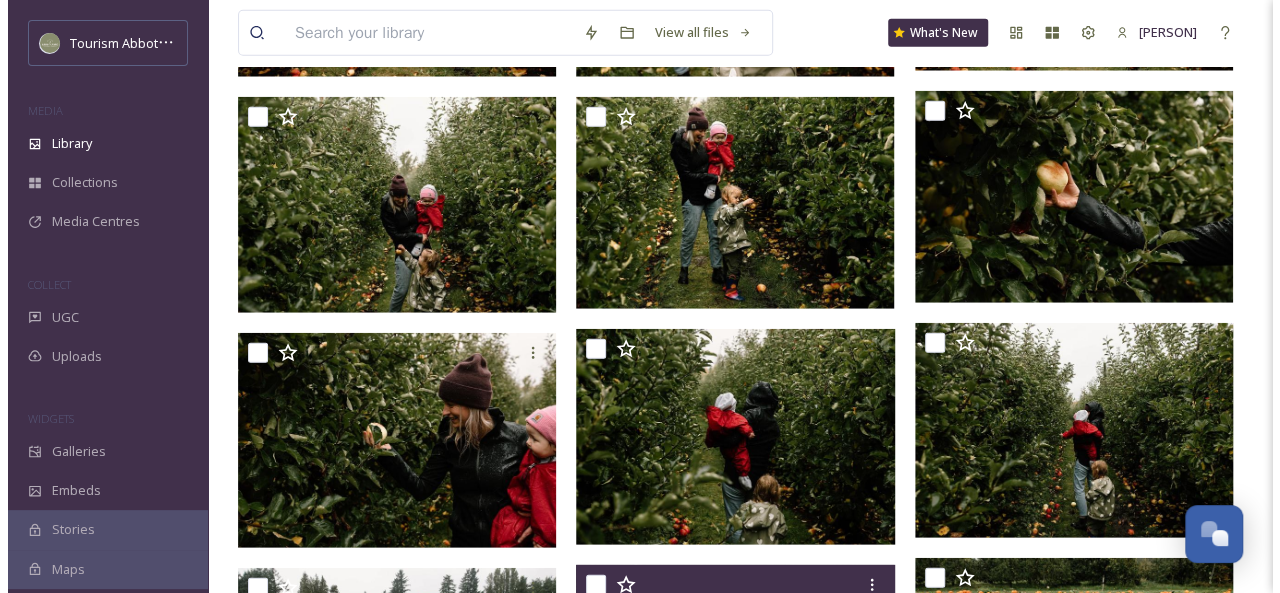 scroll, scrollTop: 2534, scrollLeft: 0, axis: vertical 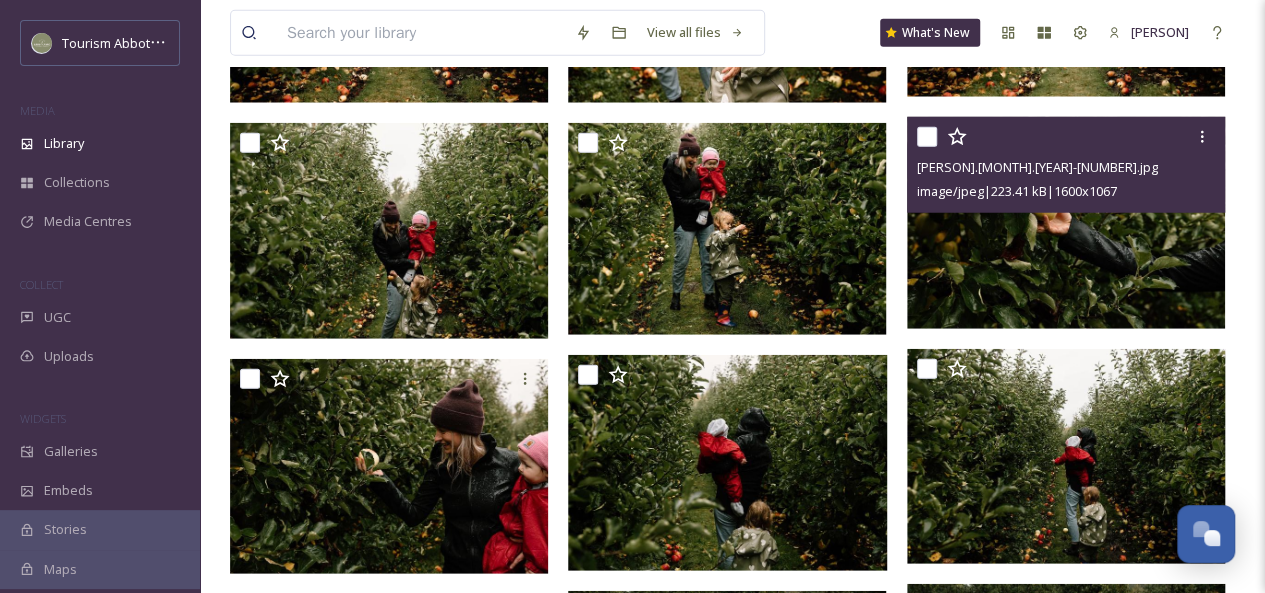 click at bounding box center [1066, 223] 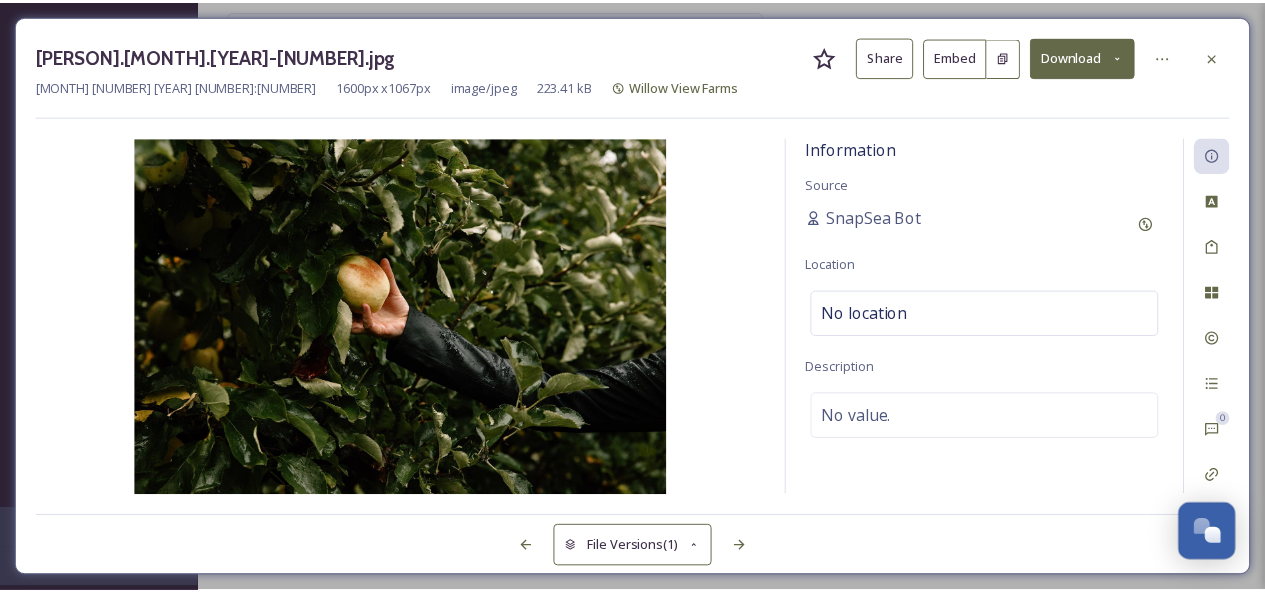scroll, scrollTop: 2538, scrollLeft: 0, axis: vertical 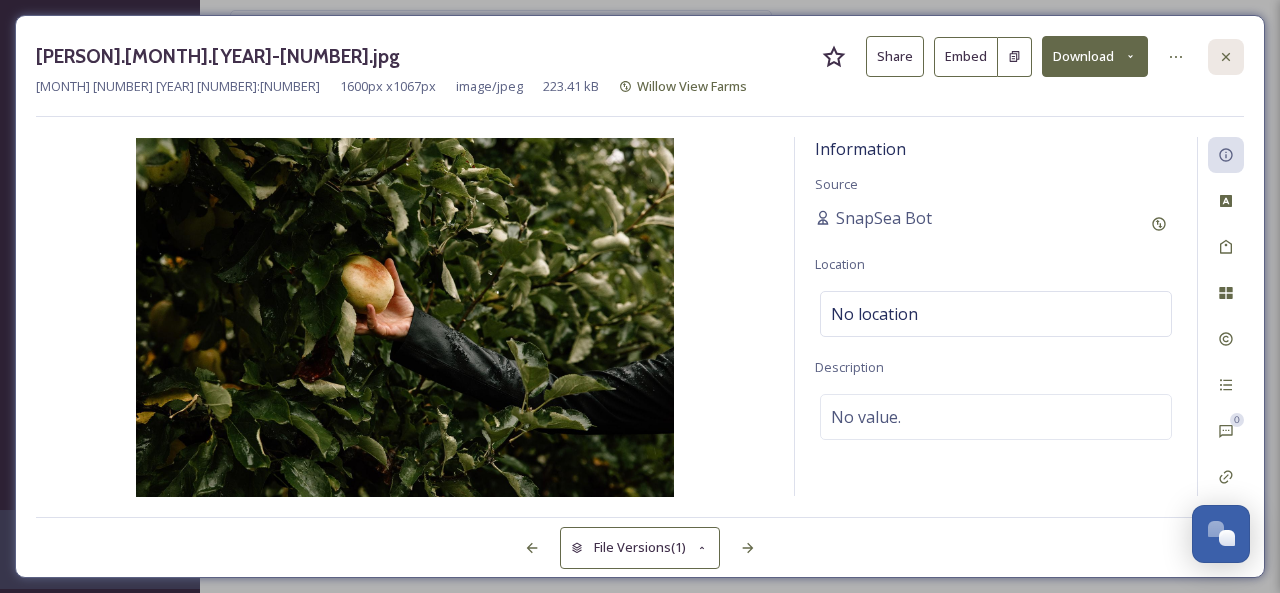 click 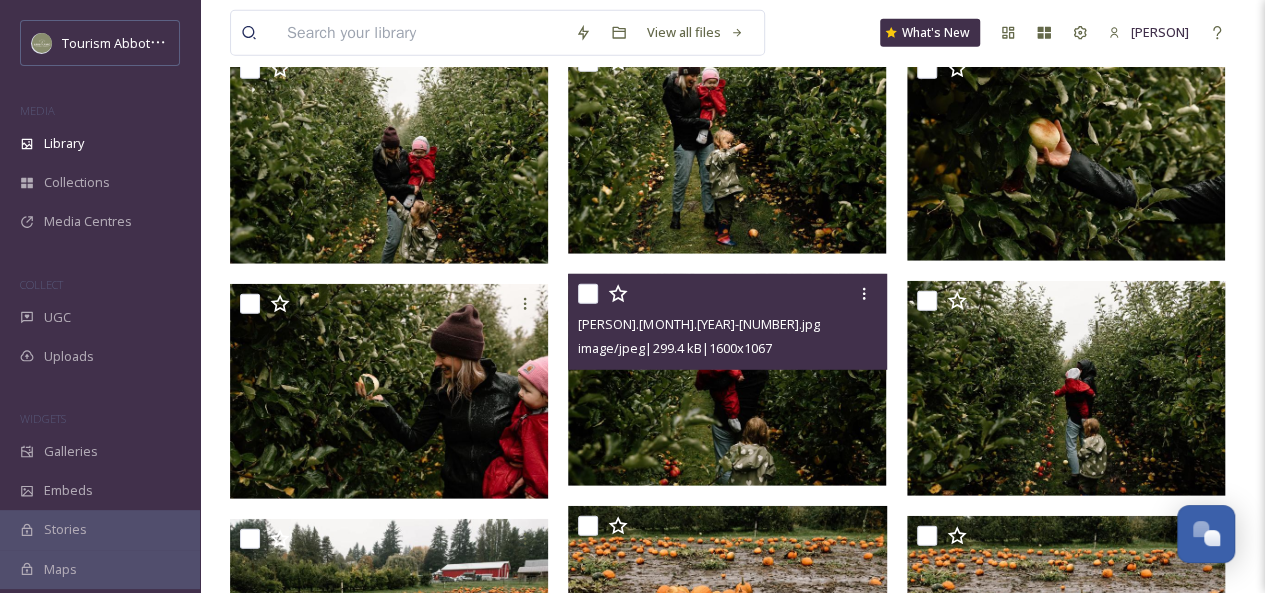 scroll, scrollTop: 2648, scrollLeft: 0, axis: vertical 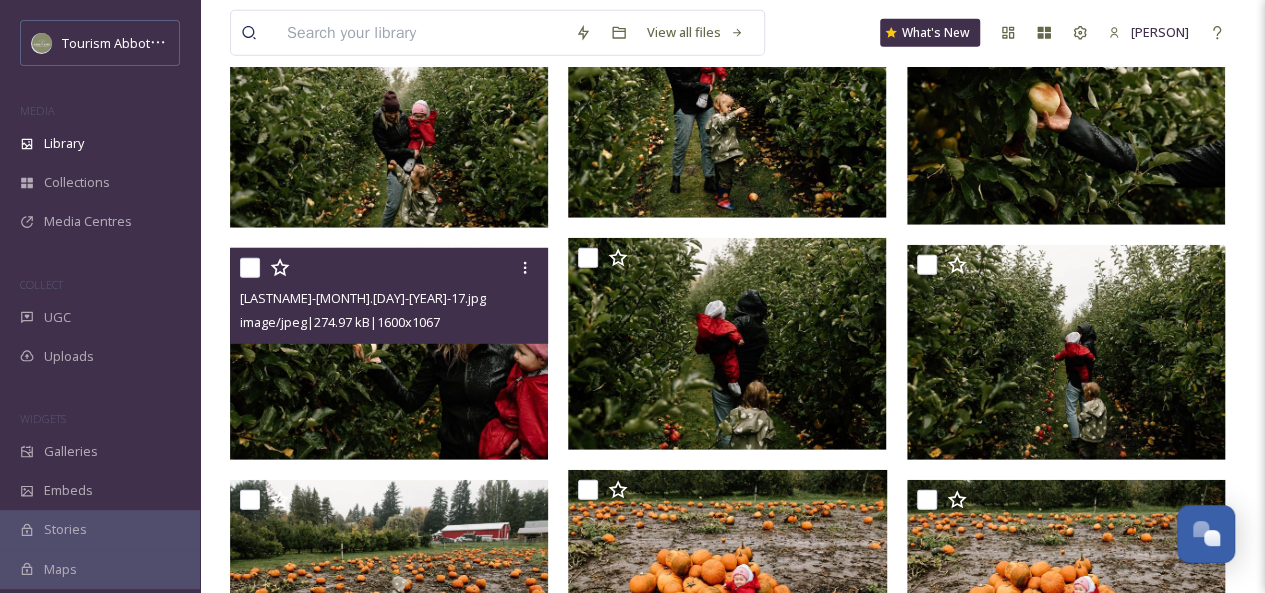 click at bounding box center (389, 354) 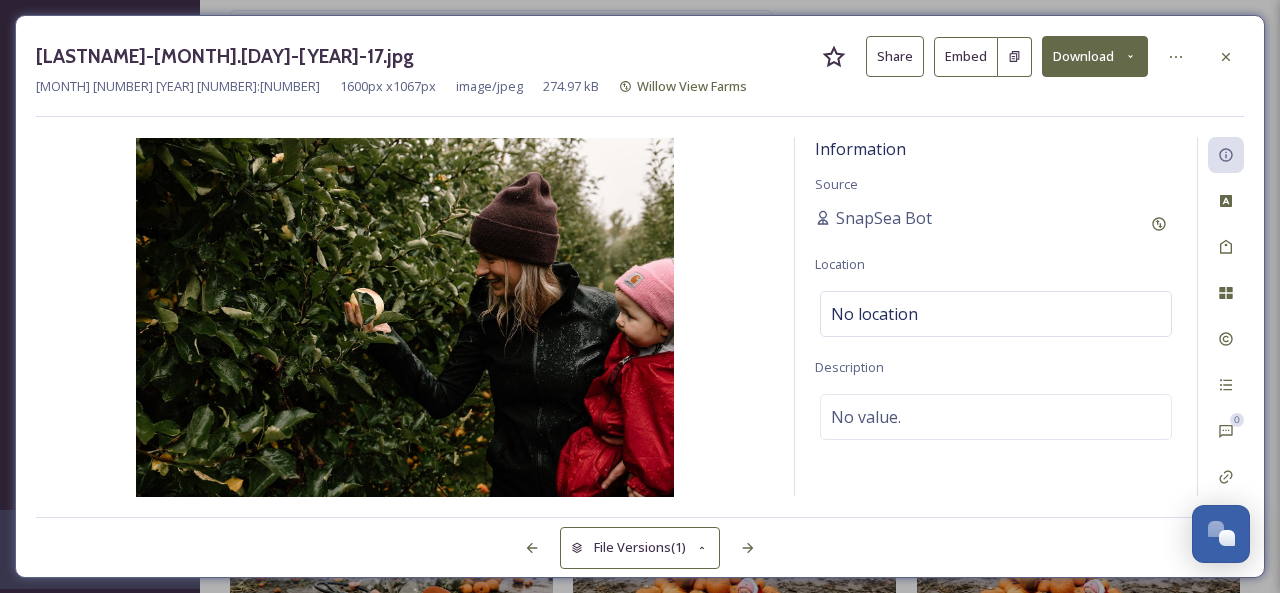 click on "Share" at bounding box center (895, 56) 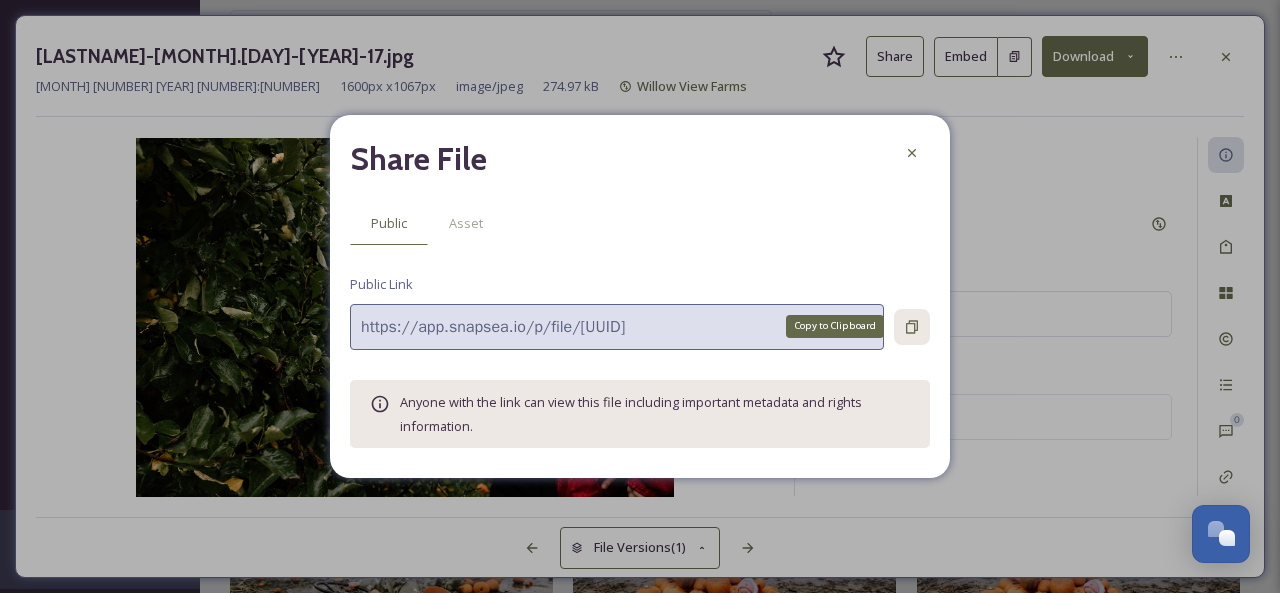 click 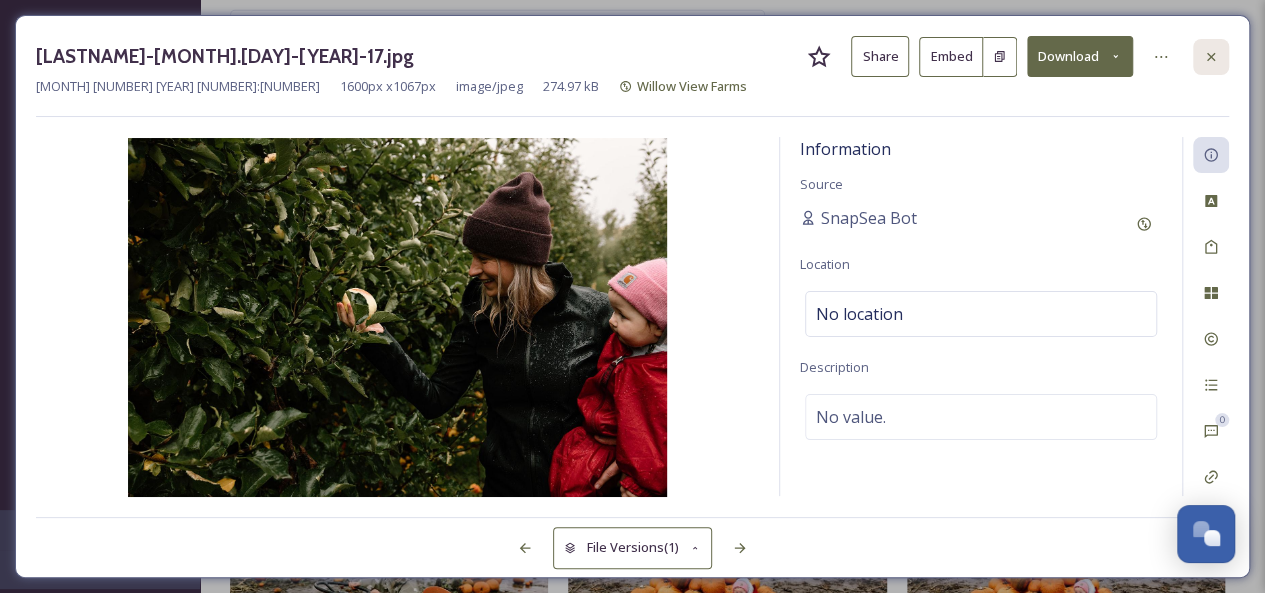 click 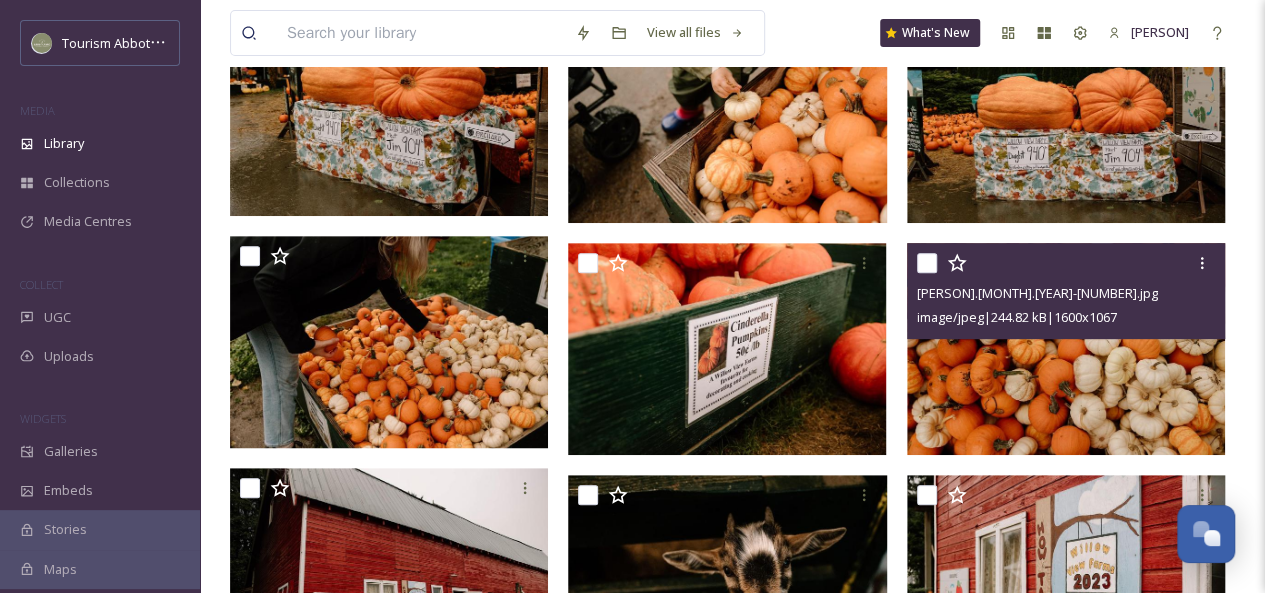 scroll, scrollTop: 4102, scrollLeft: 0, axis: vertical 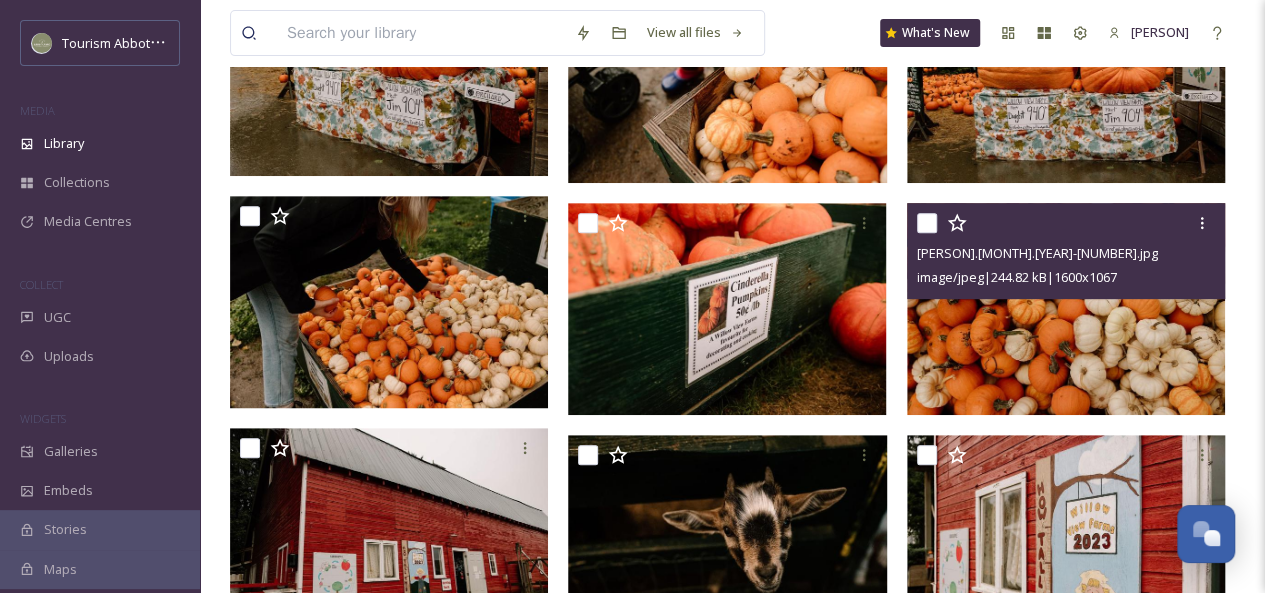 click at bounding box center (1066, 309) 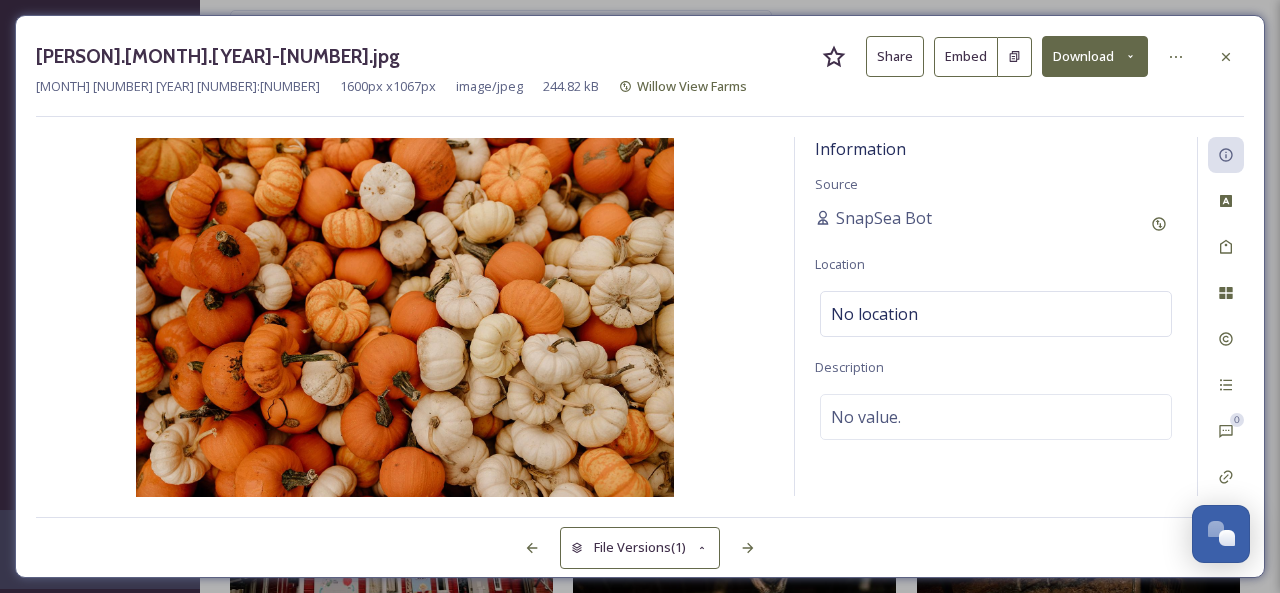 click on "Share" at bounding box center (895, 56) 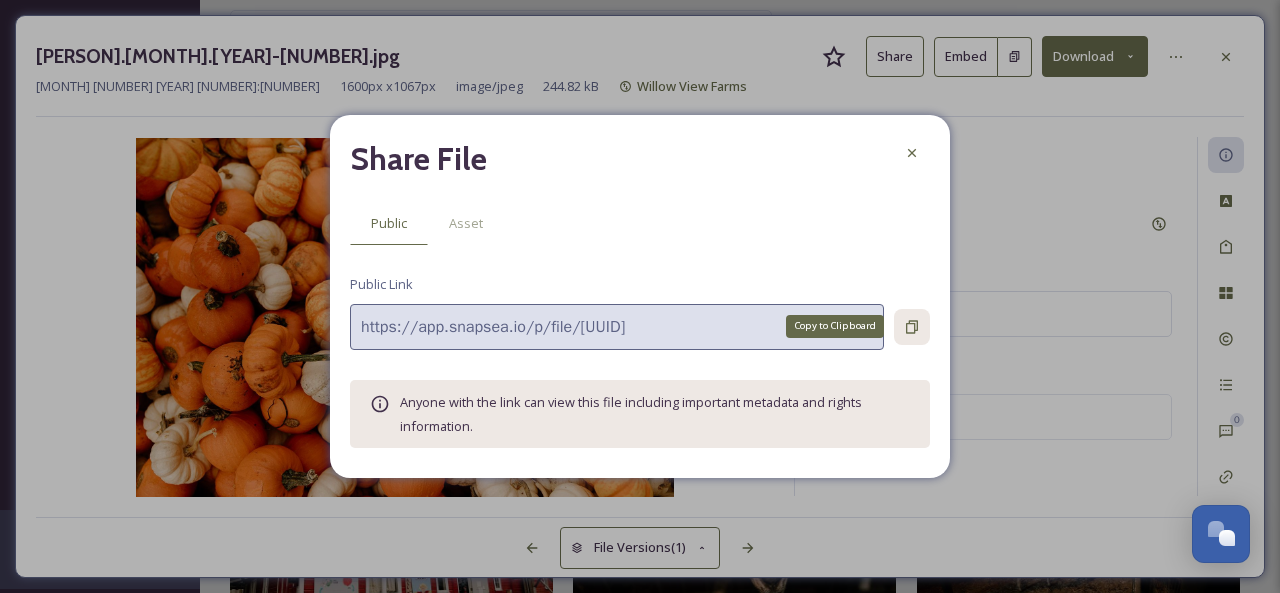 click on "Copy to Clipboard" at bounding box center (912, 327) 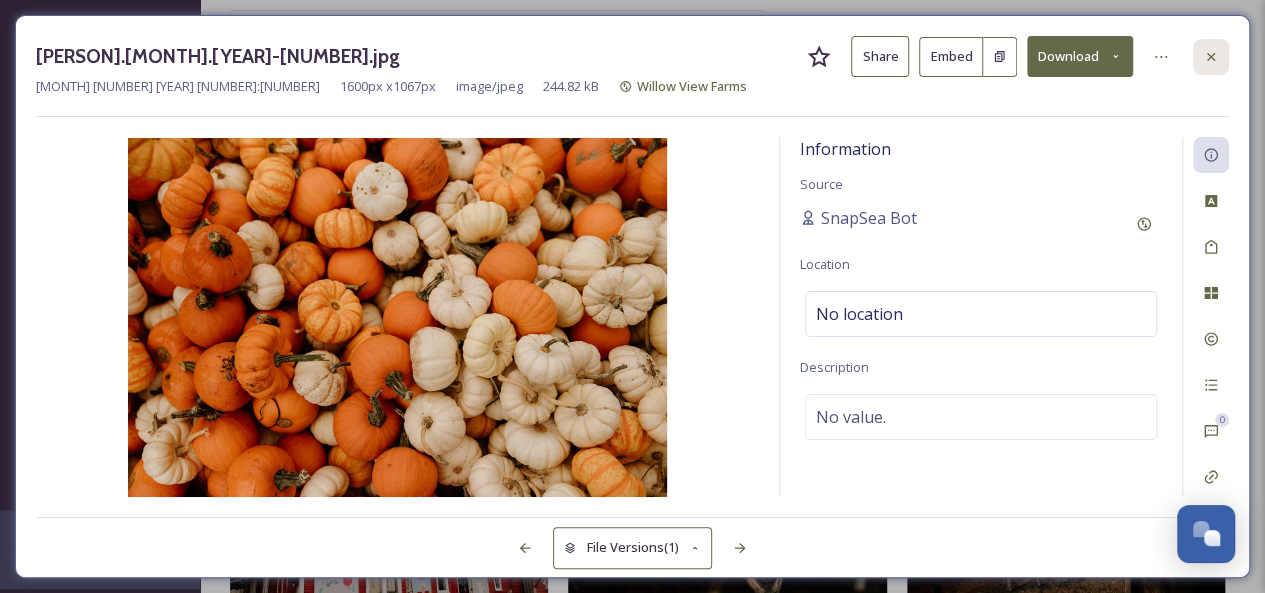 click 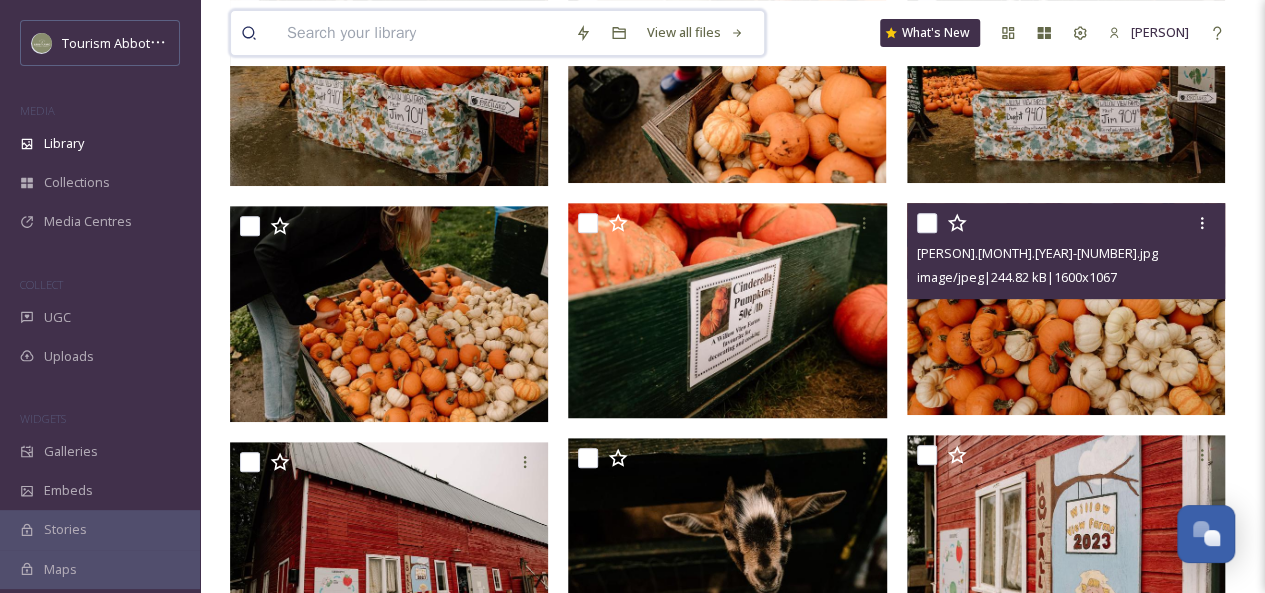 click at bounding box center [421, 33] 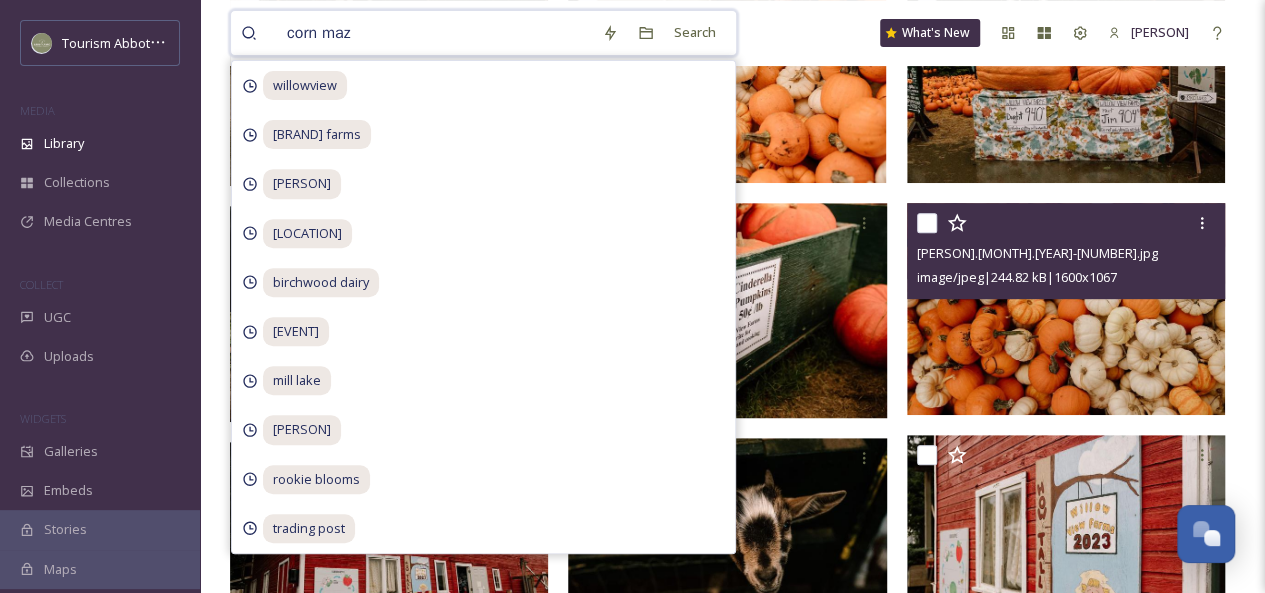 type on "corn maze" 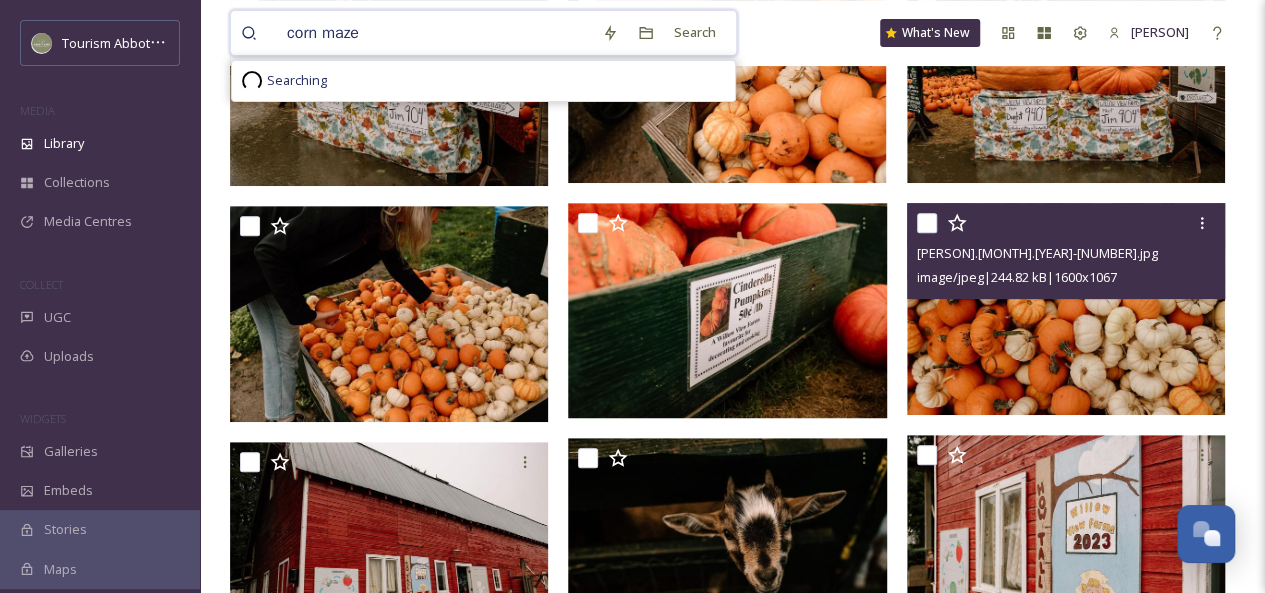 type 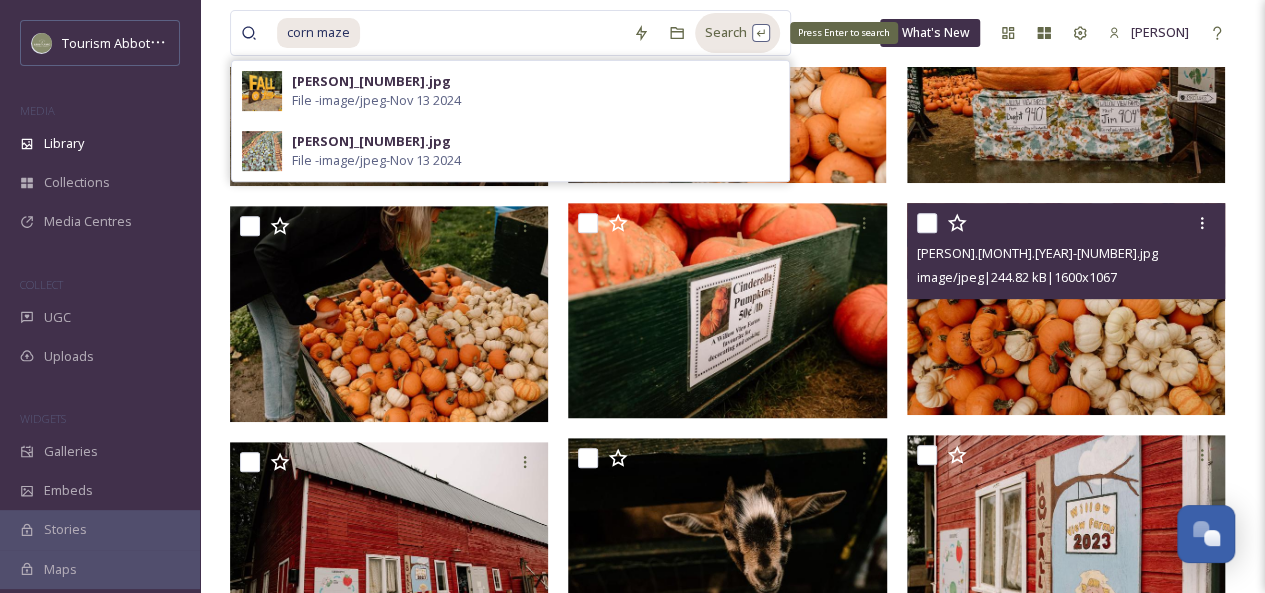 click on "Search Press Enter to search" at bounding box center [737, 32] 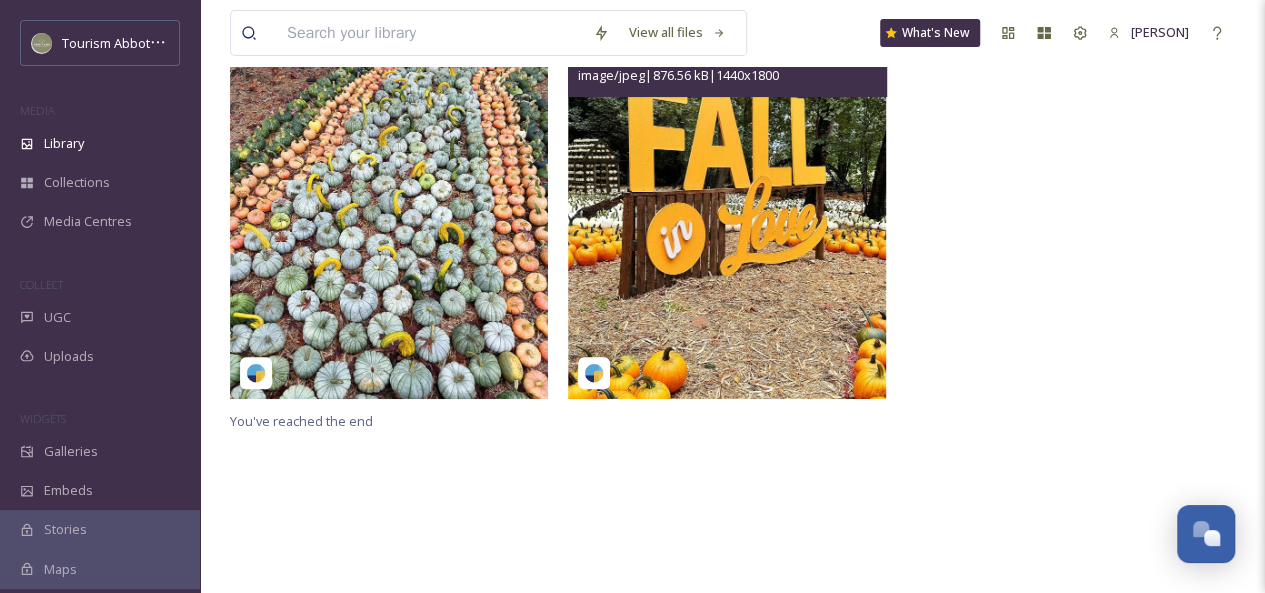 scroll, scrollTop: 0, scrollLeft: 0, axis: both 